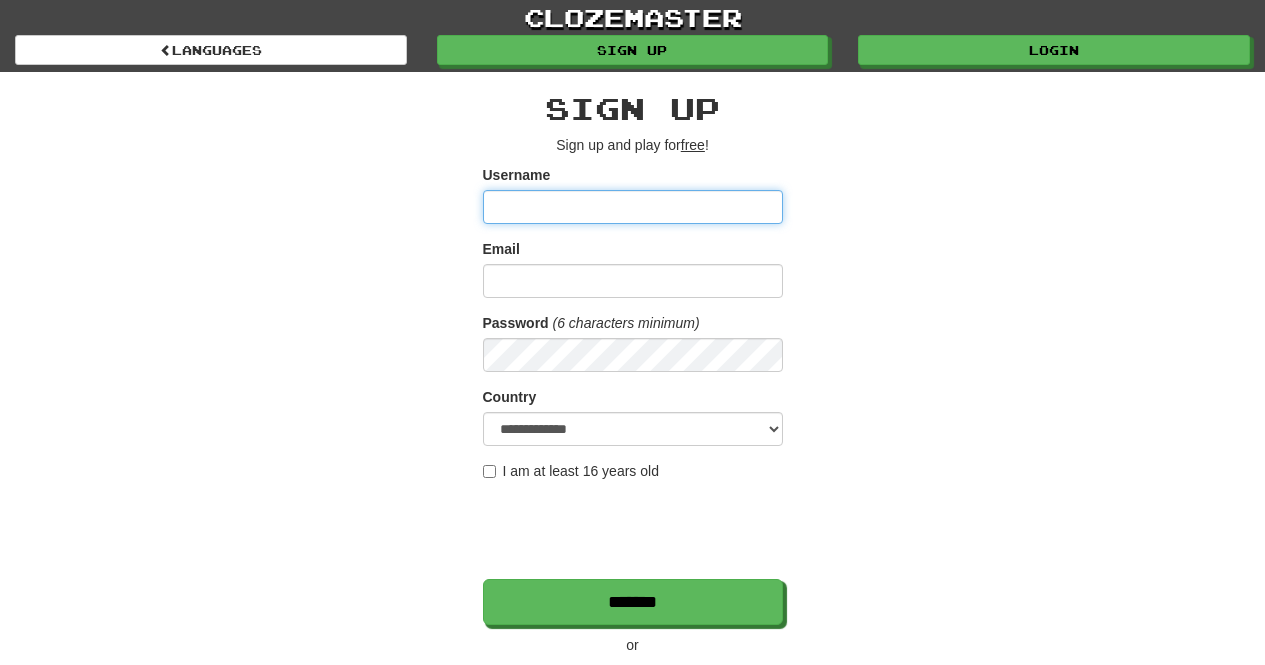 scroll, scrollTop: 0, scrollLeft: 0, axis: both 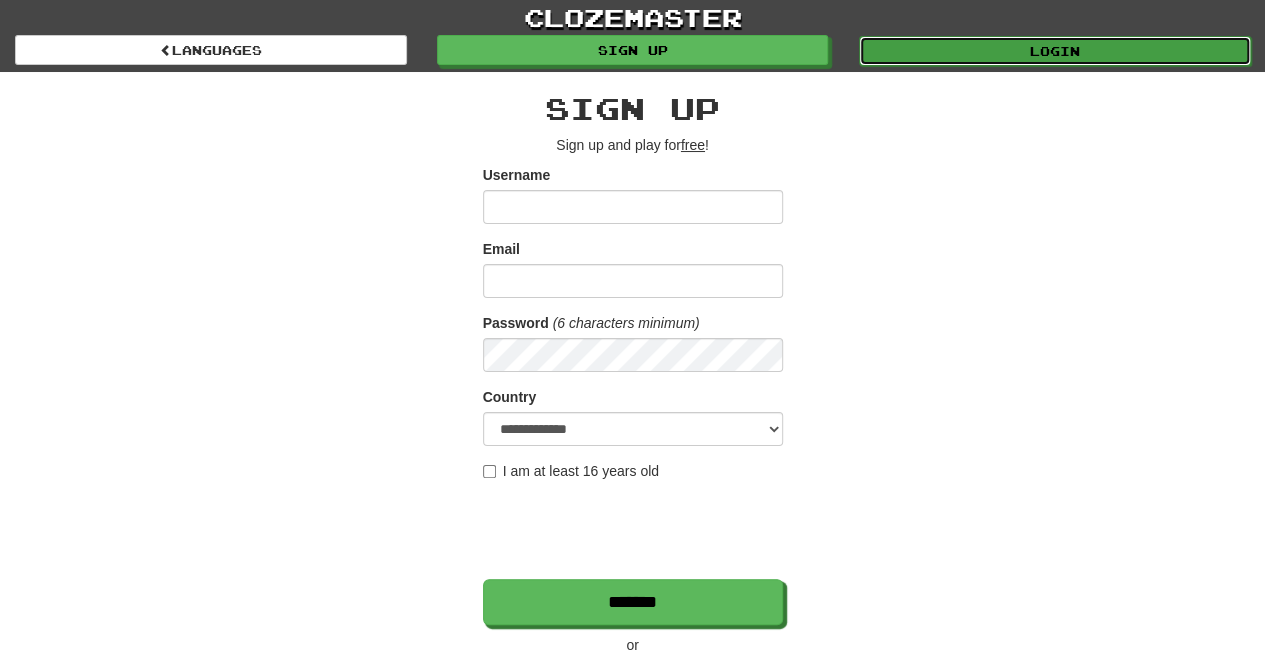 click on "Login" at bounding box center [1055, 51] 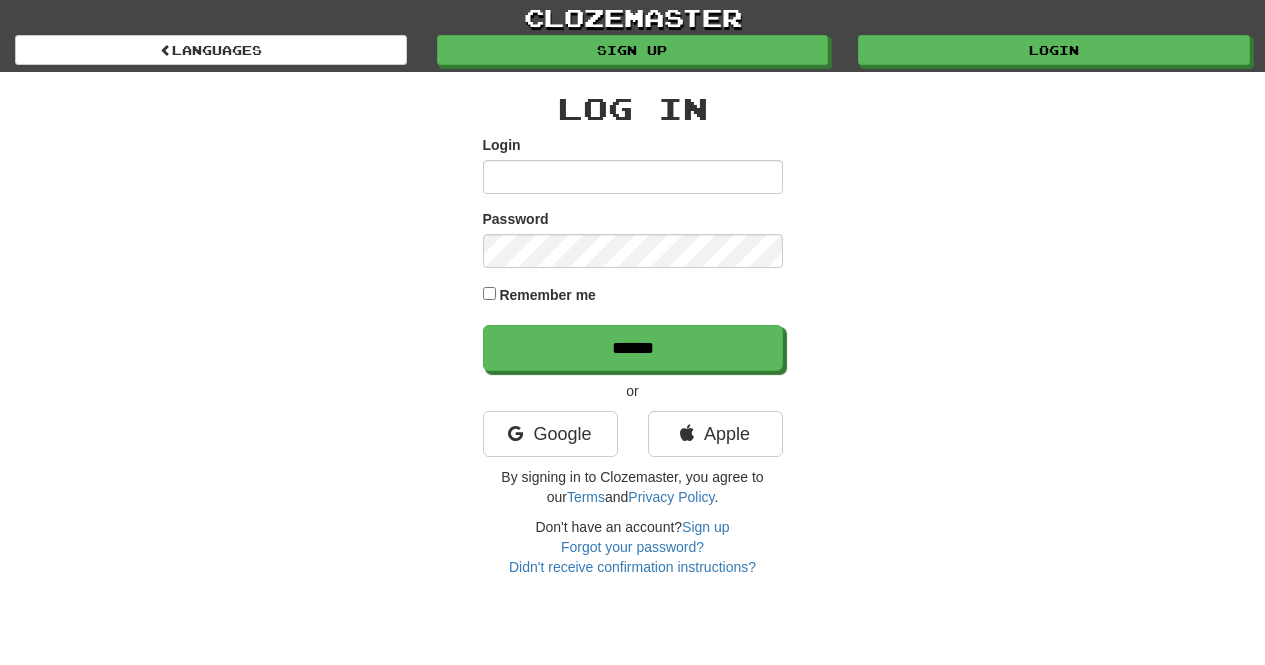 scroll, scrollTop: 0, scrollLeft: 0, axis: both 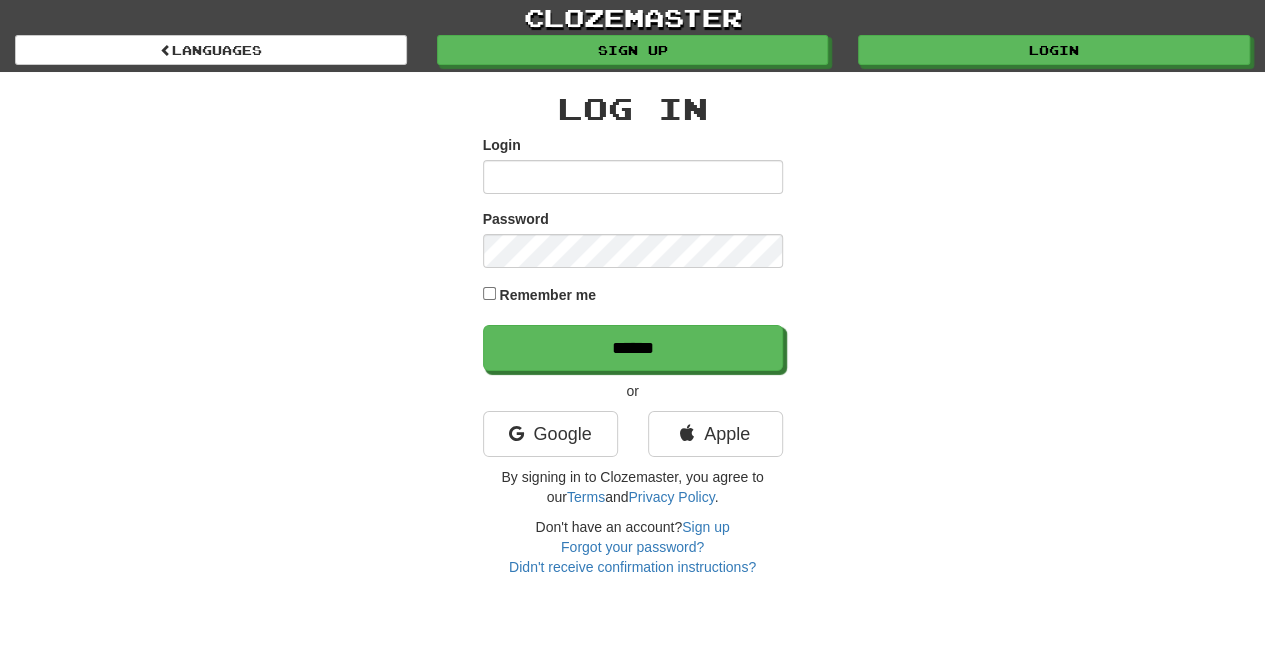 type on "**********" 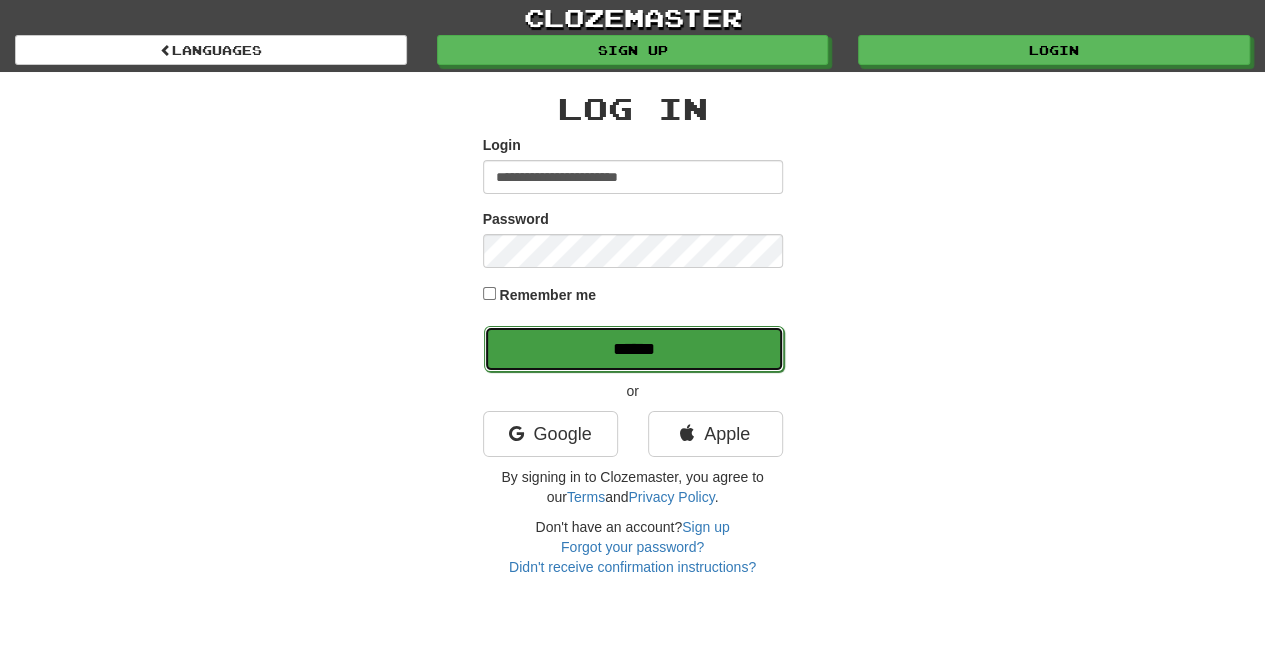 click on "******" at bounding box center (634, 349) 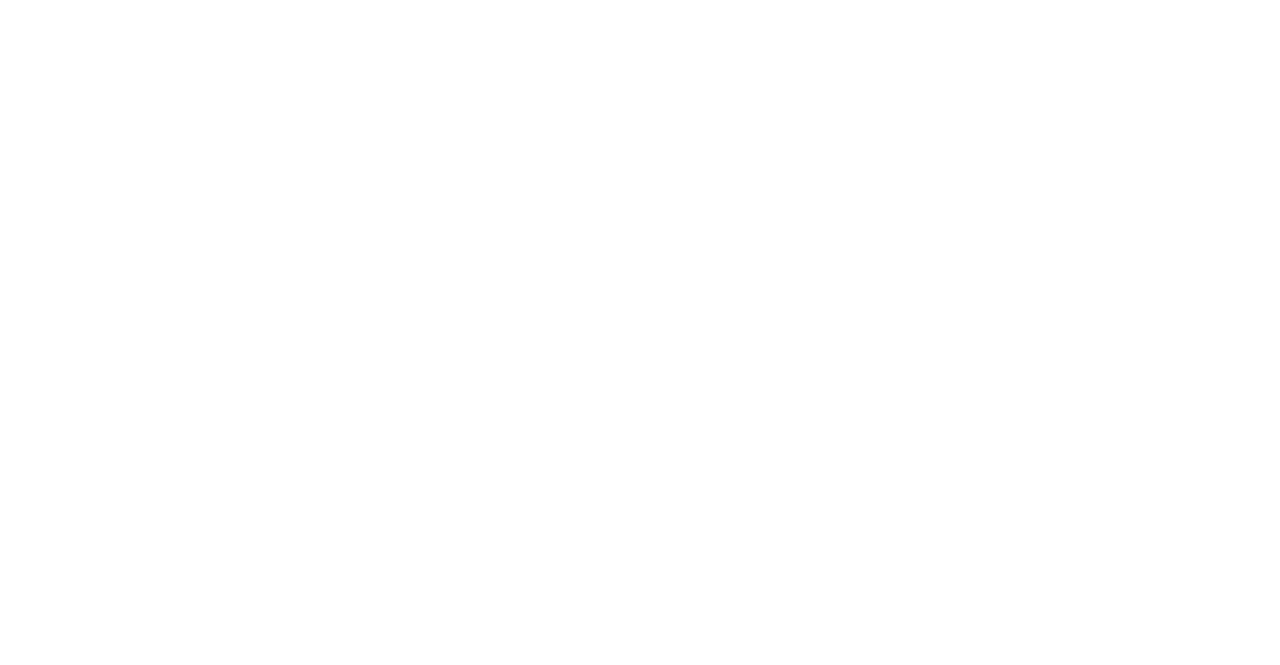 scroll, scrollTop: 0, scrollLeft: 0, axis: both 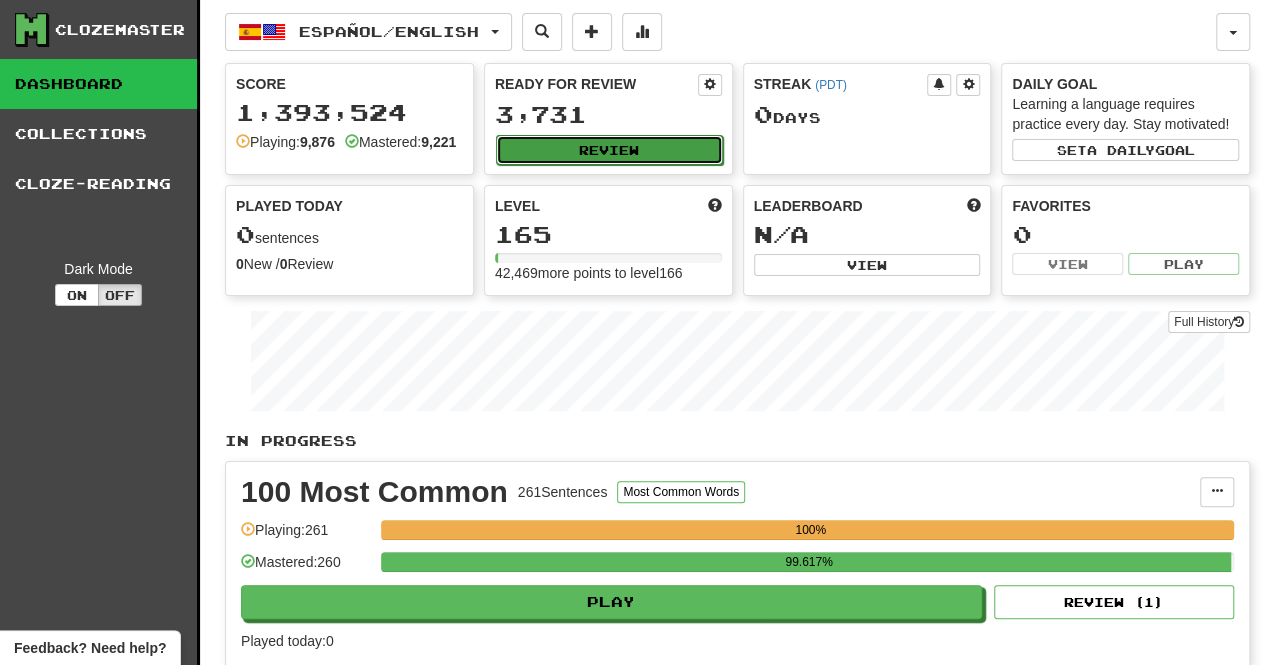 click on "Review" at bounding box center [609, 150] 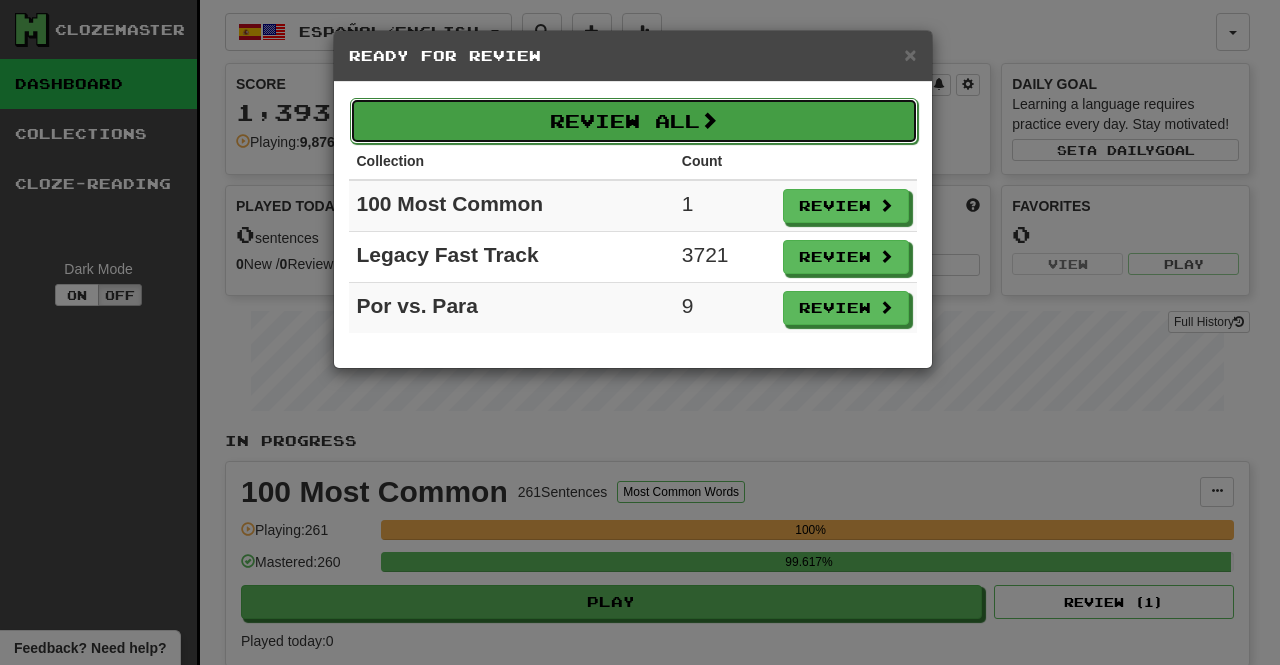 click on "Review All" at bounding box center [634, 121] 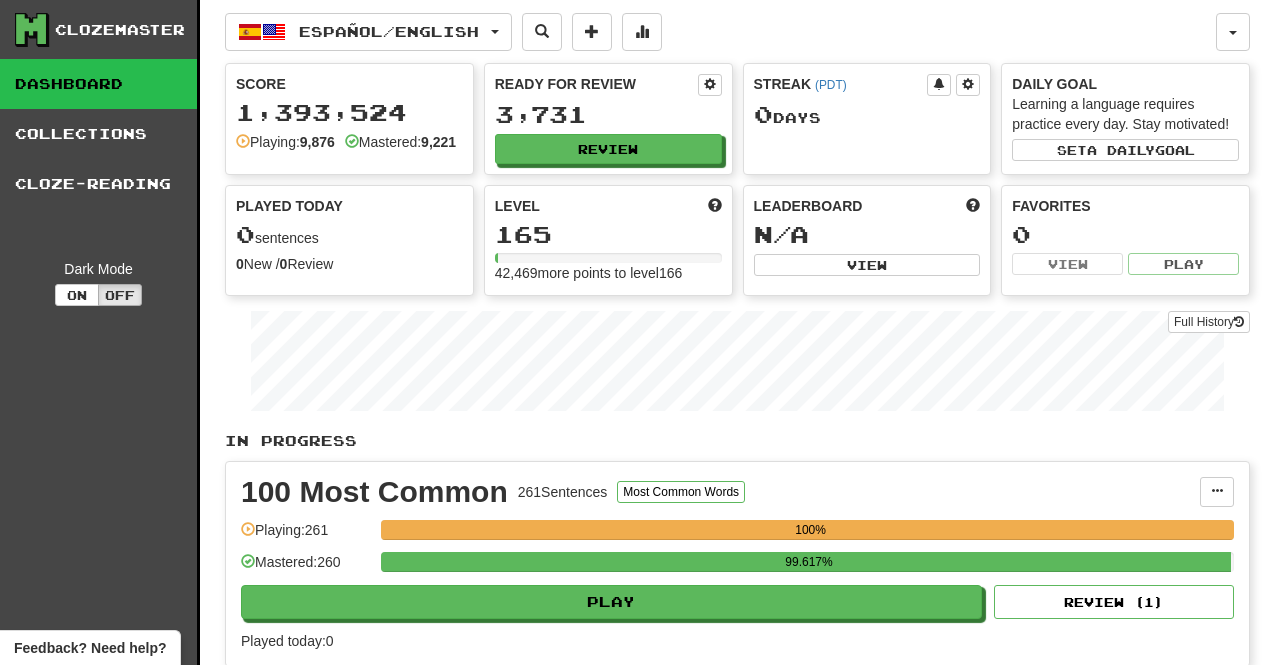 select on "***" 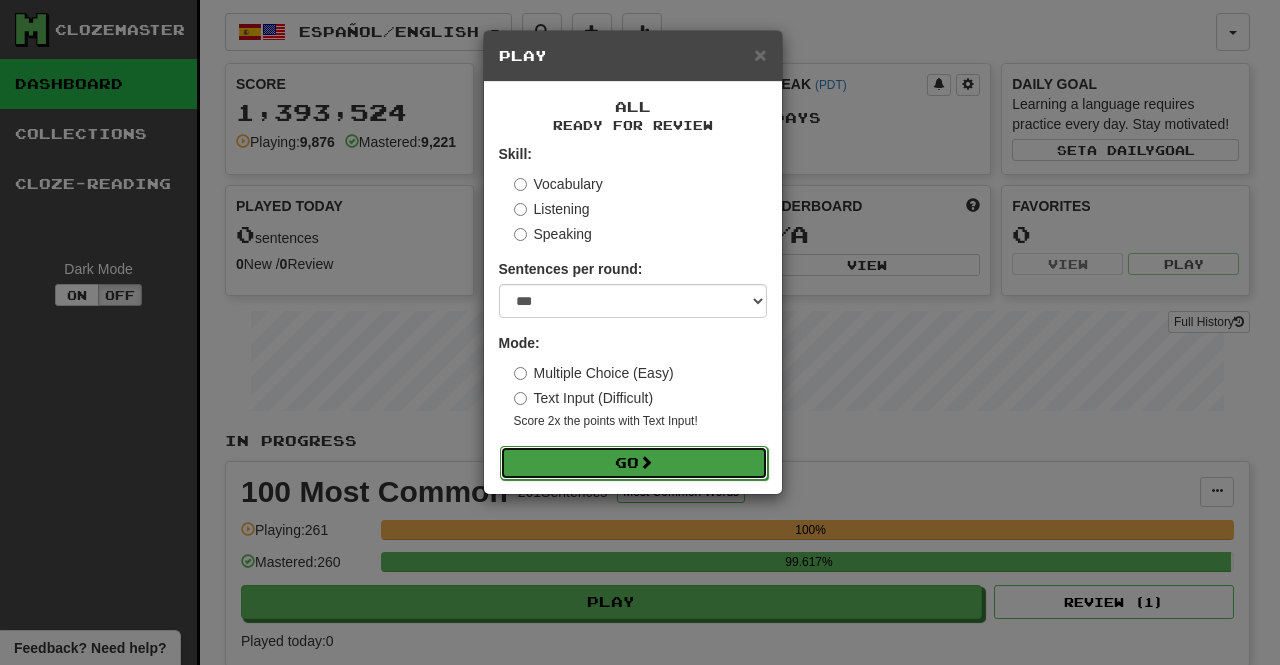 click on "Go" at bounding box center (634, 463) 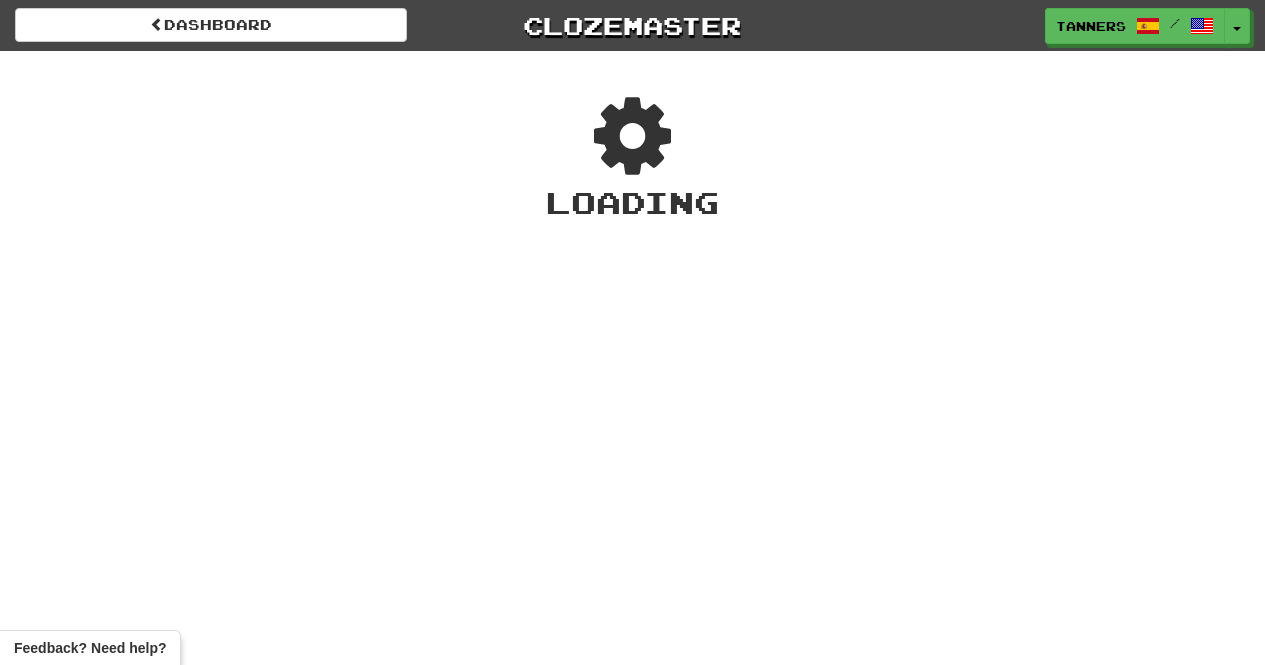 scroll, scrollTop: 0, scrollLeft: 0, axis: both 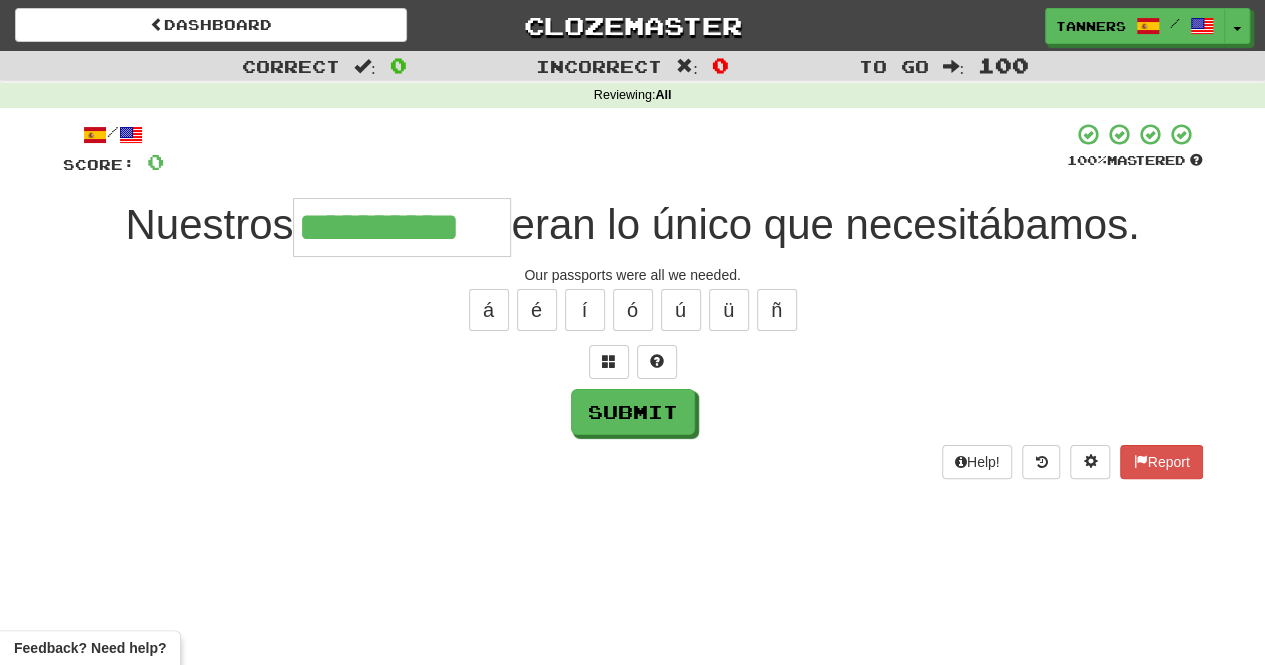 type on "**********" 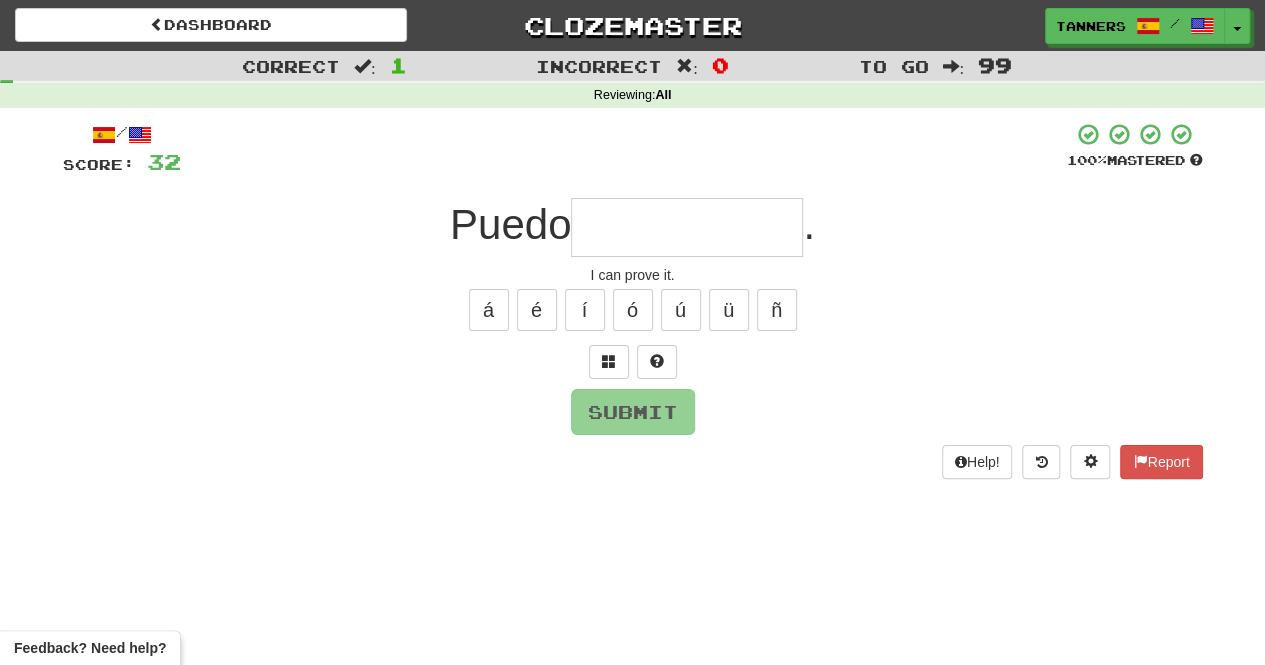 type on "*" 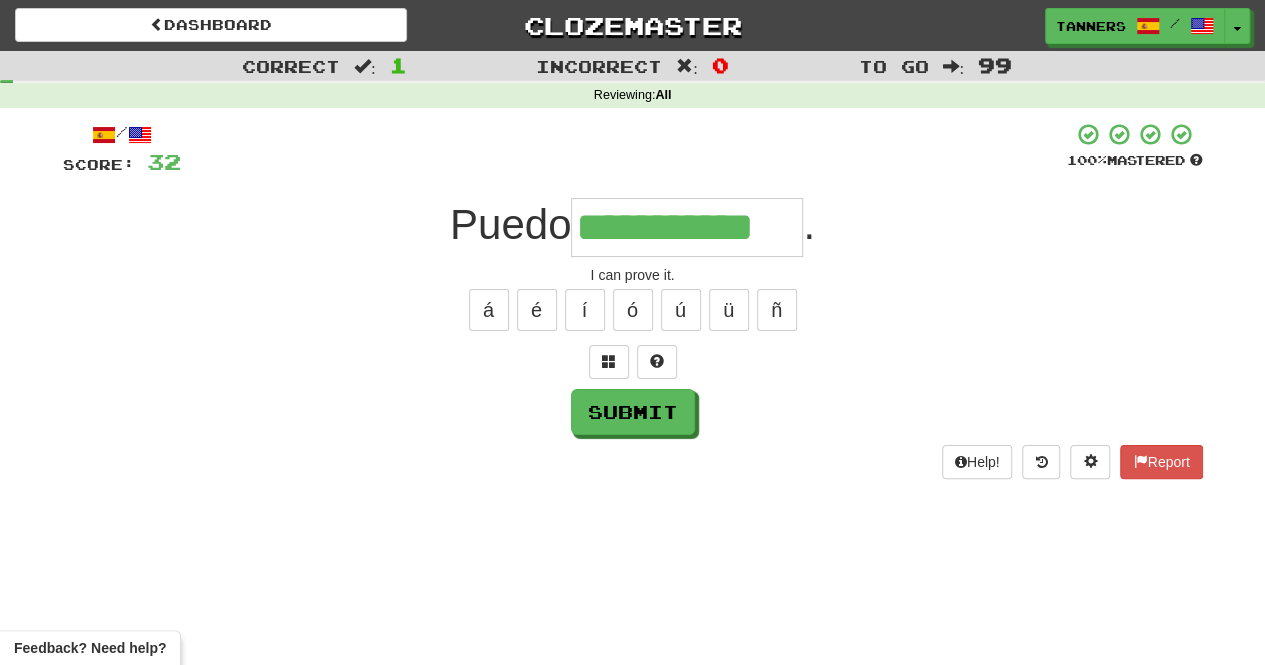 type on "**********" 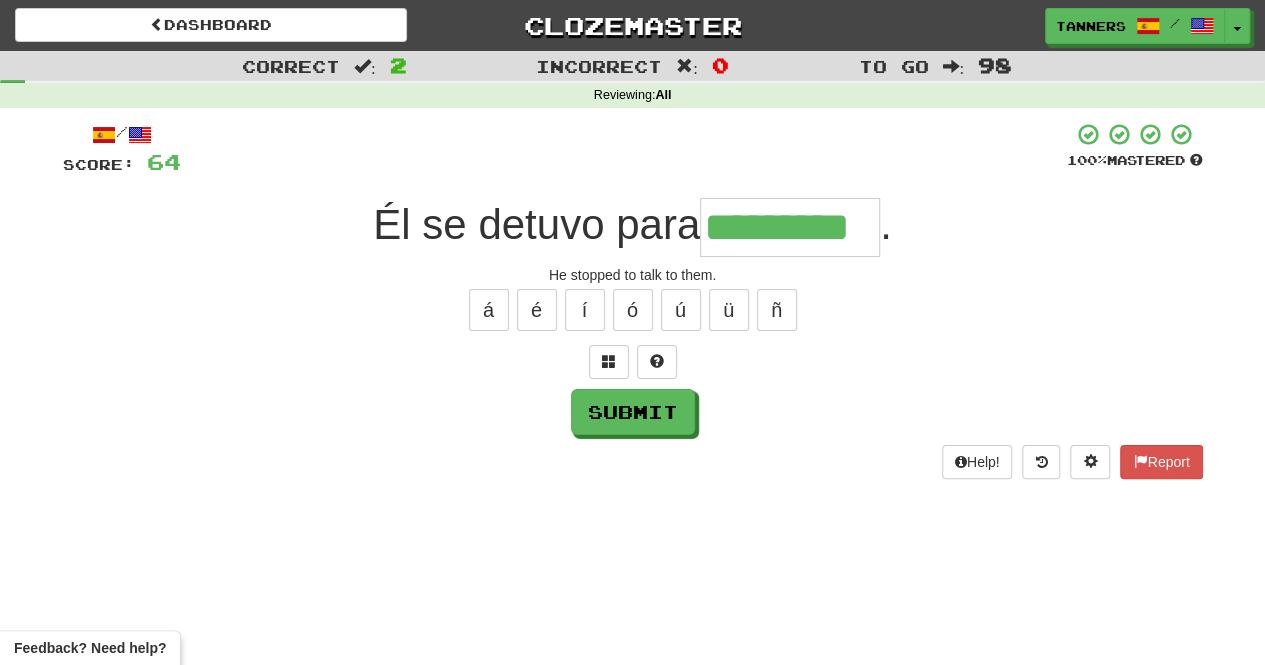 type on "*********" 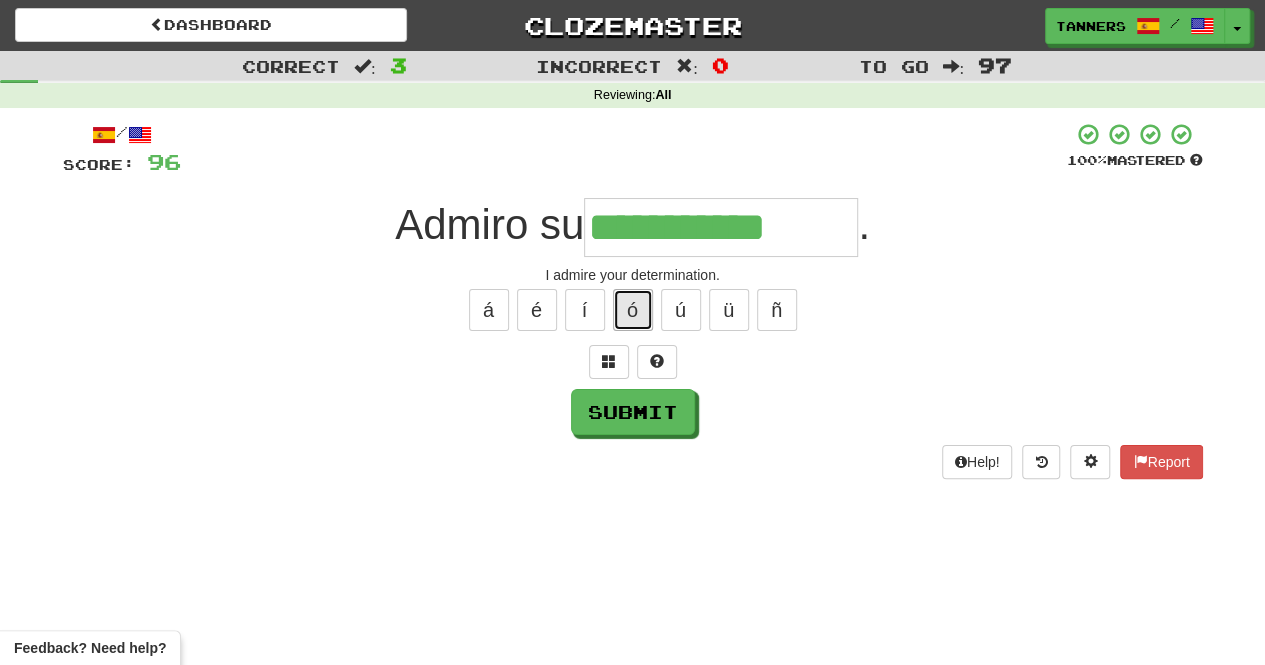 click on "ó" at bounding box center [633, 310] 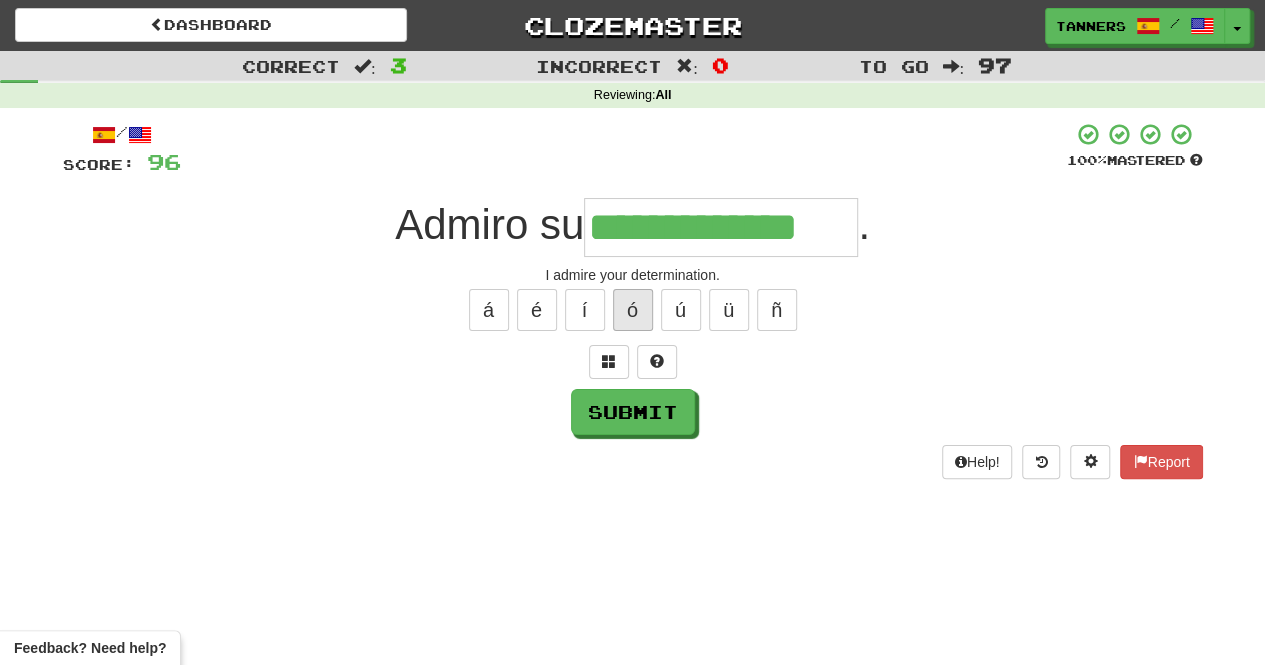 type on "**********" 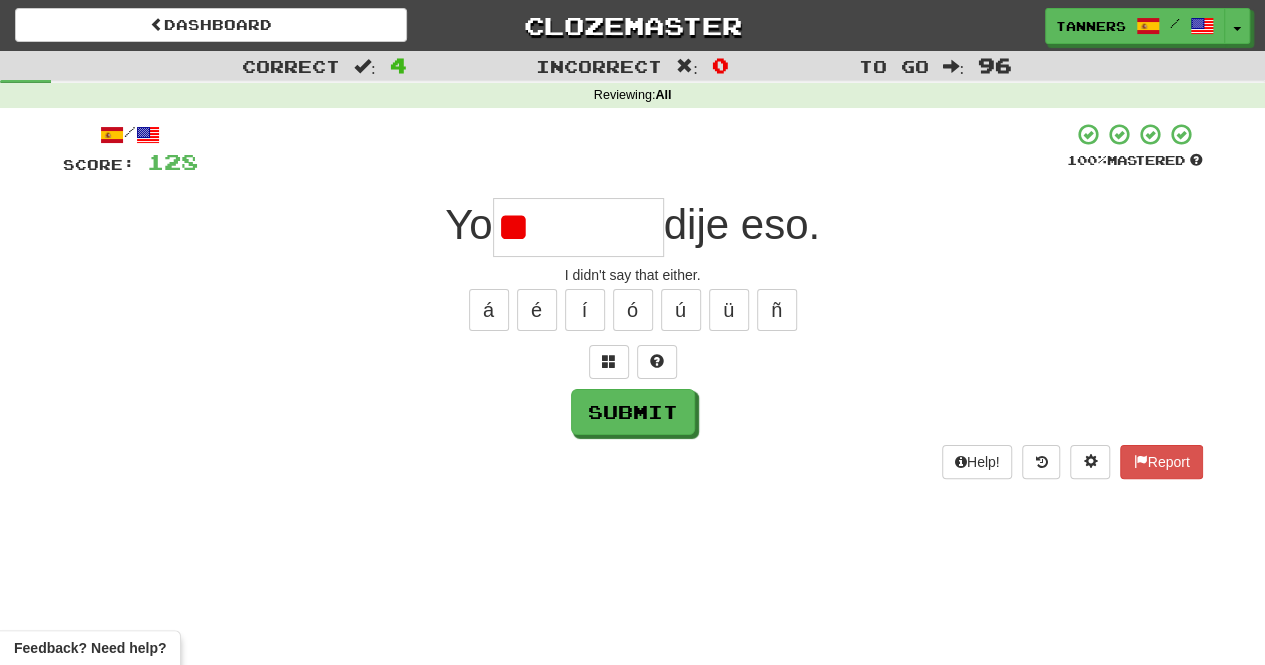 type on "*" 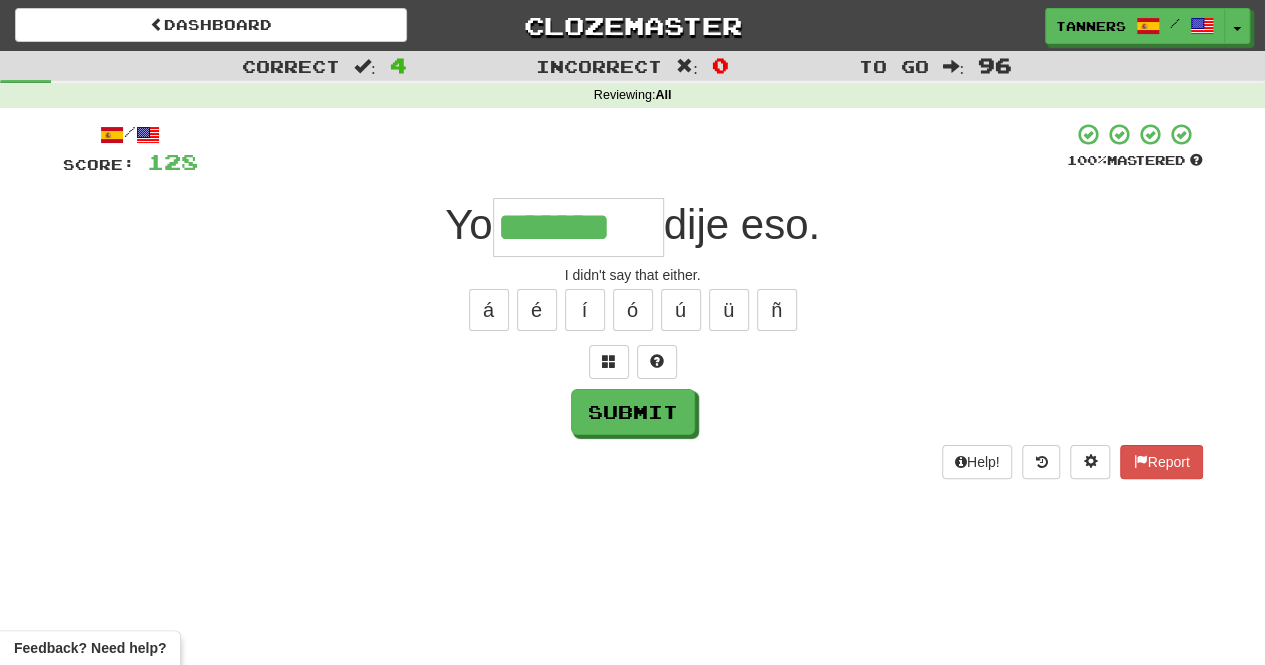 type on "*******" 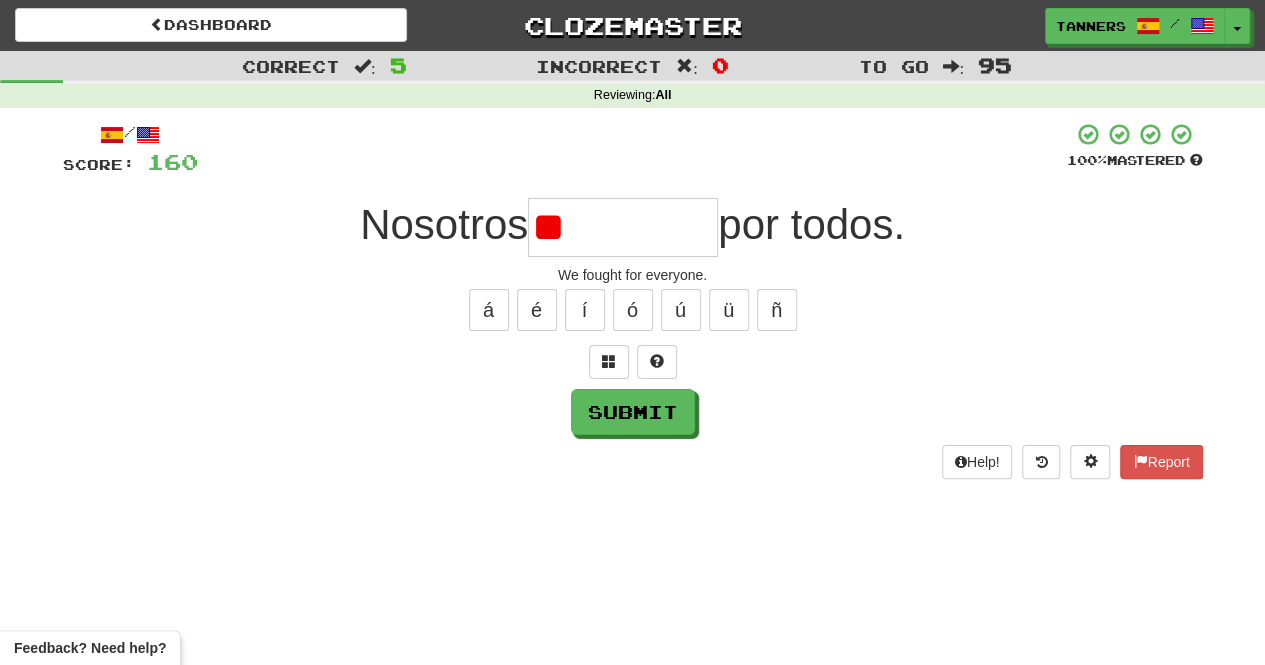 type on "*" 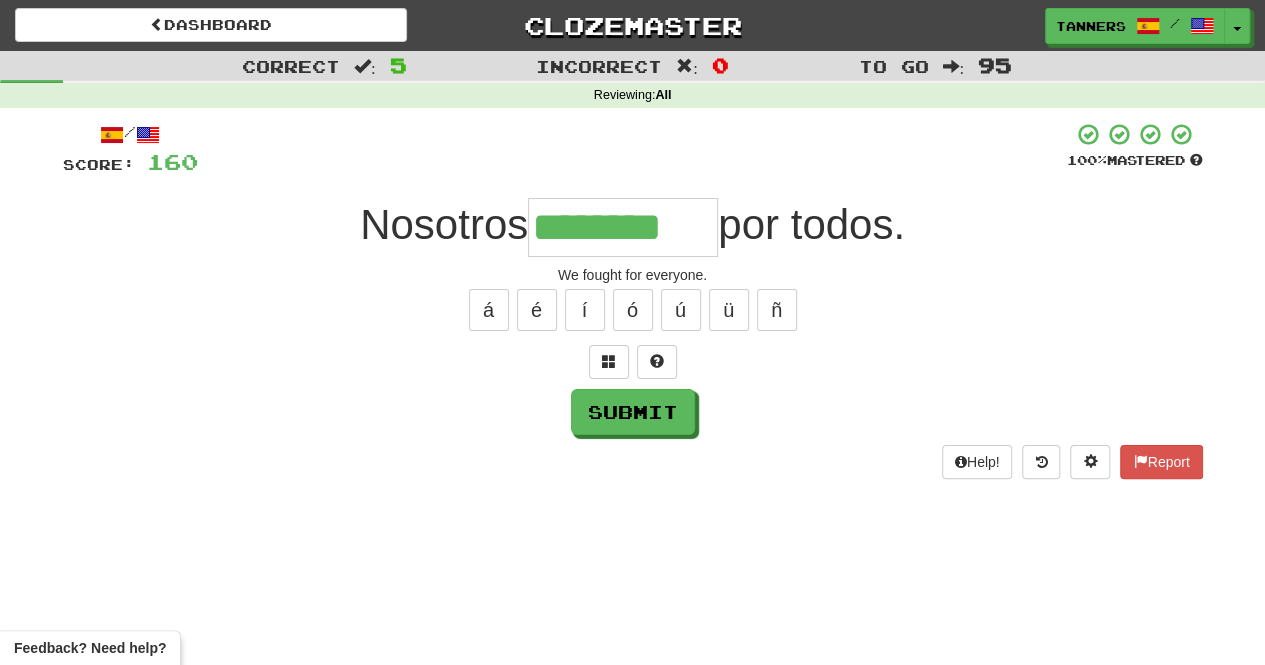 type on "********" 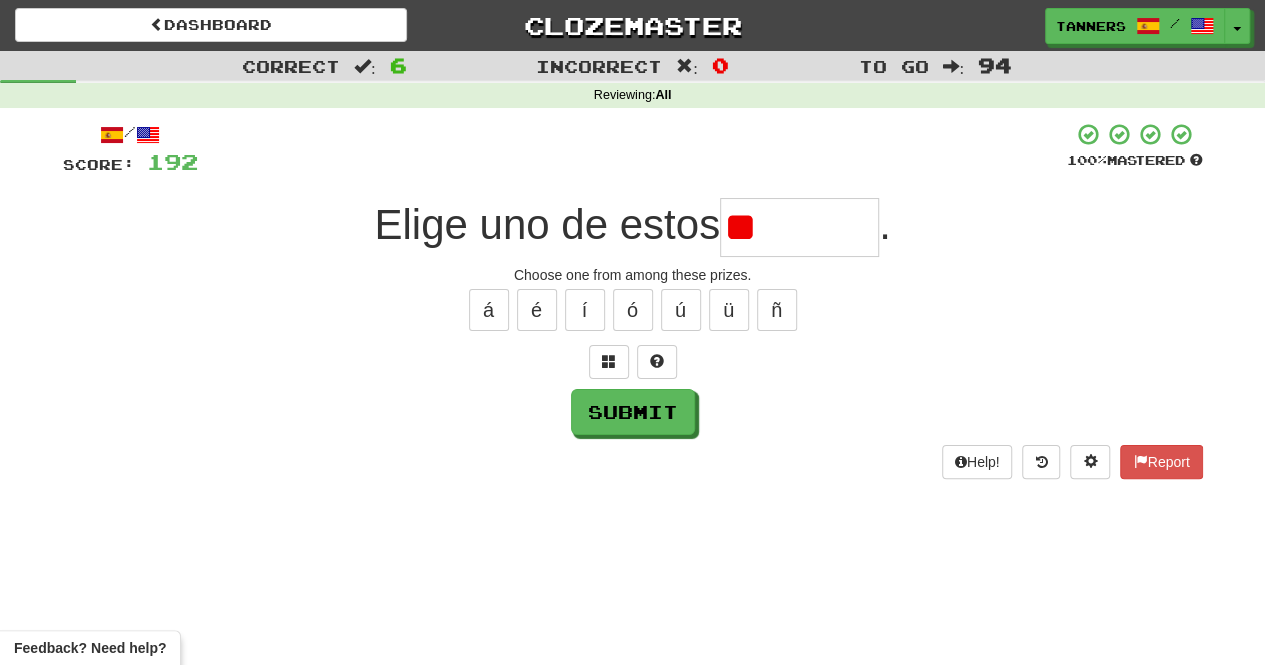type on "*" 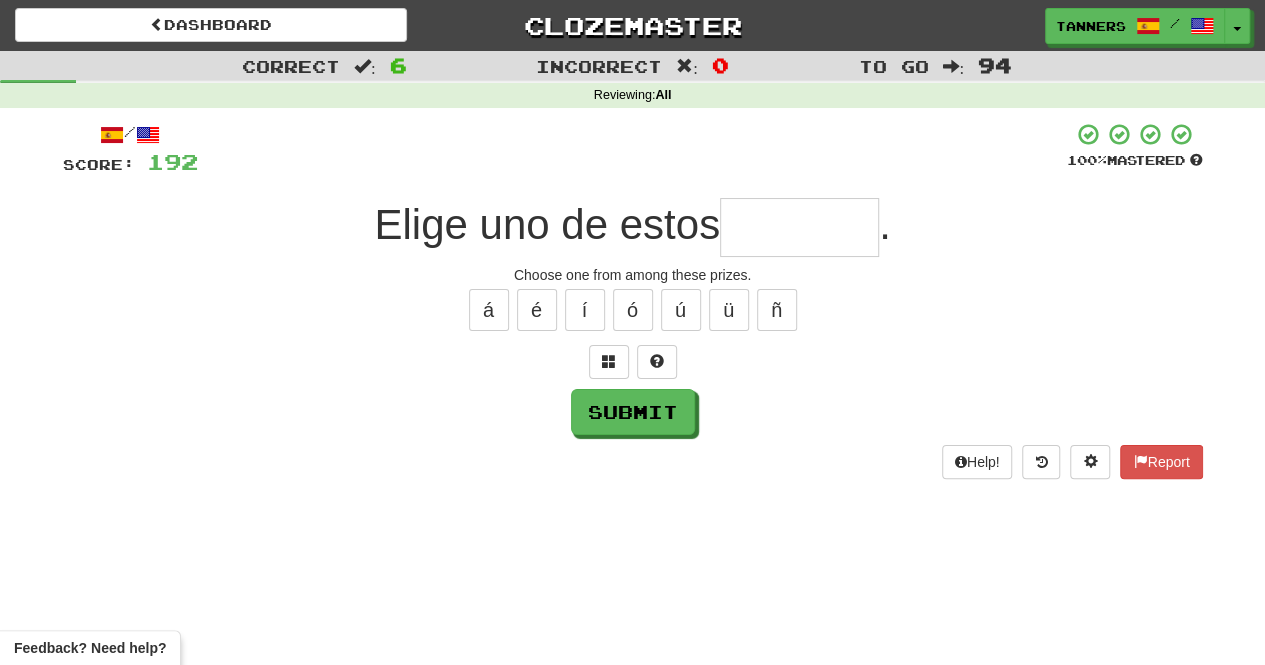 type on "*" 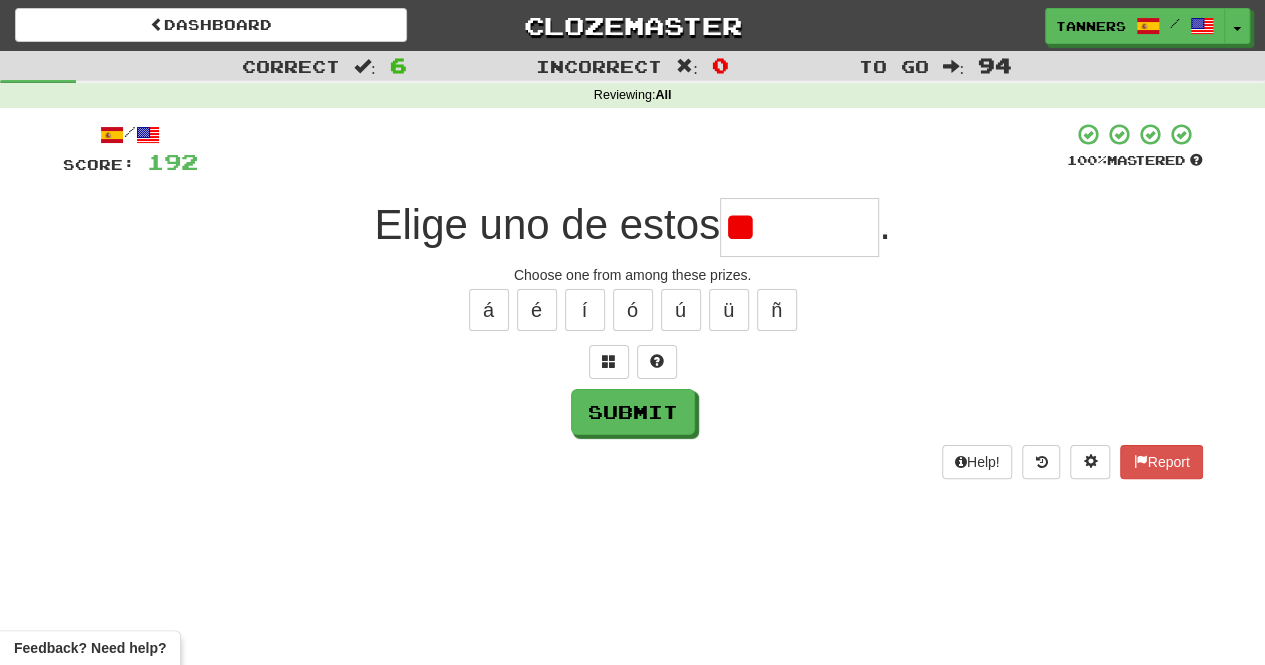 type on "*" 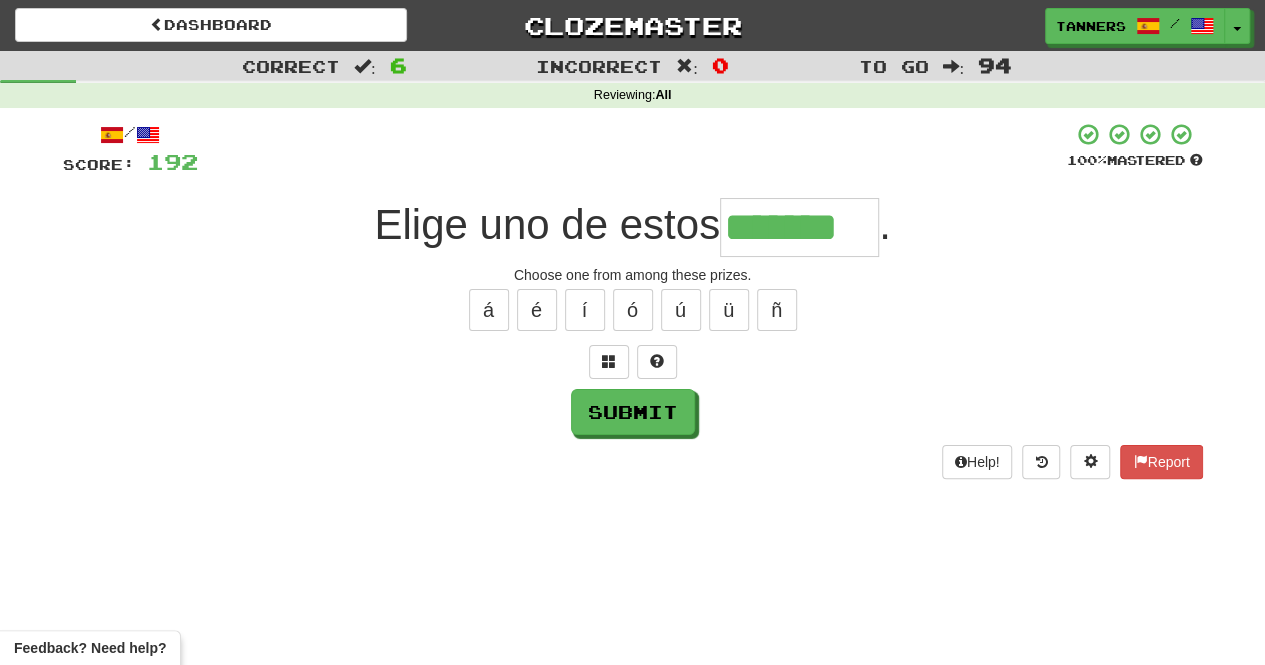 type on "*******" 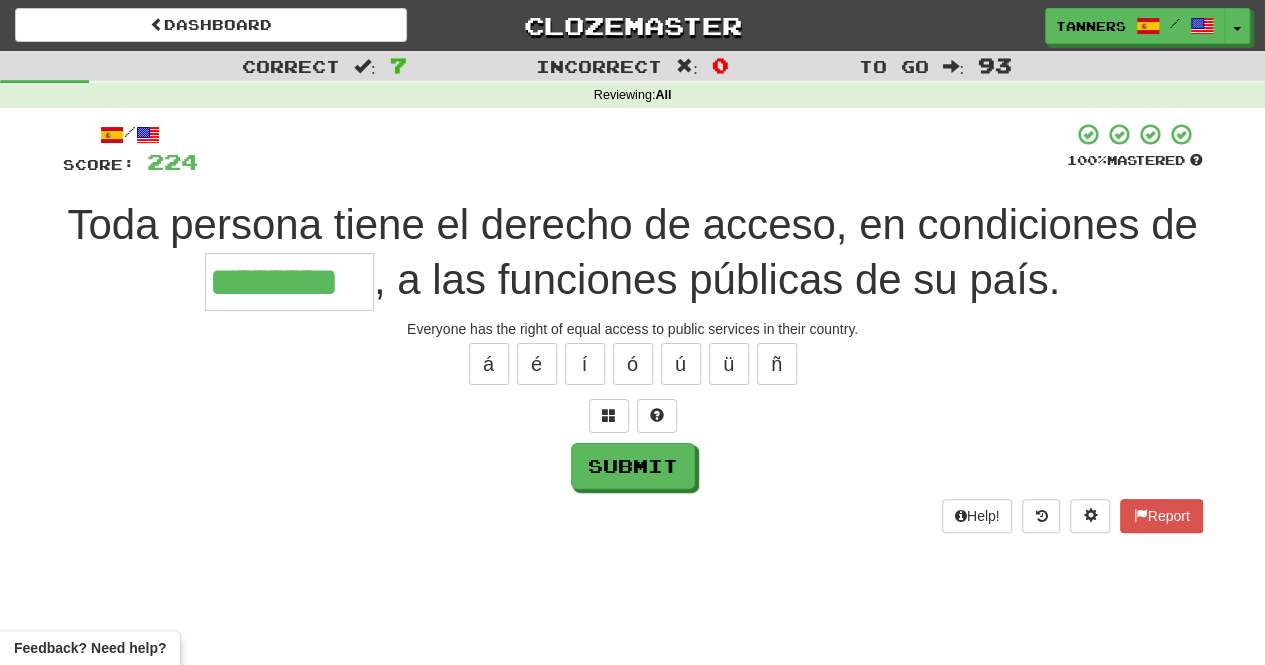 type on "********" 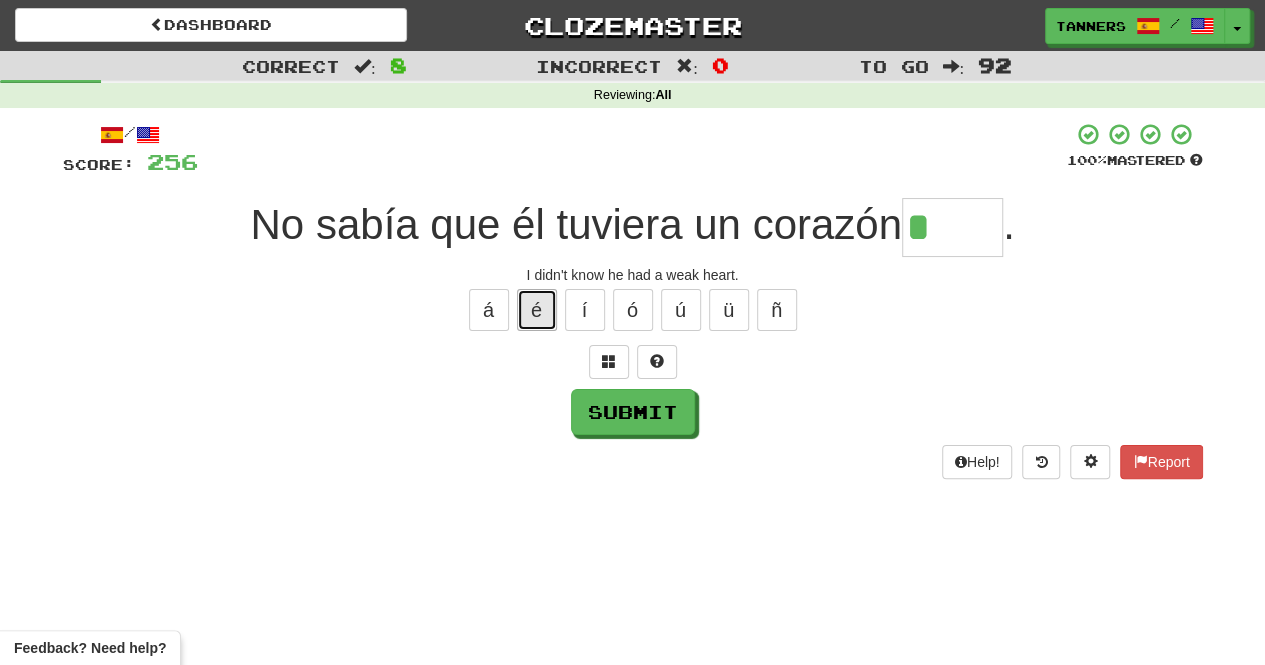 click on "é" at bounding box center (537, 310) 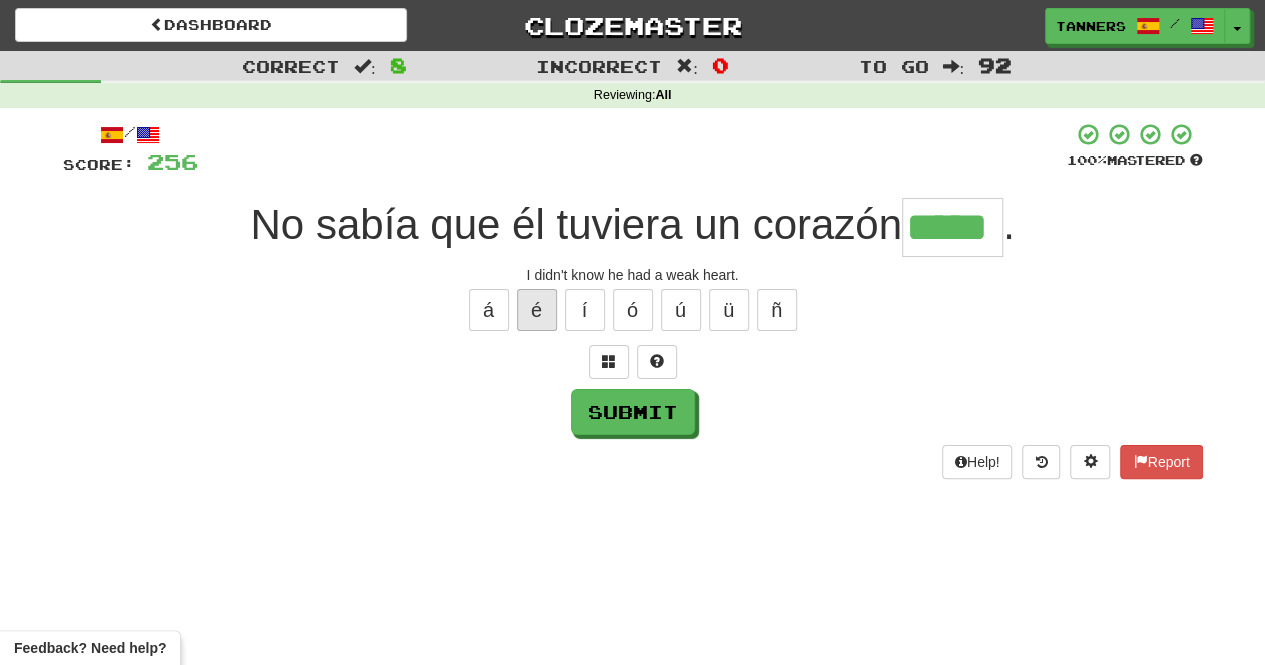 type on "******" 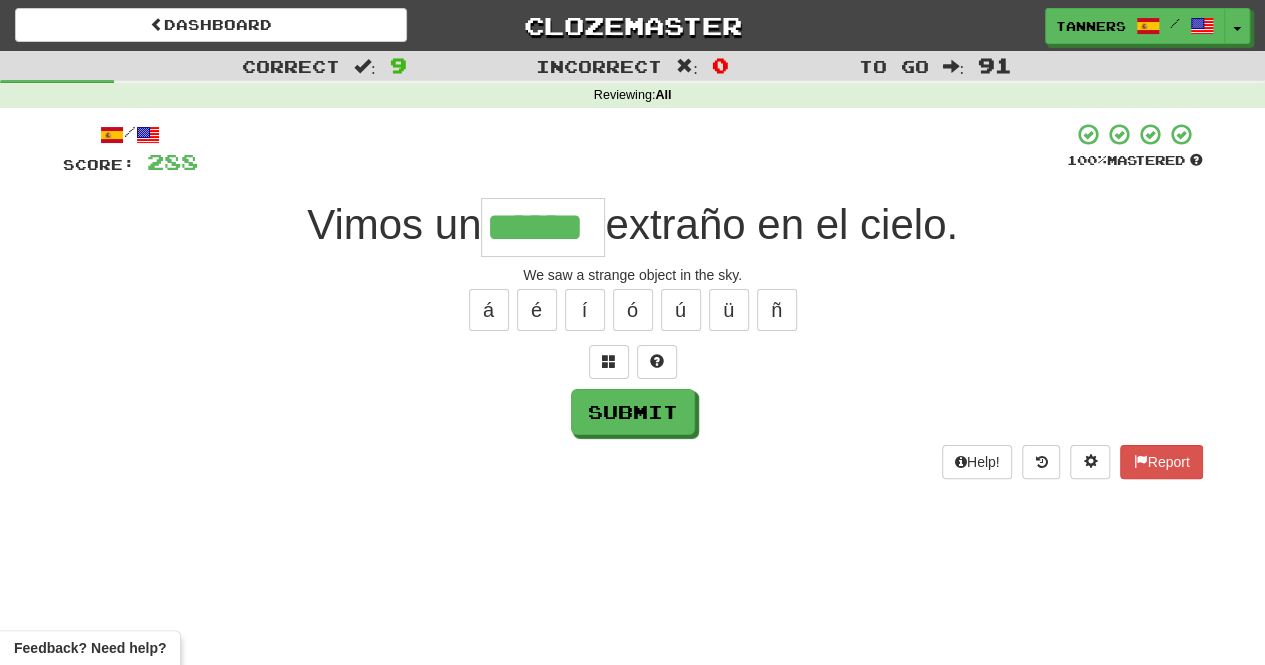 type on "******" 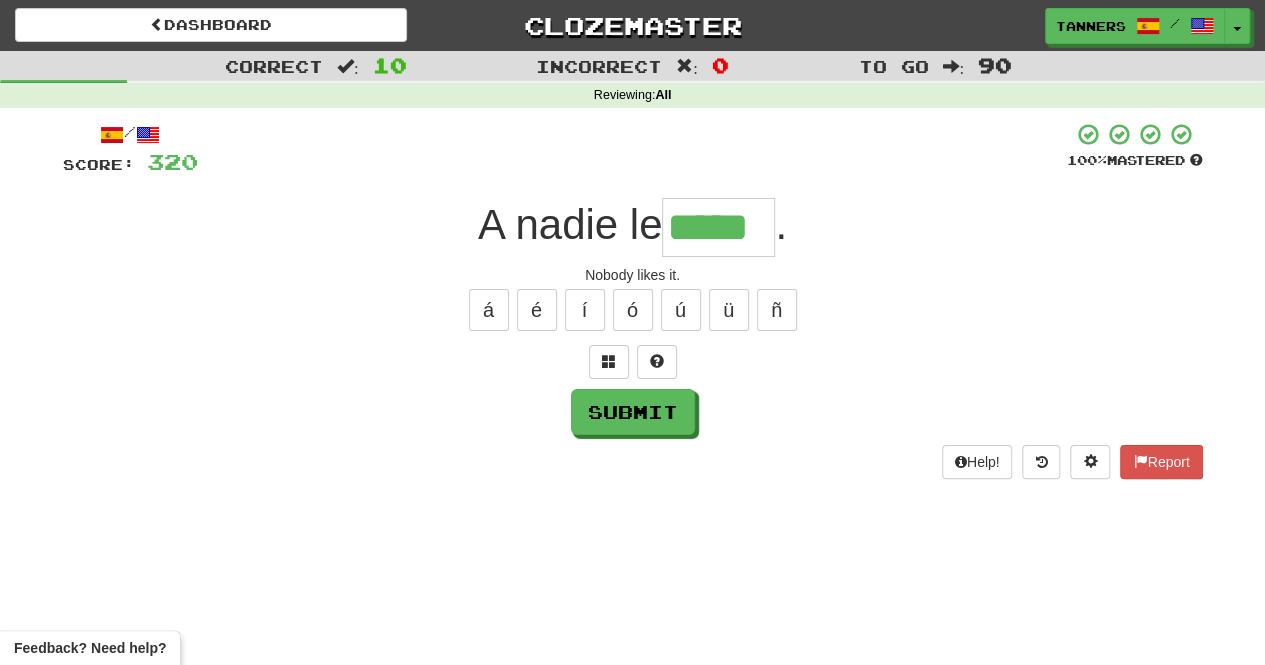 type on "*****" 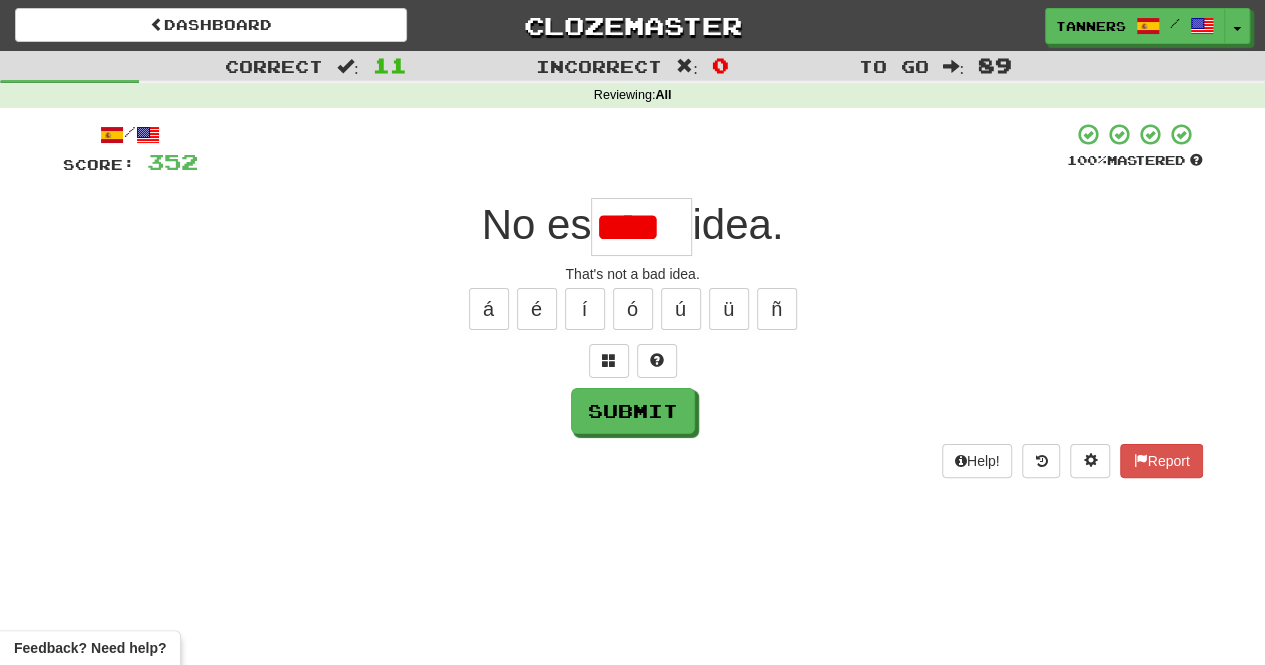 scroll, scrollTop: 0, scrollLeft: 0, axis: both 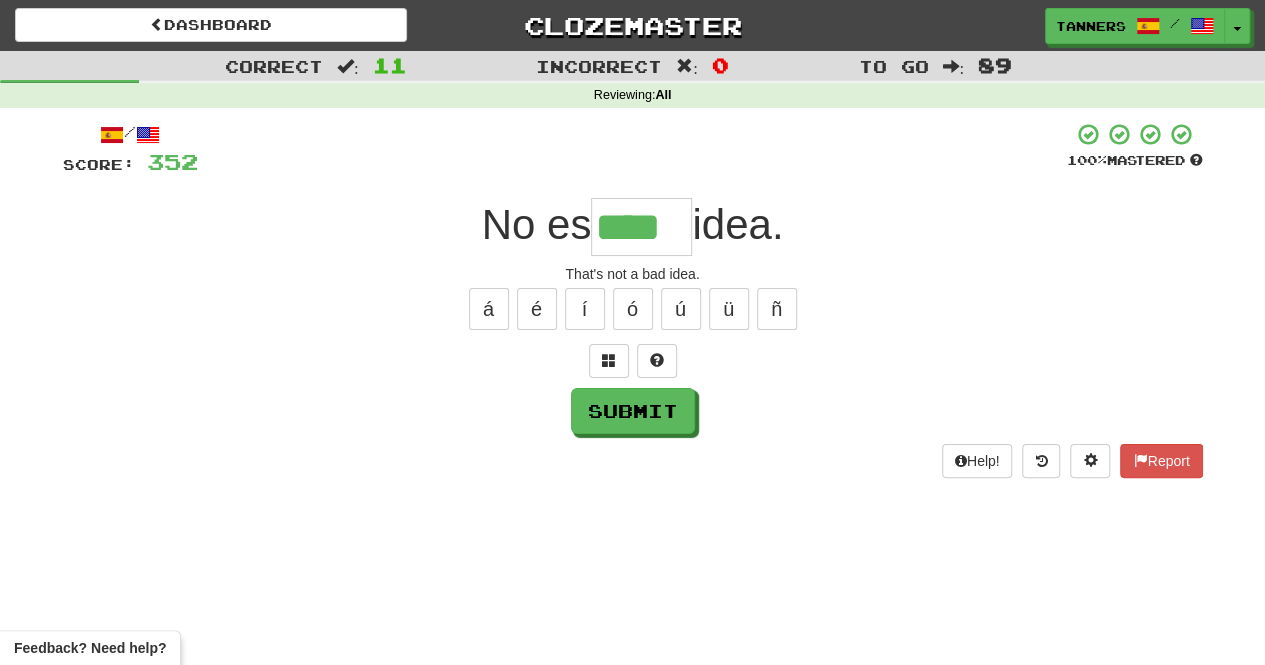 type on "****" 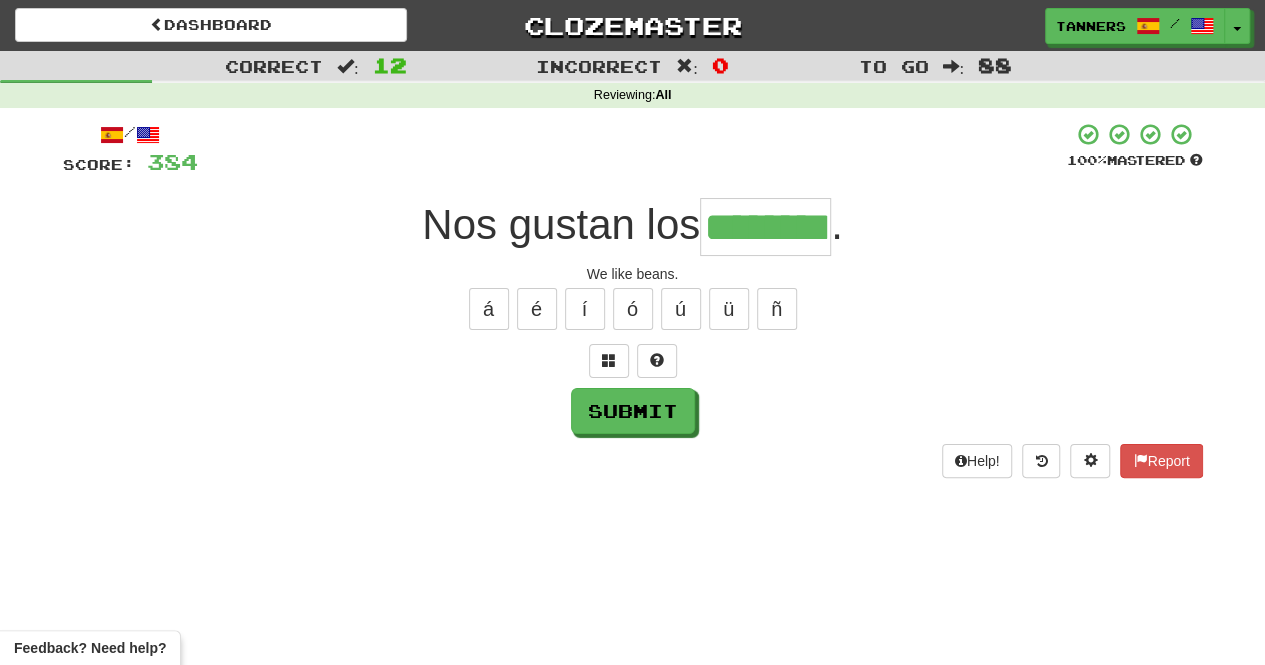 type on "********" 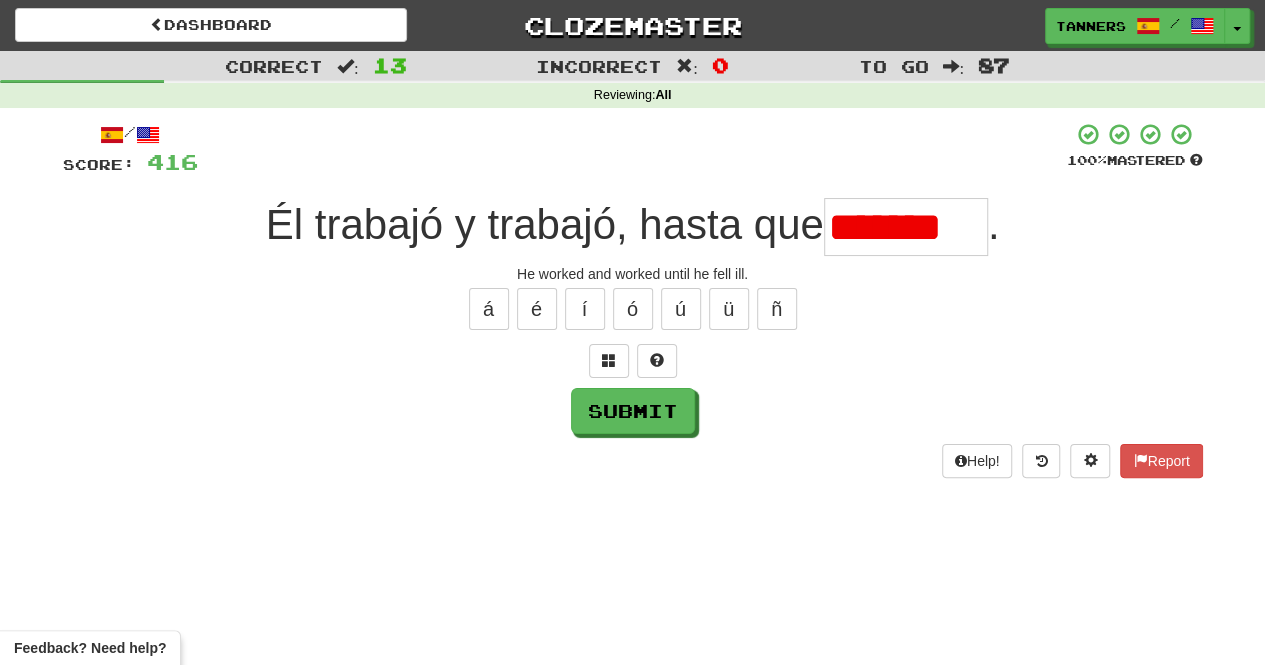 scroll, scrollTop: 0, scrollLeft: 0, axis: both 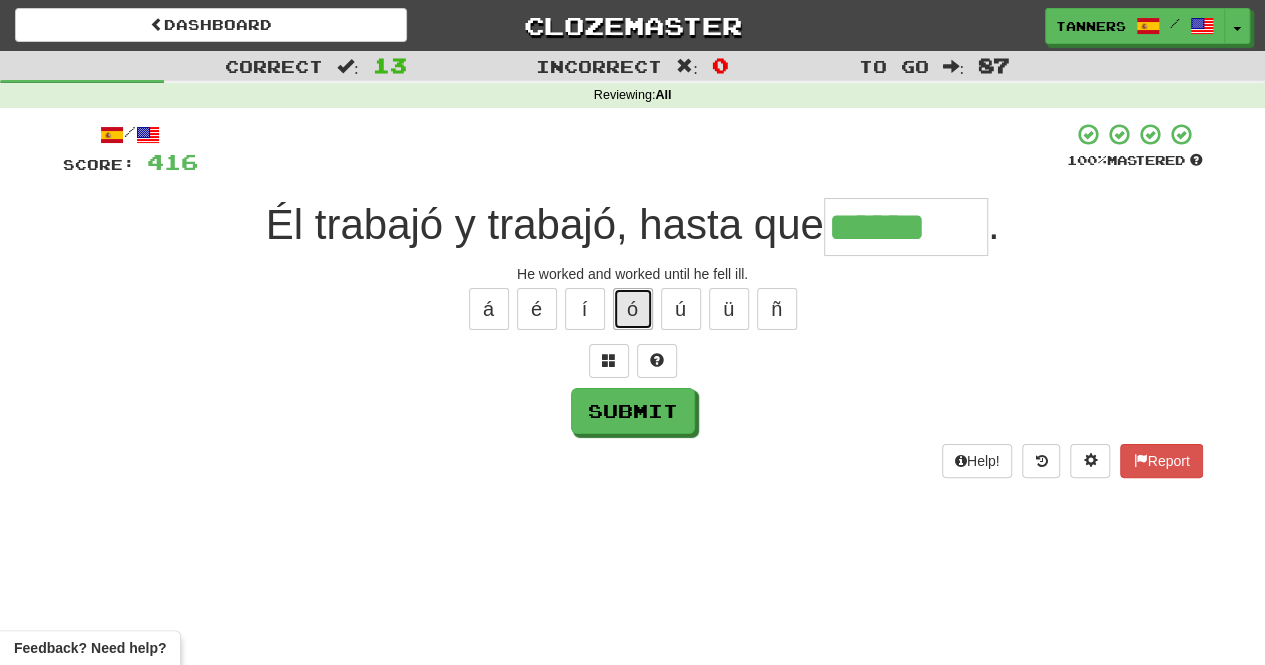 click on "ó" at bounding box center (633, 309) 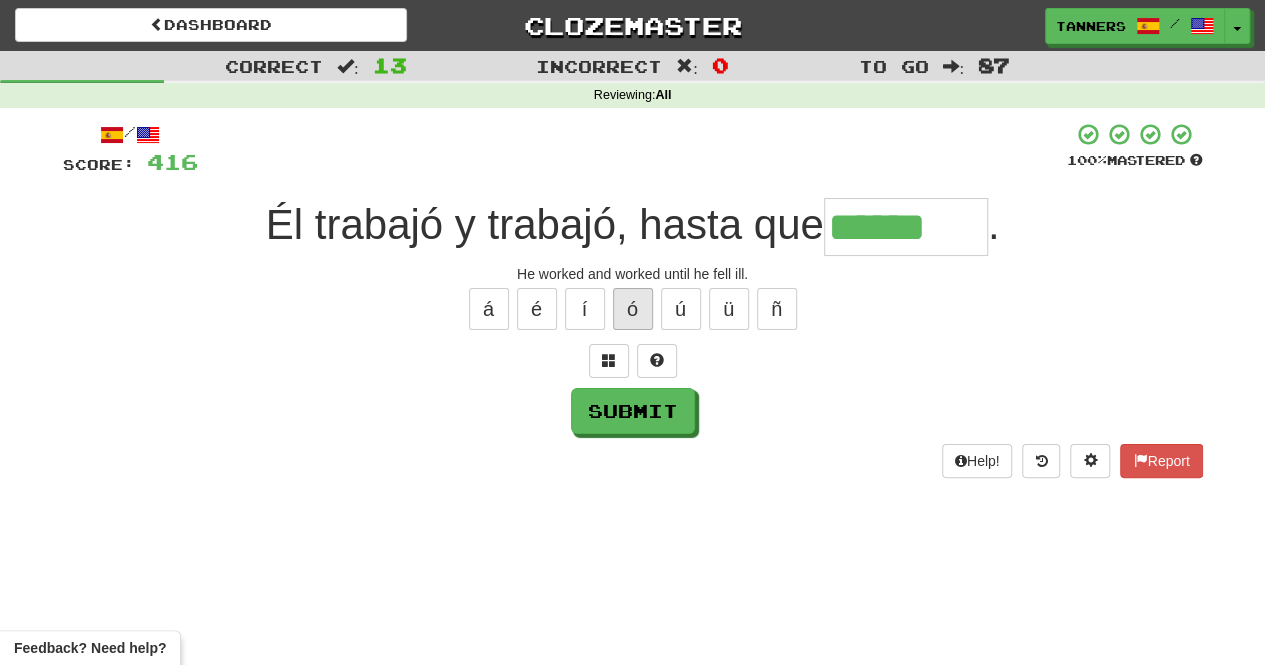 type on "*******" 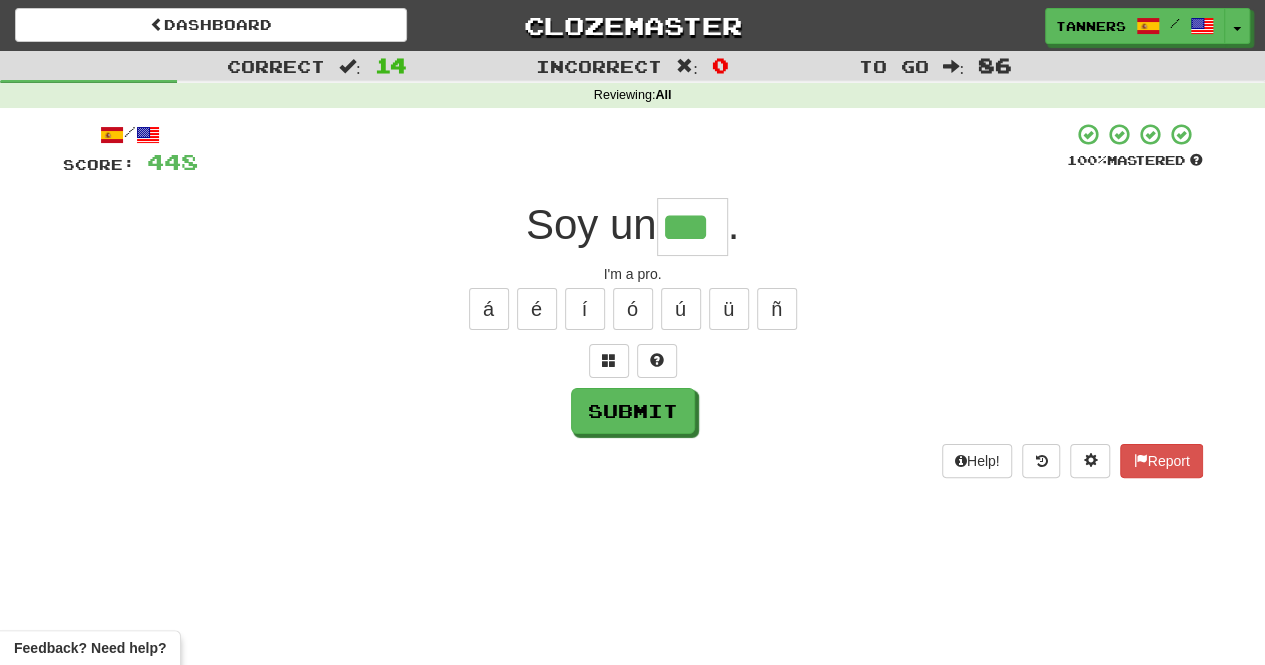 type on "***" 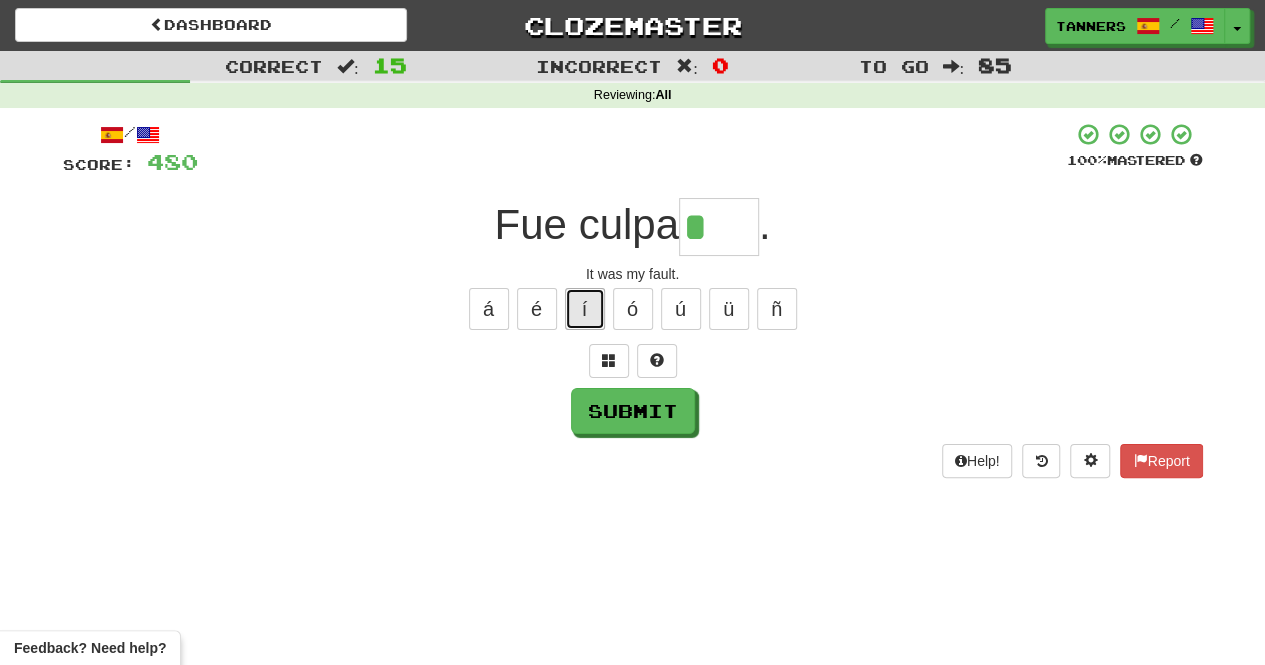 click on "í" at bounding box center [585, 309] 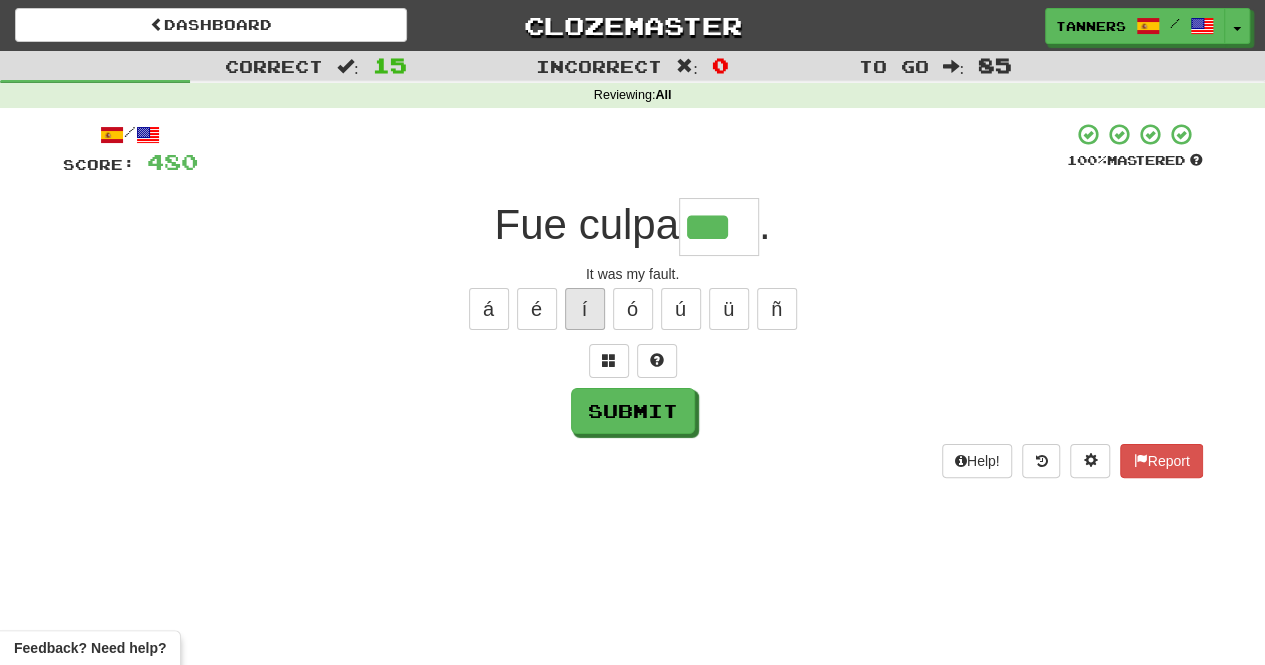 type on "***" 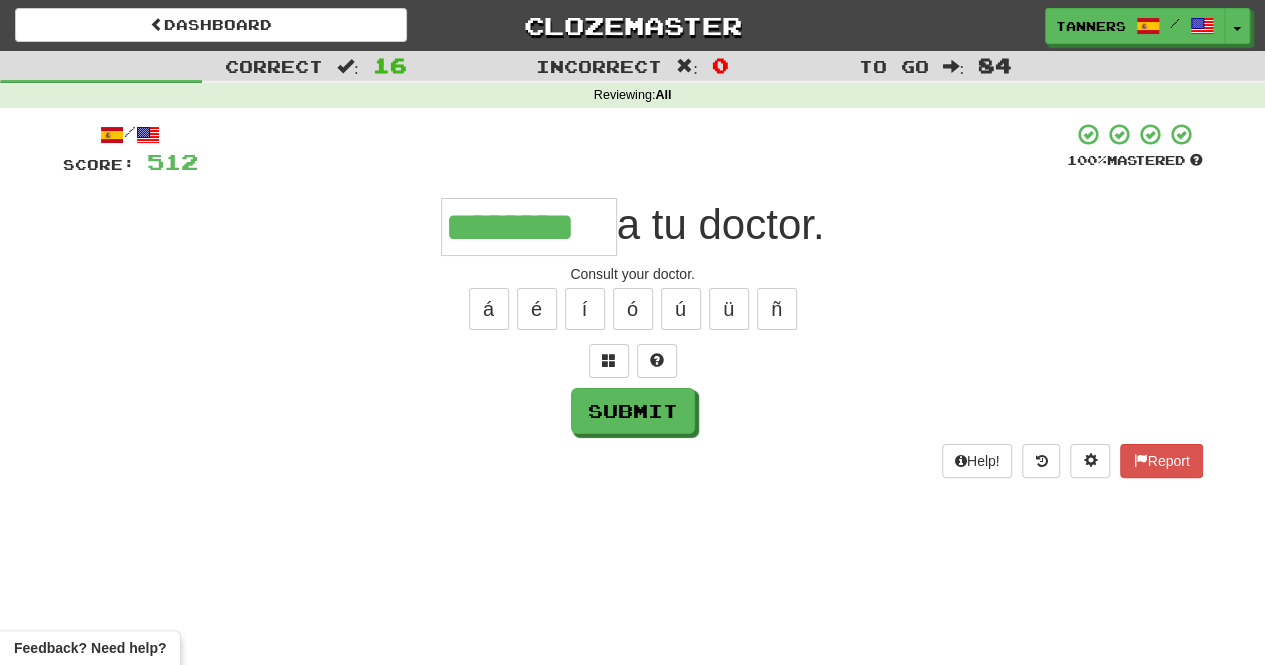 type on "********" 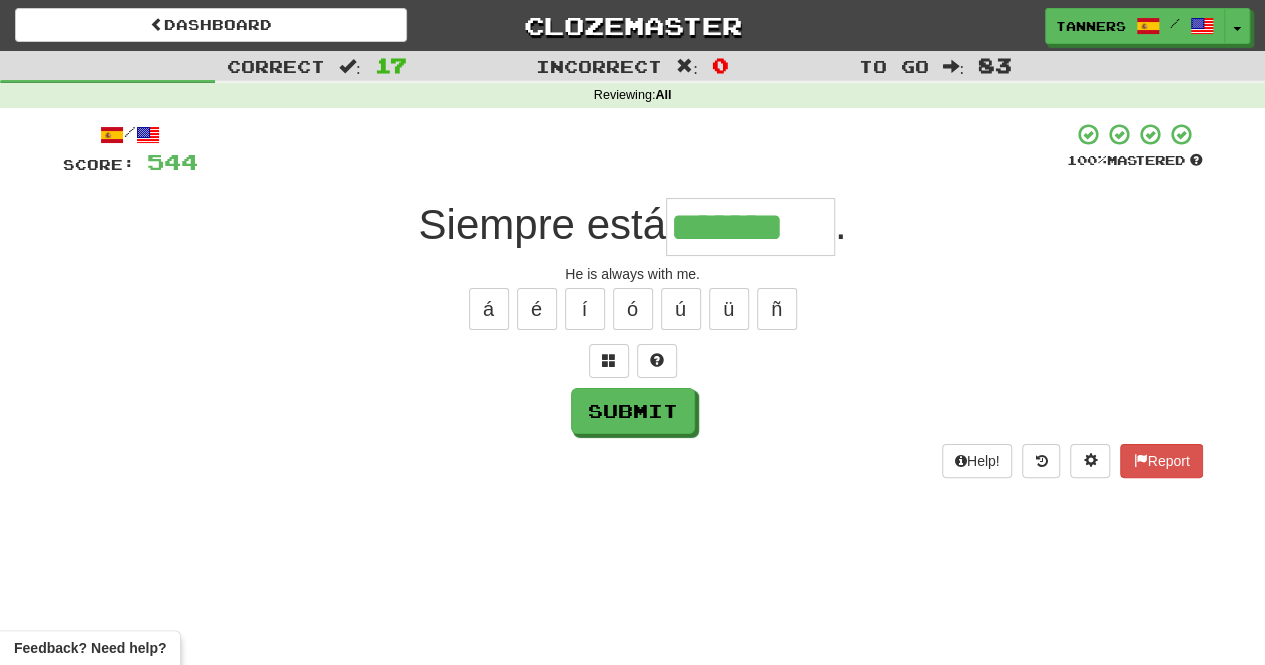 type on "*******" 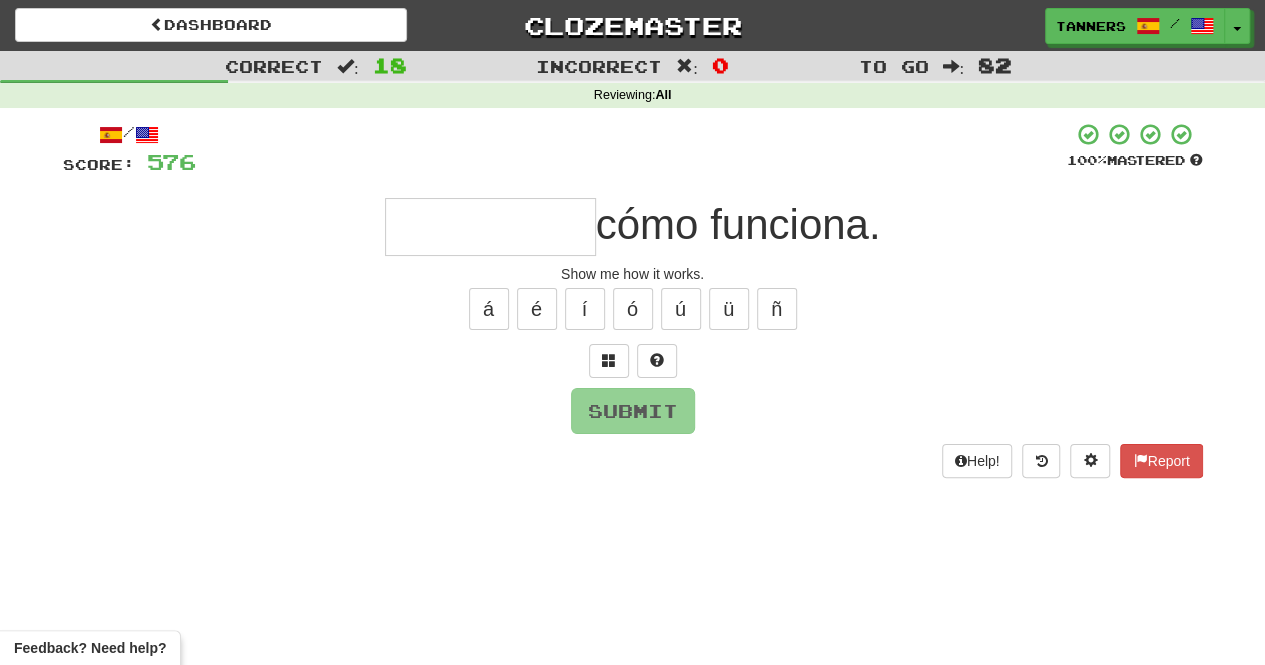 type on "*" 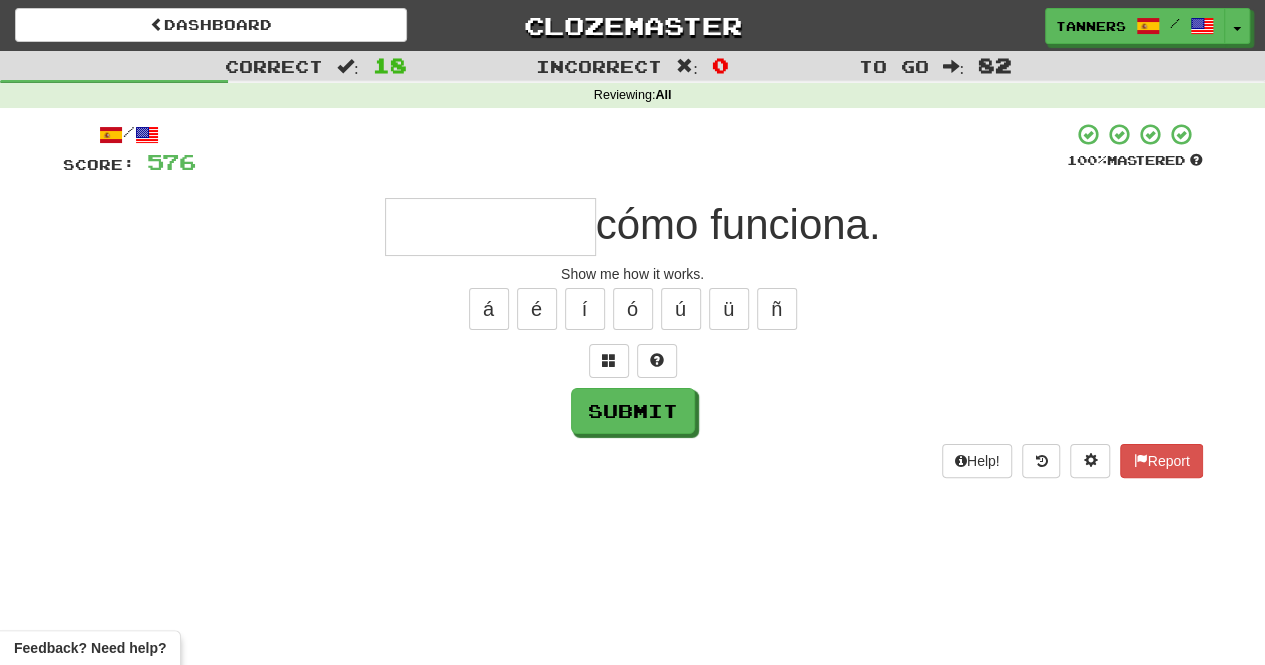 type on "*" 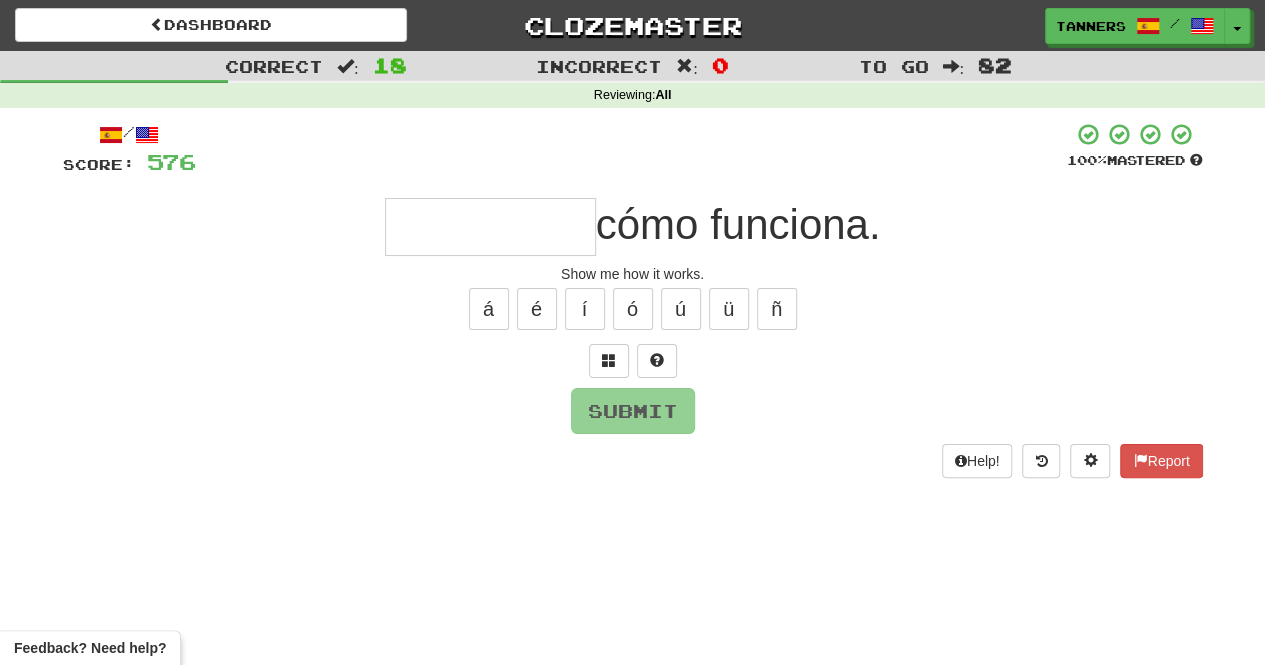 type on "*" 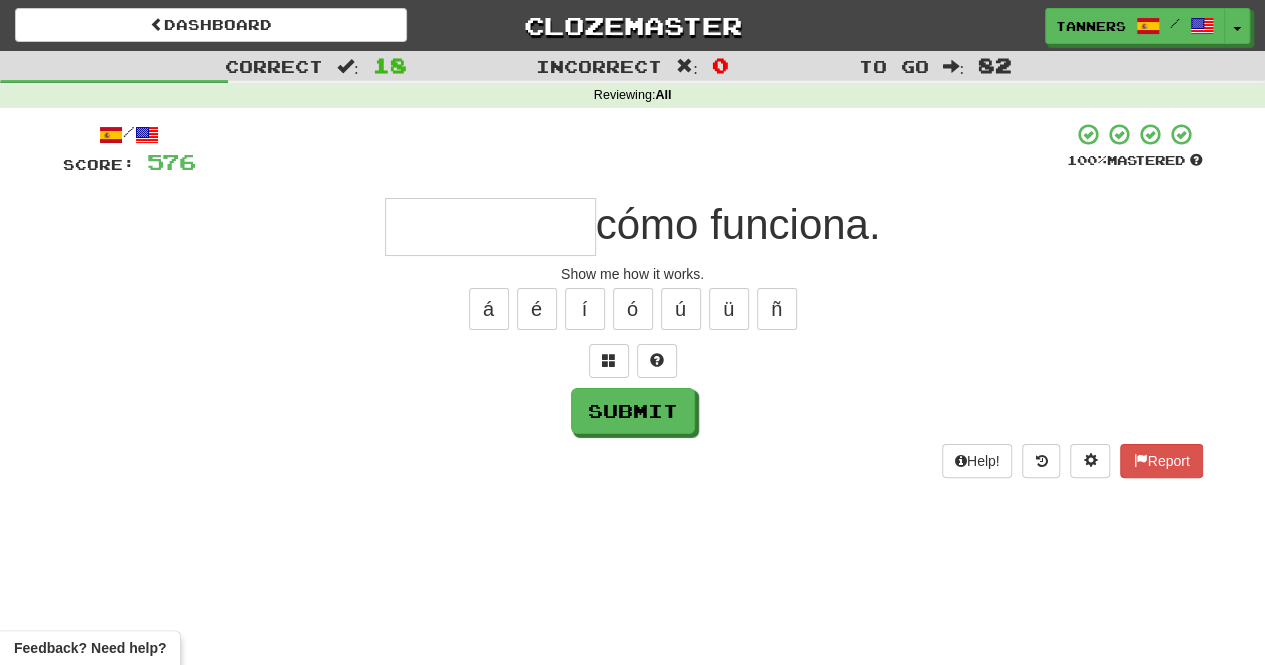 type on "*" 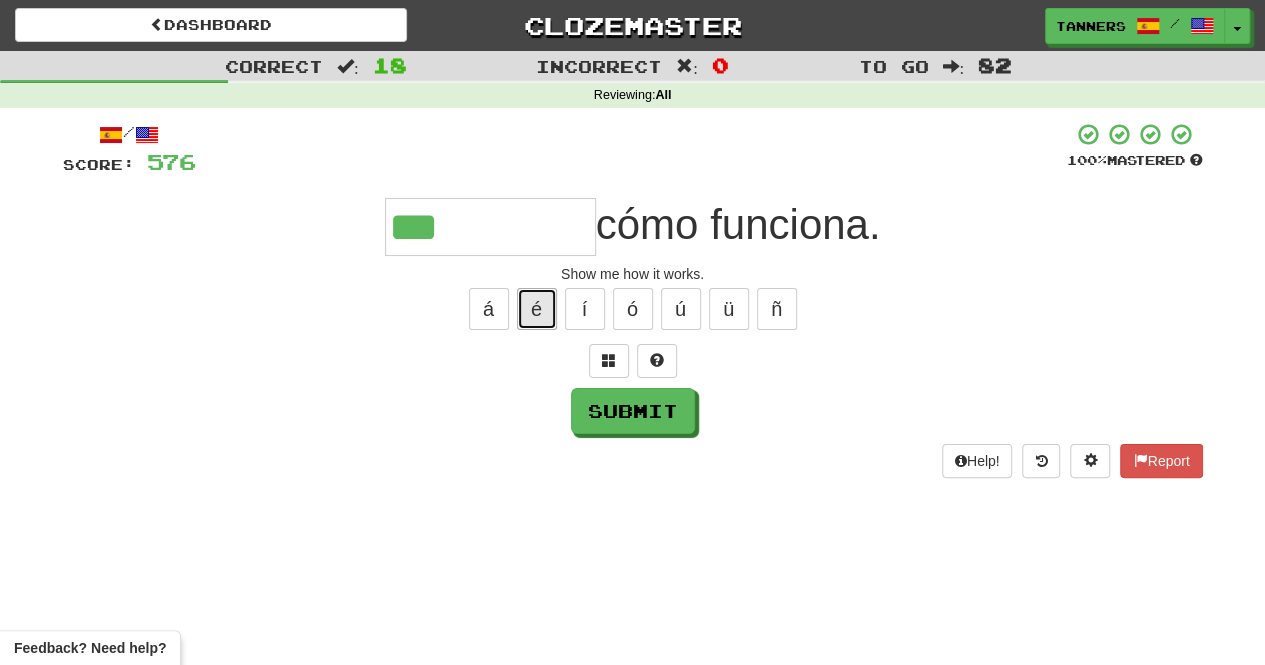 click on "é" at bounding box center (537, 309) 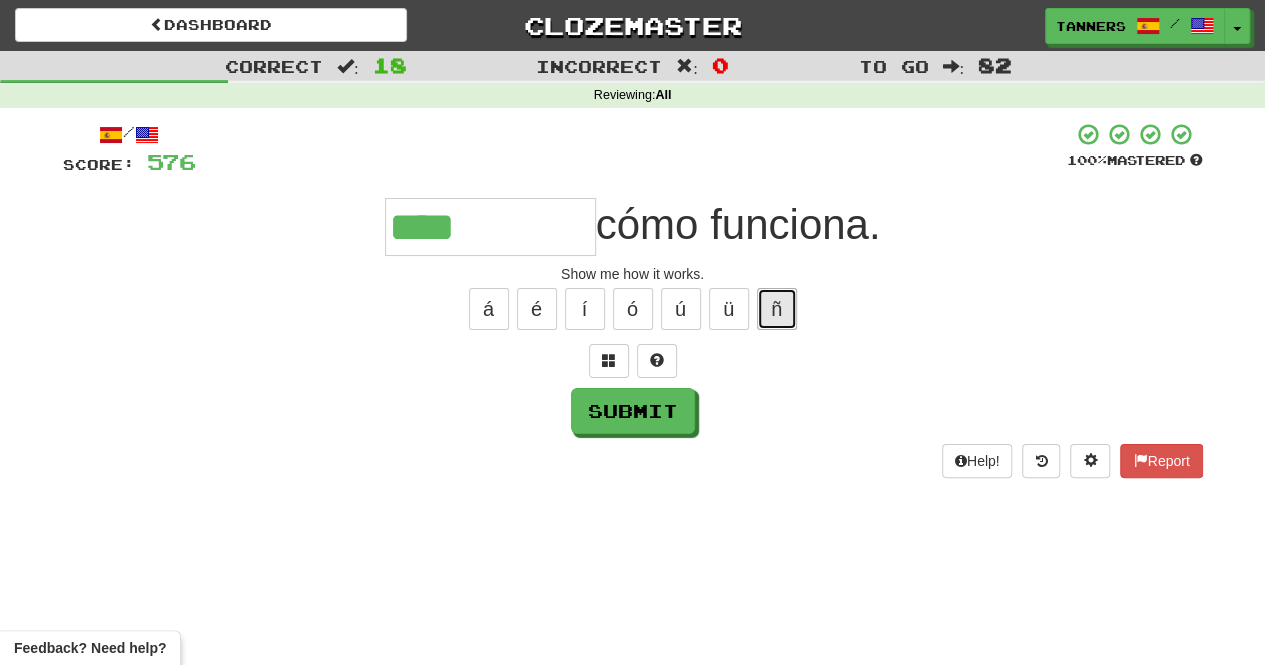 click on "ñ" at bounding box center (777, 309) 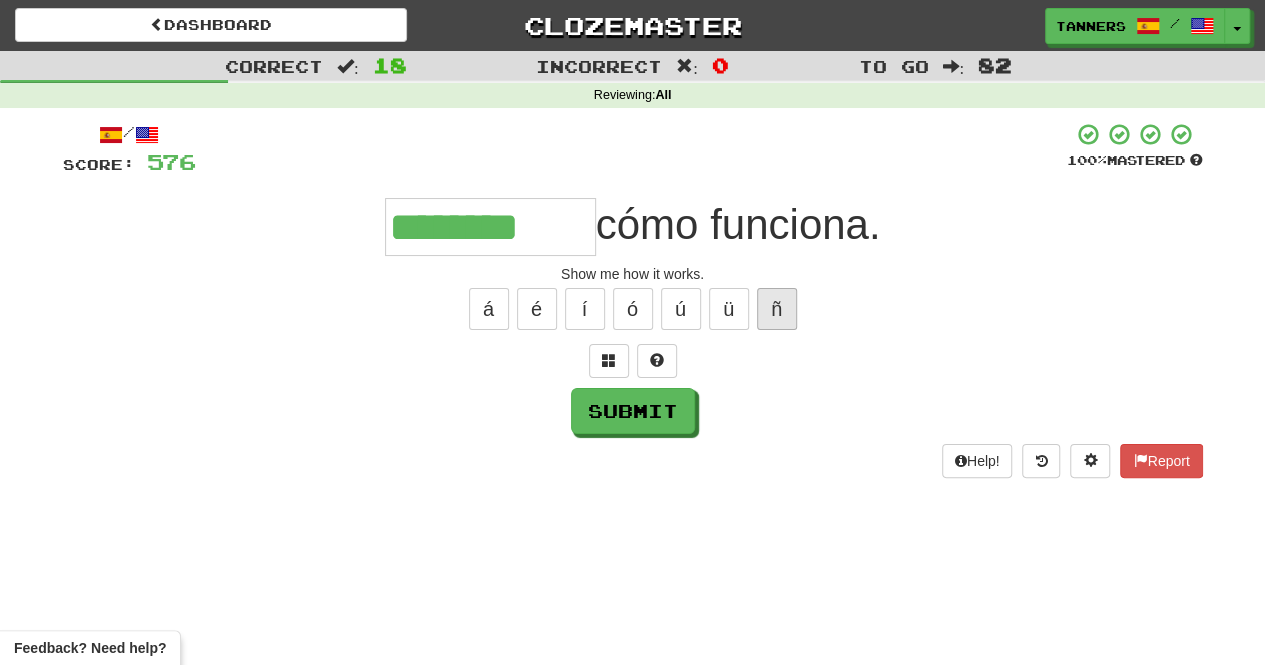 type on "********" 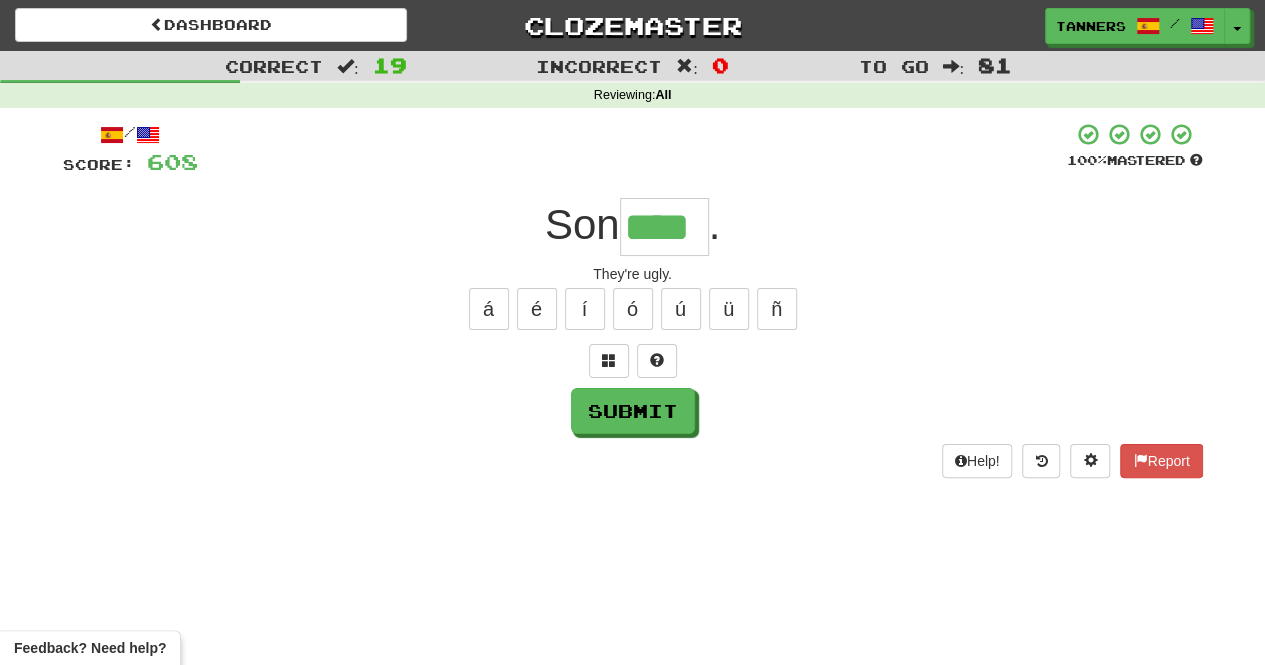 type on "****" 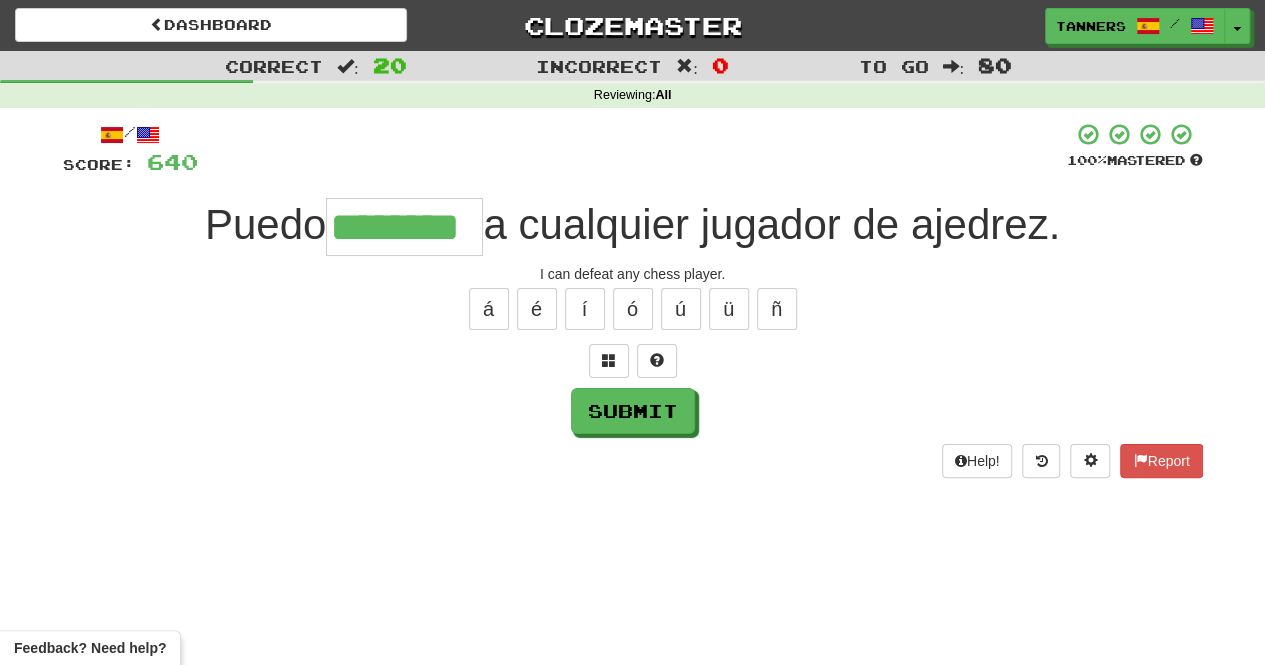 type on "********" 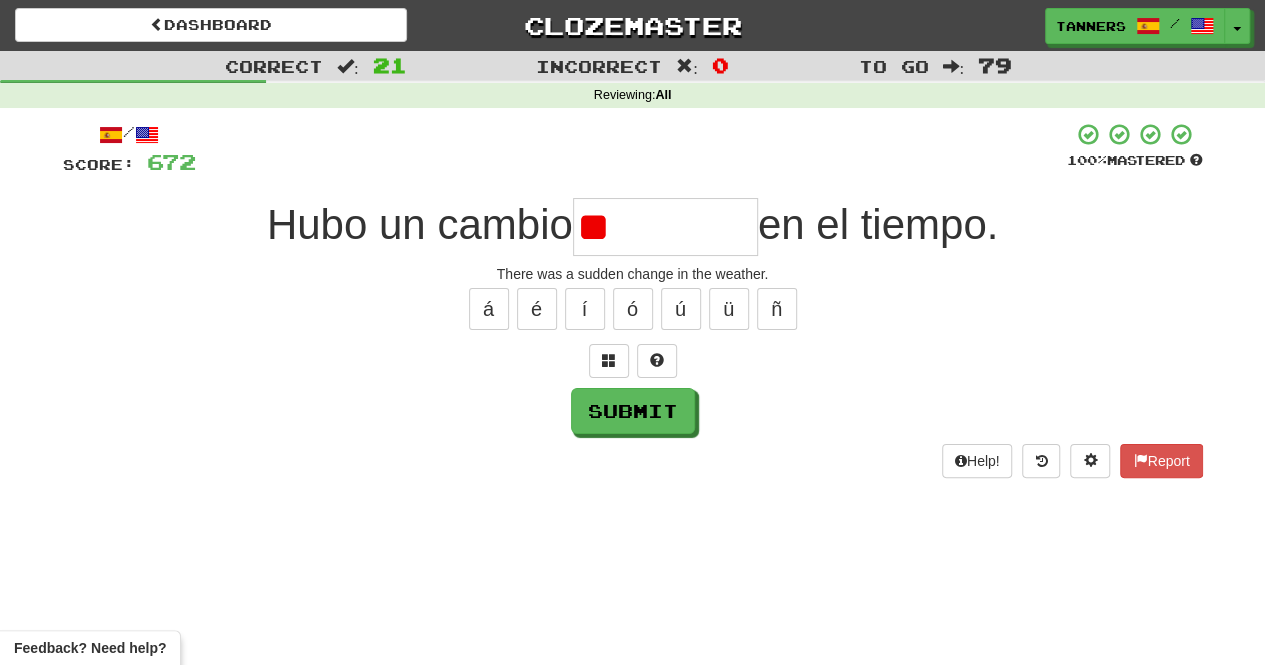 type on "*" 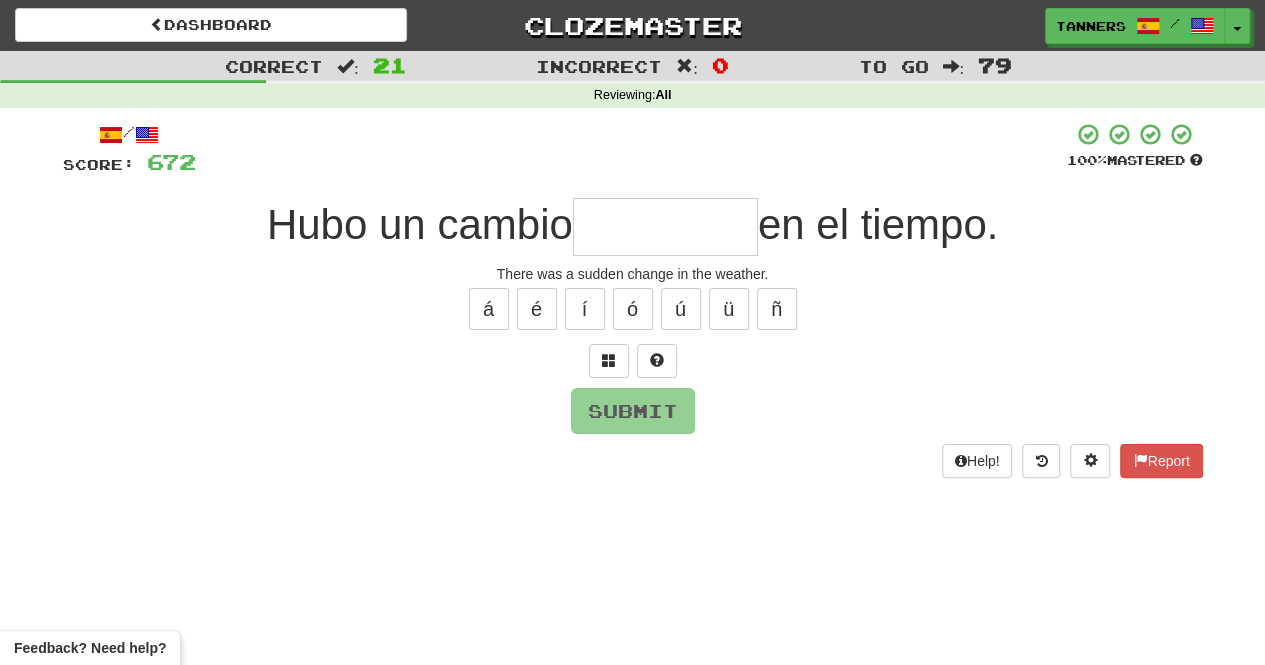 type on "*" 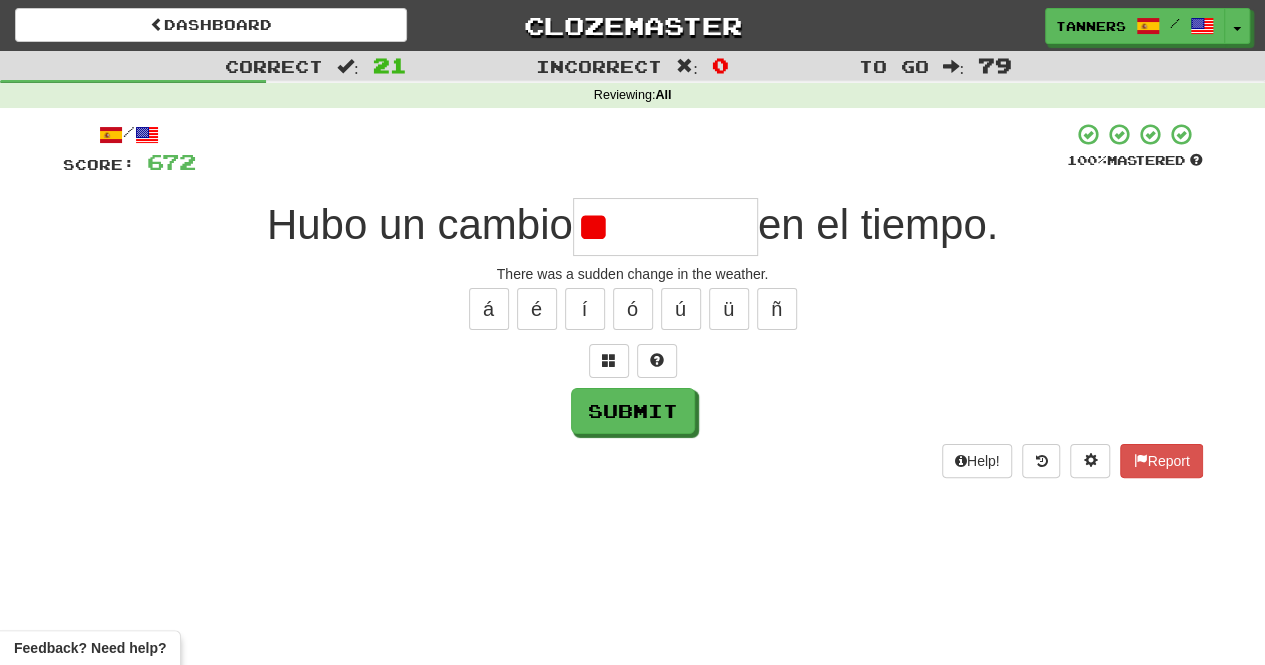 type on "*" 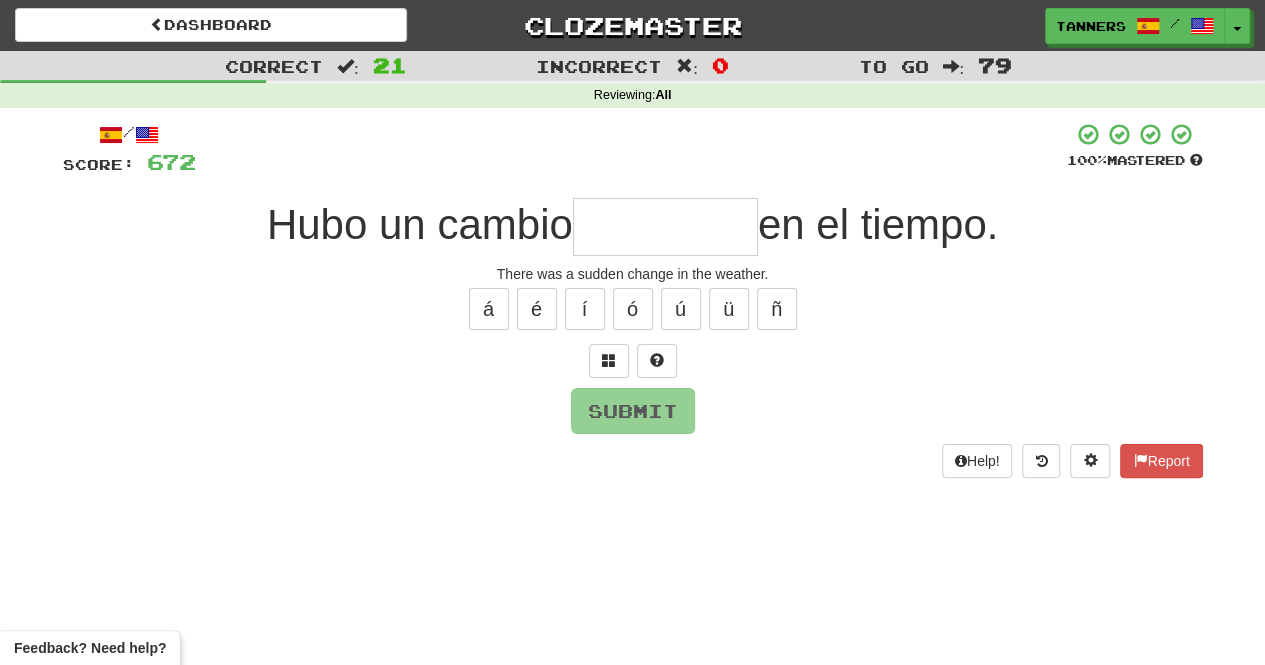 type on "*" 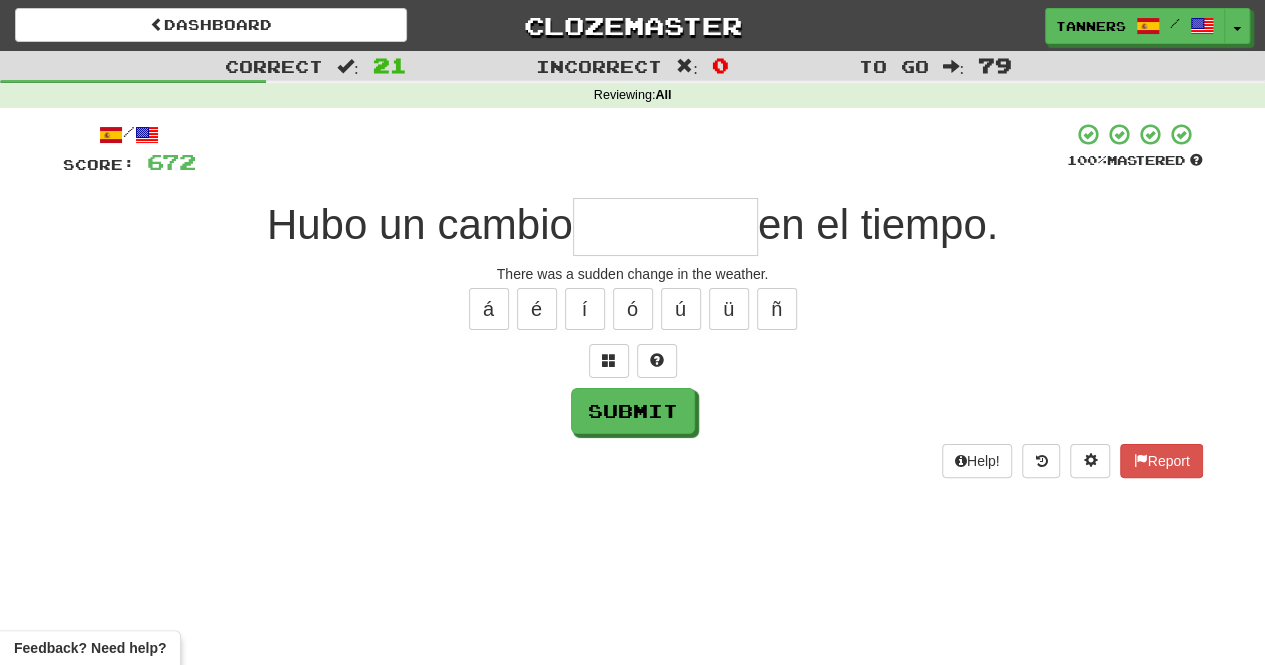 type on "*" 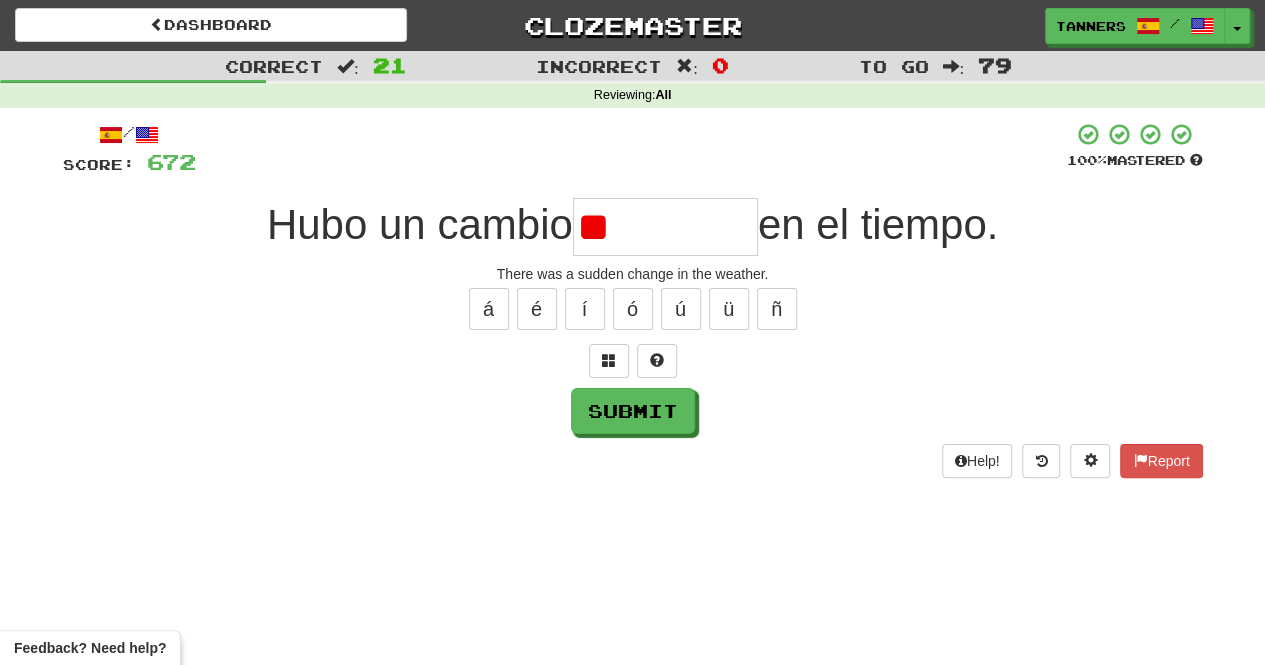 type on "*" 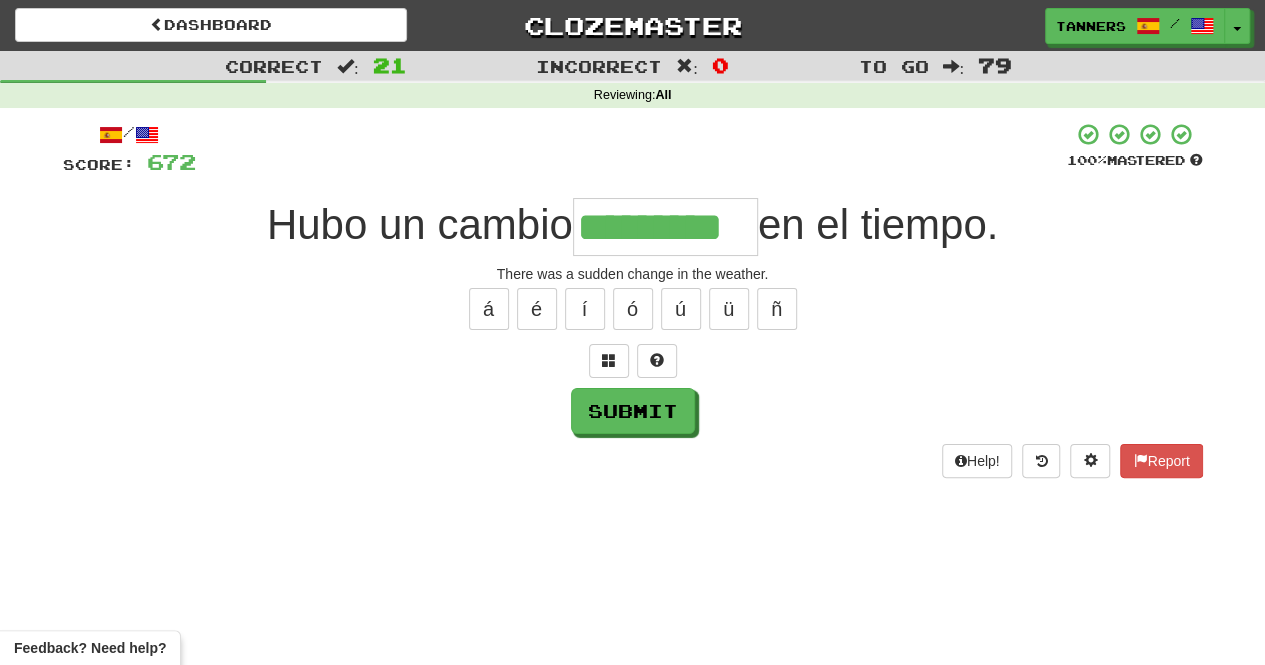 type on "*********" 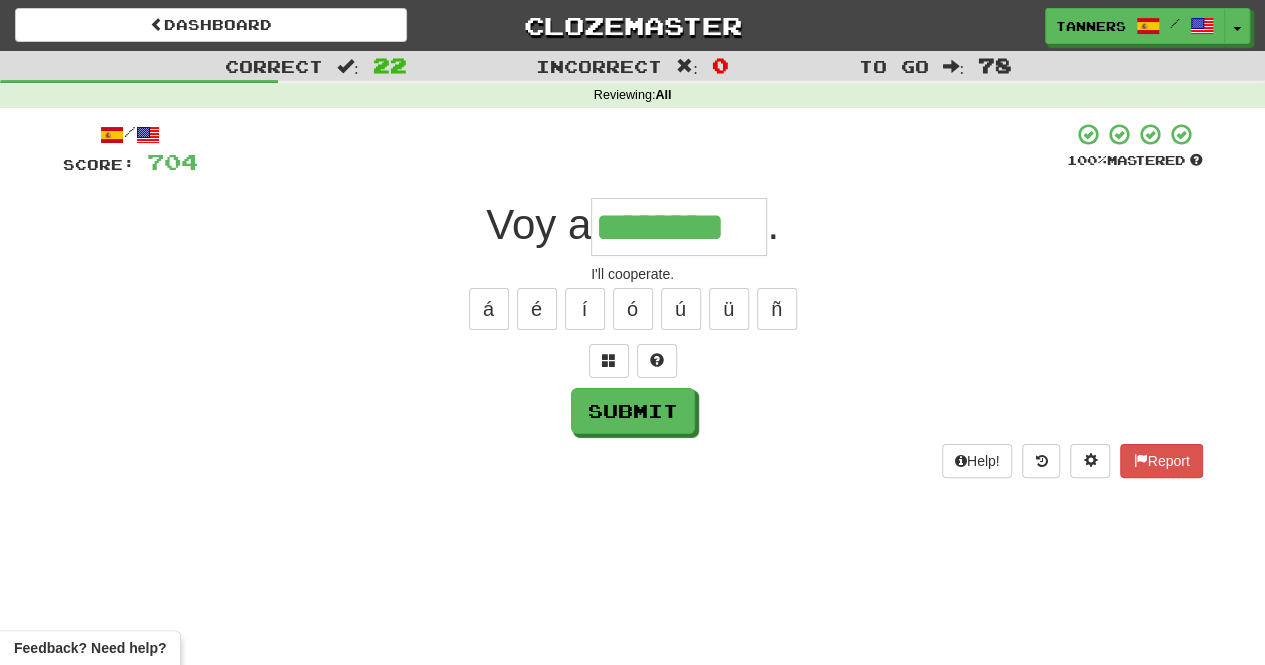 type on "********" 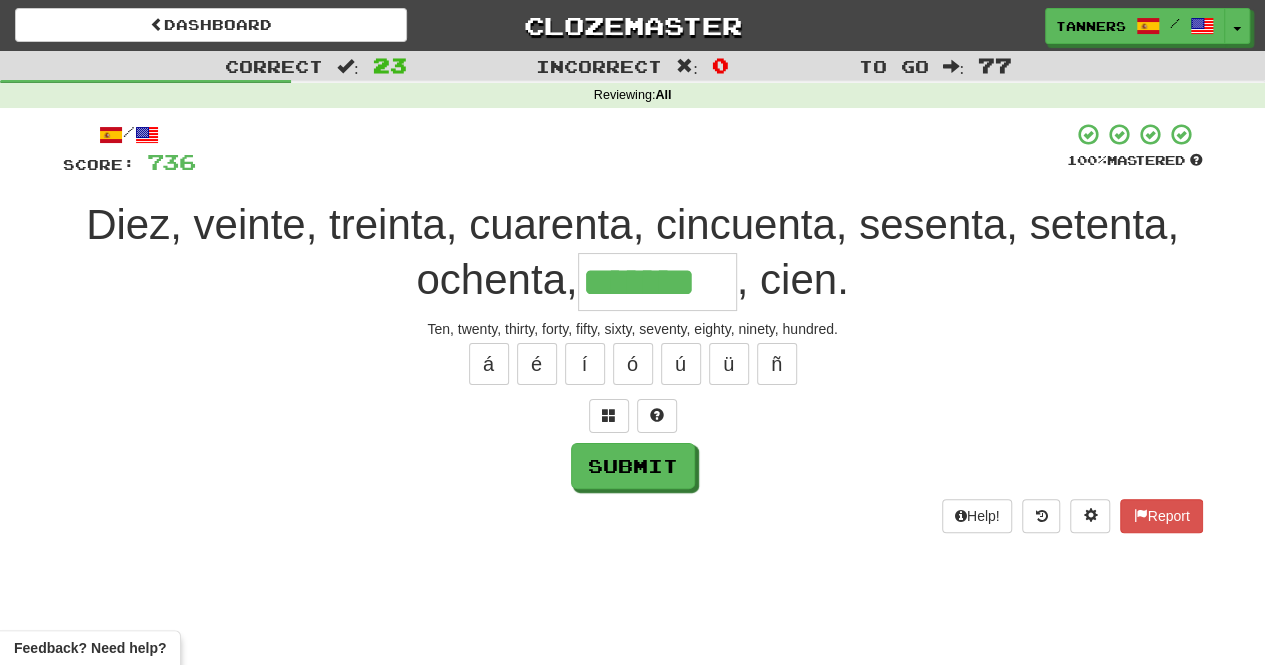 type on "*******" 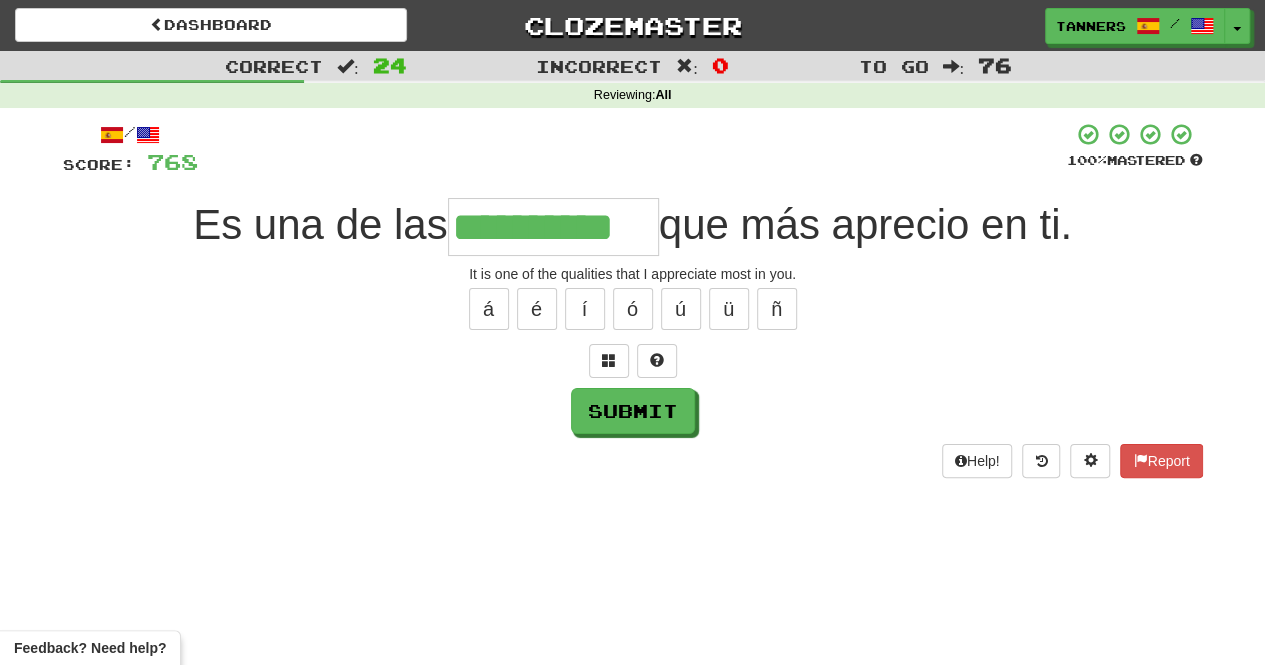 type on "**********" 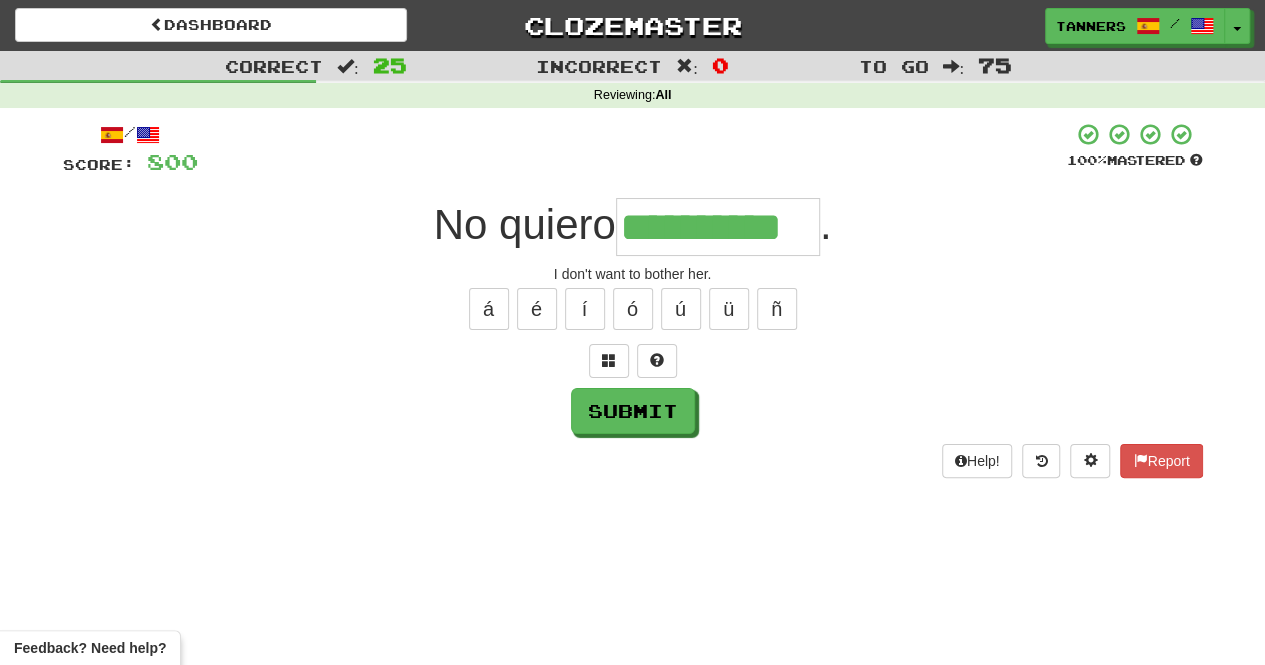 type on "**********" 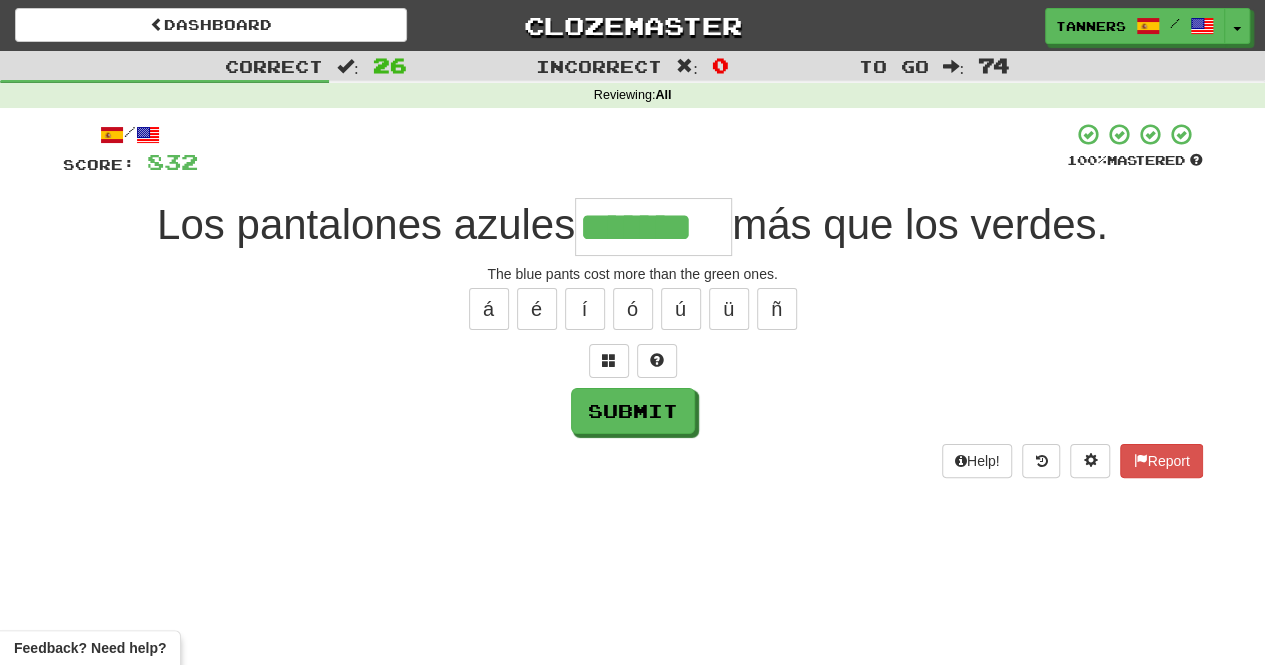 type on "*******" 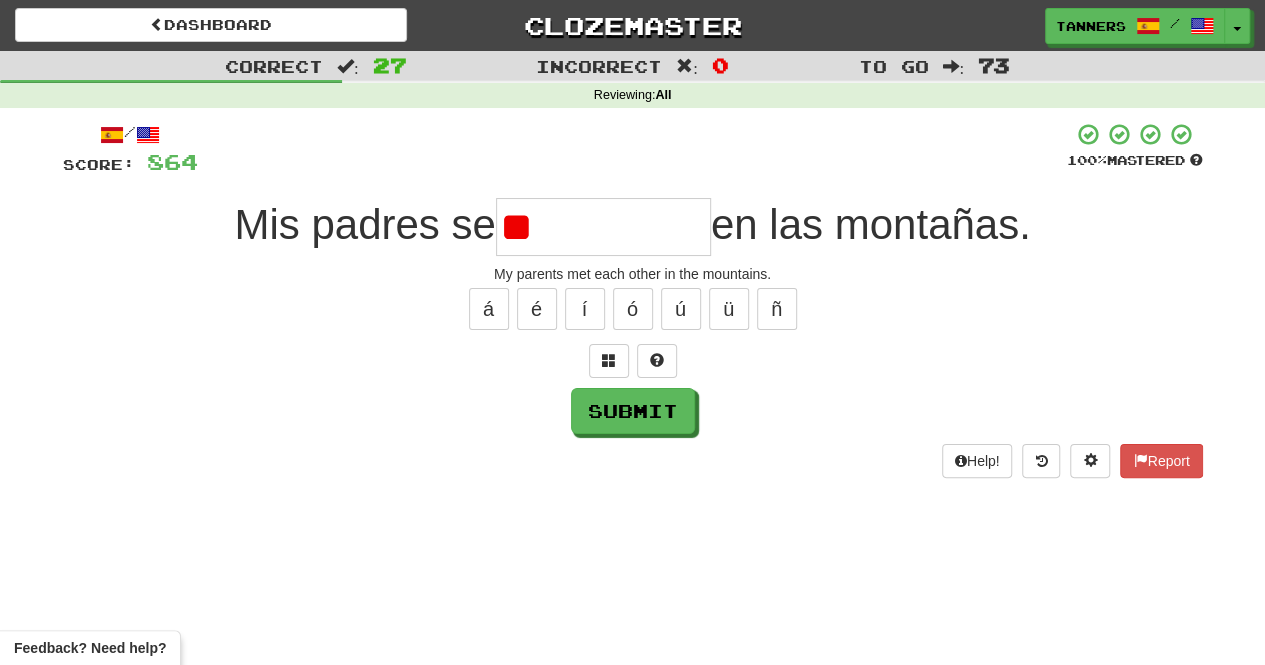 type on "*" 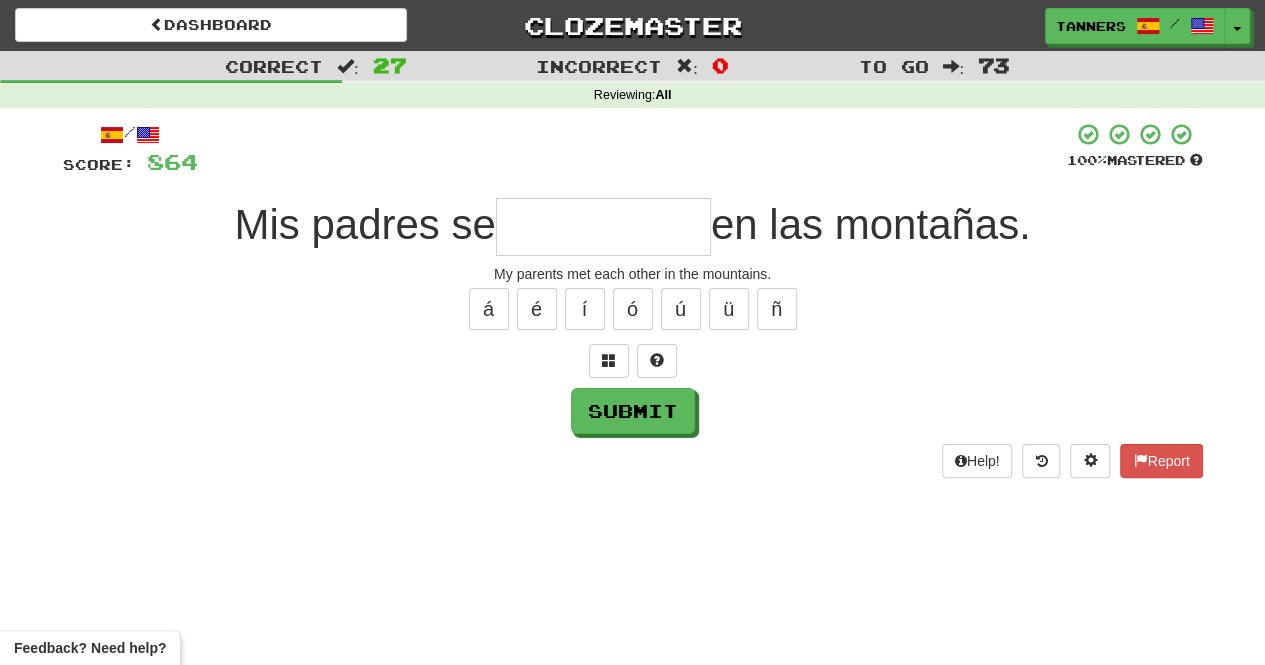 type on "*" 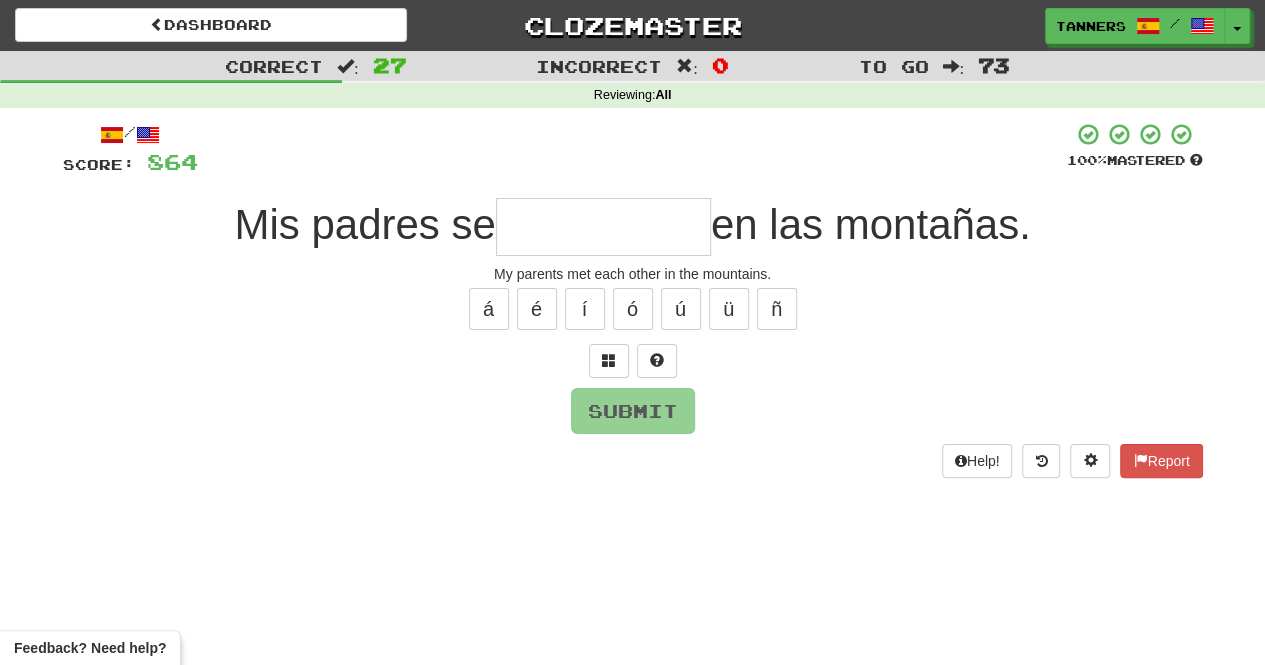 type on "*" 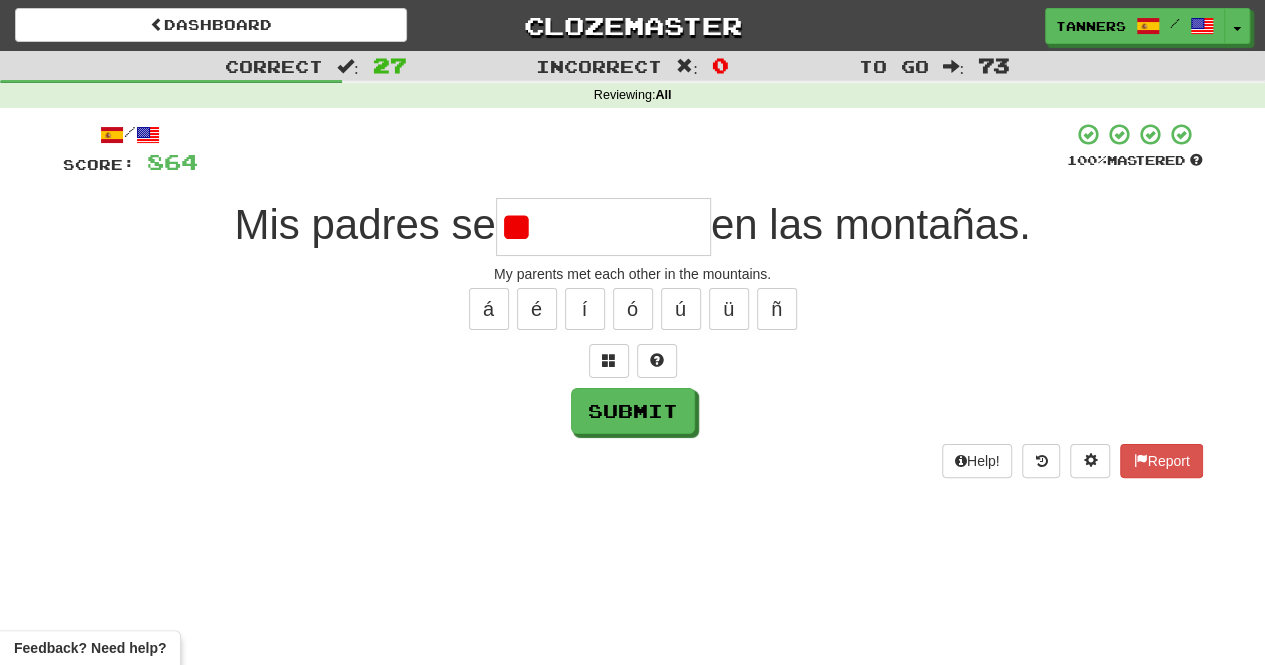 type on "*" 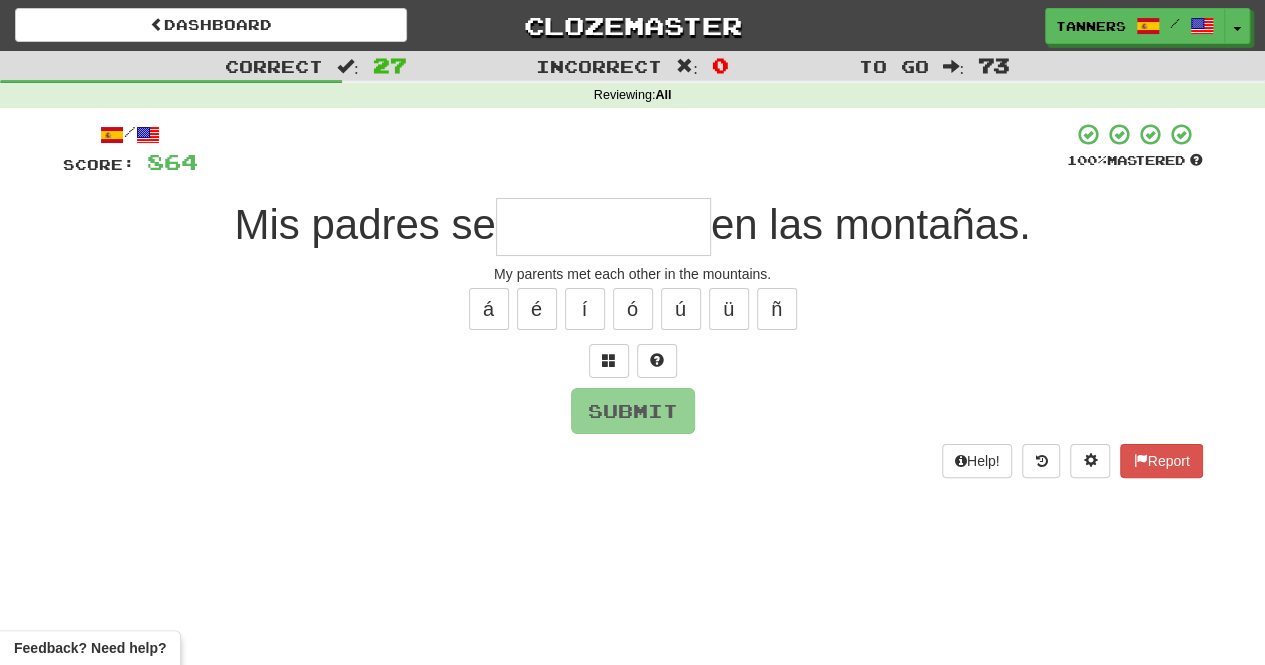 type on "*" 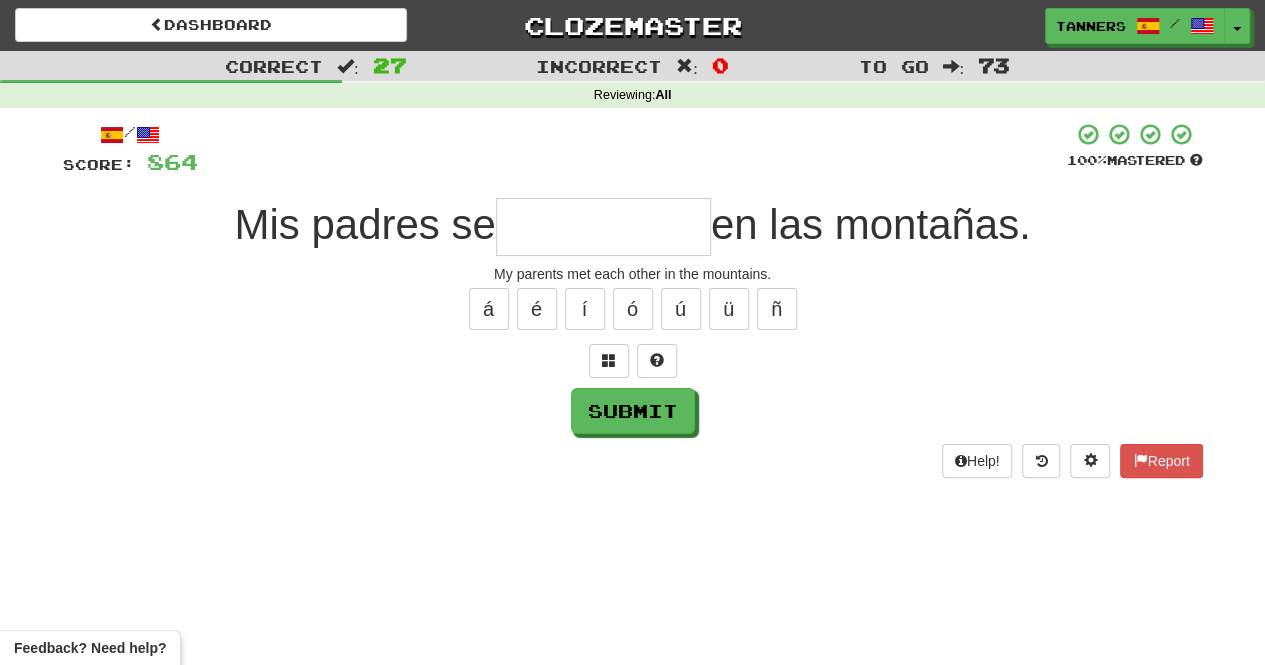 type on "*" 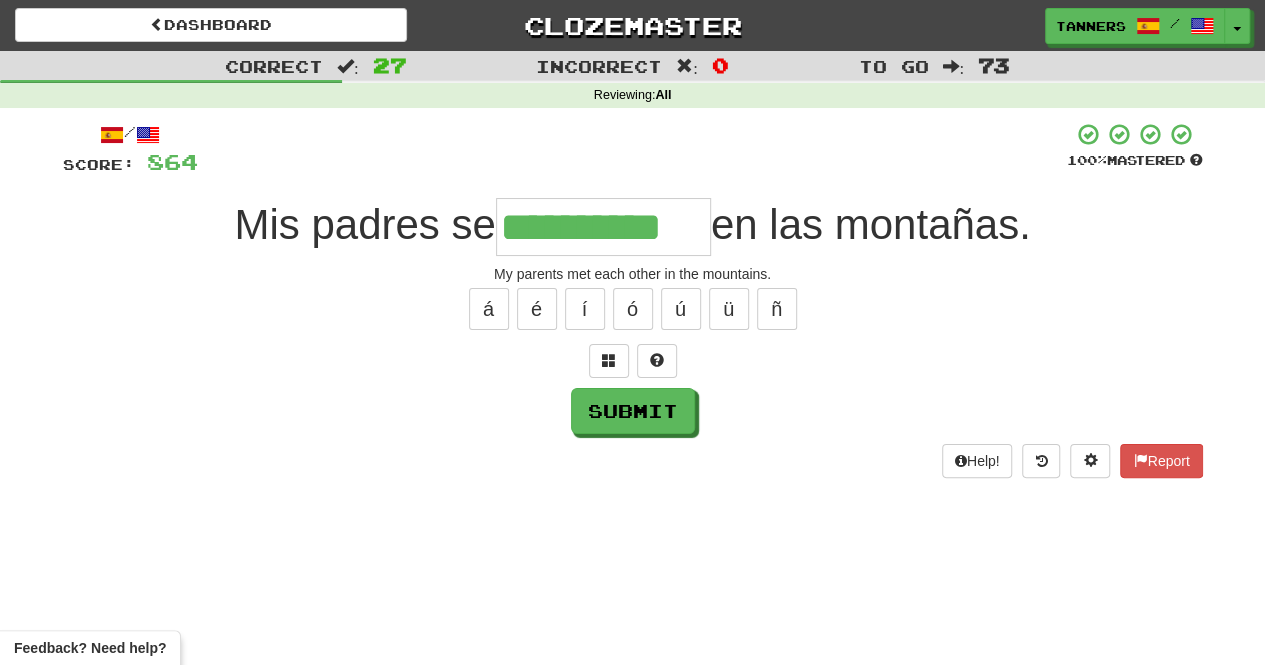 type on "**********" 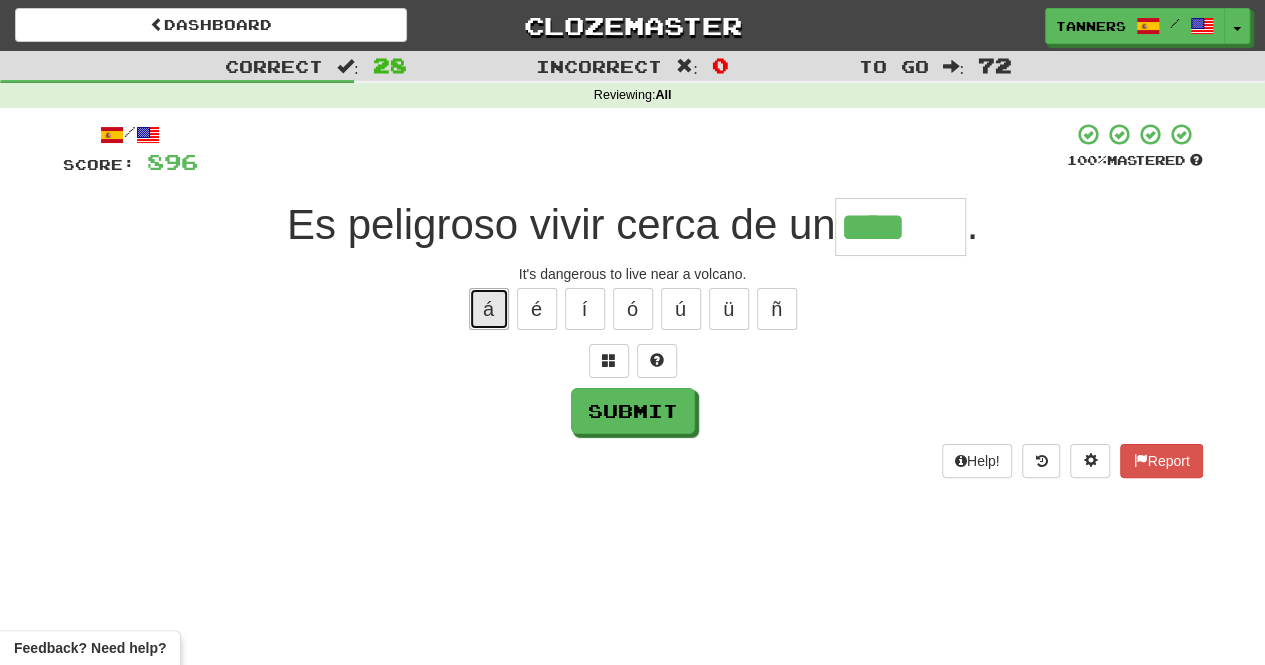 click on "á" at bounding box center [489, 309] 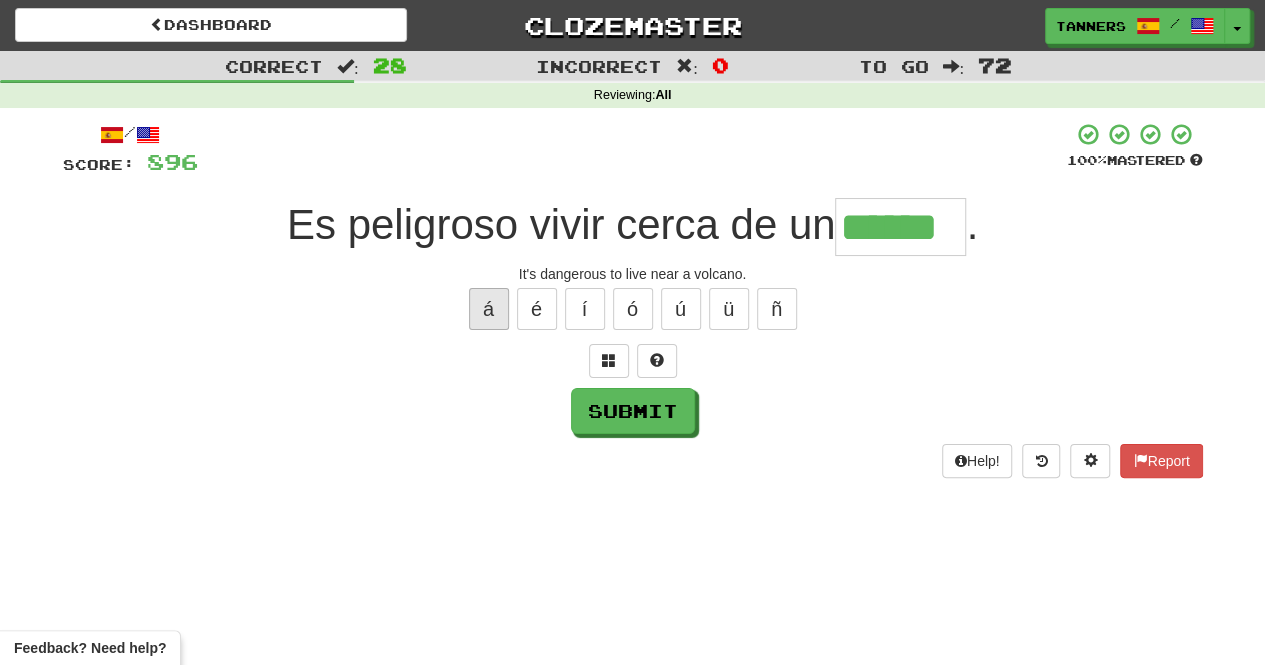 type on "******" 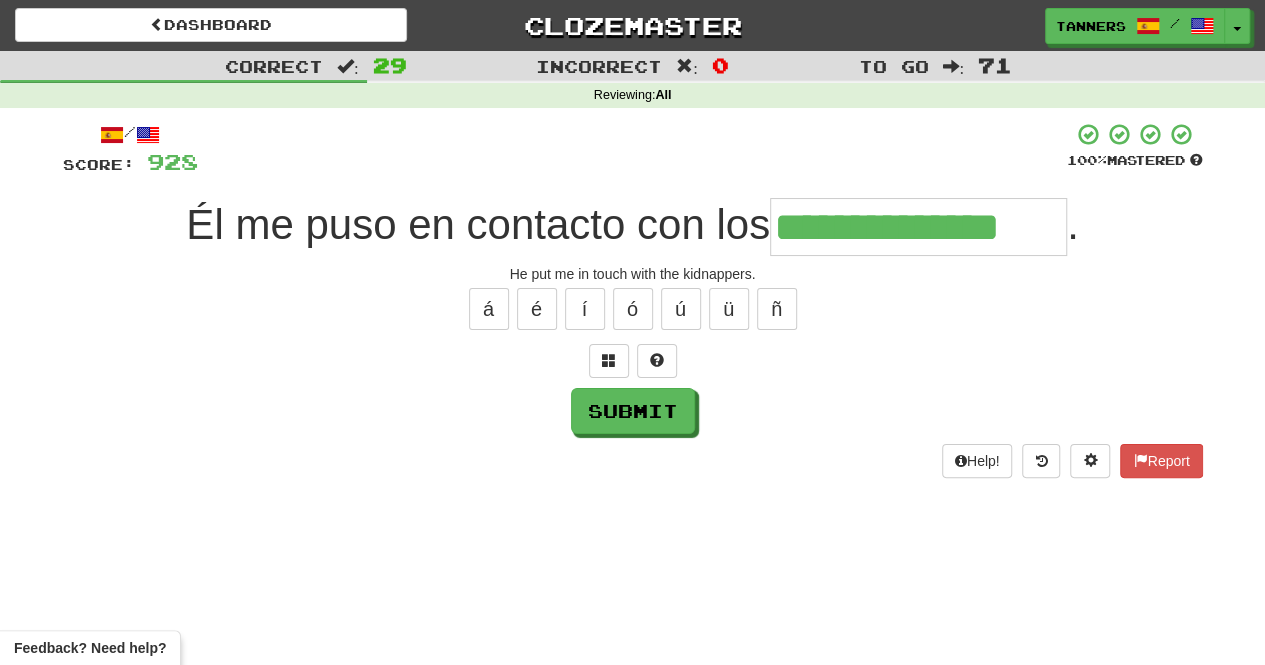 type on "**********" 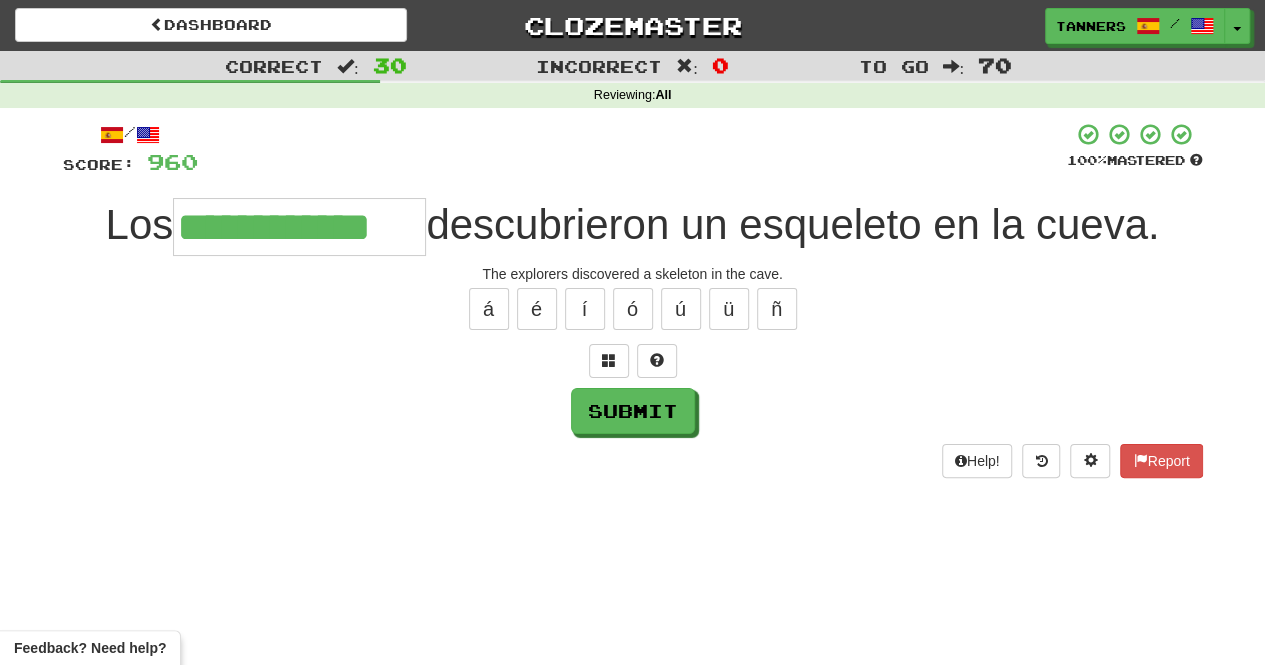 type on "**********" 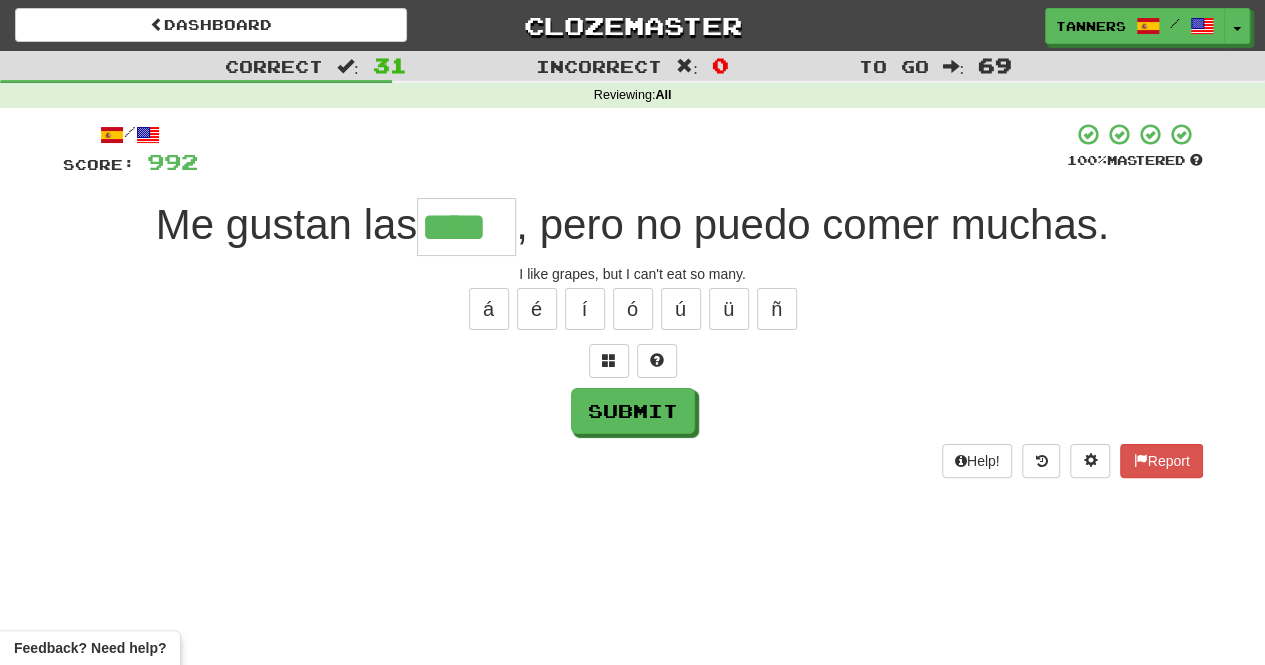 type on "****" 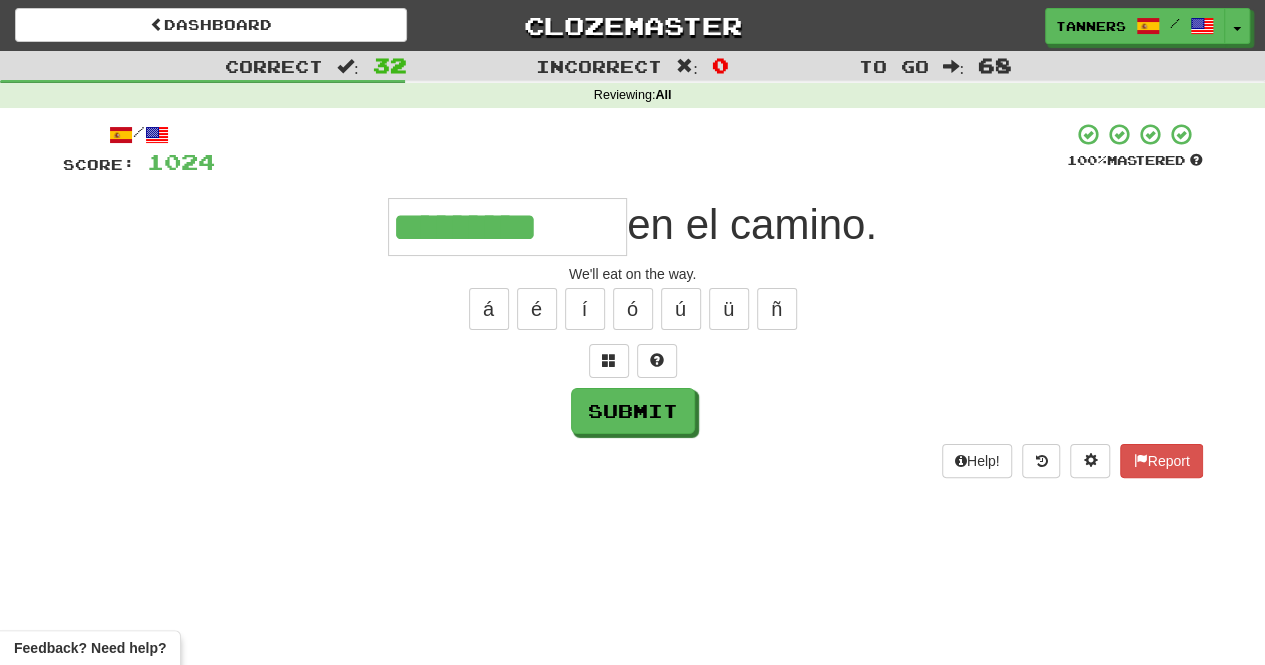 type on "*********" 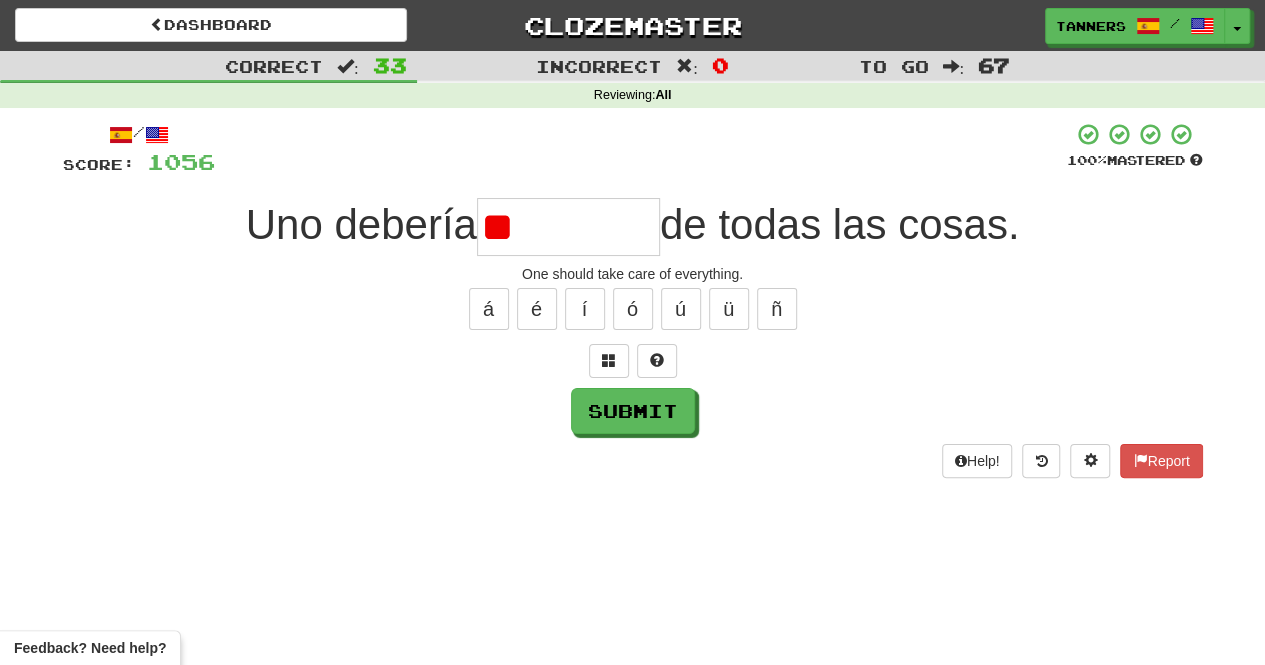 type on "*" 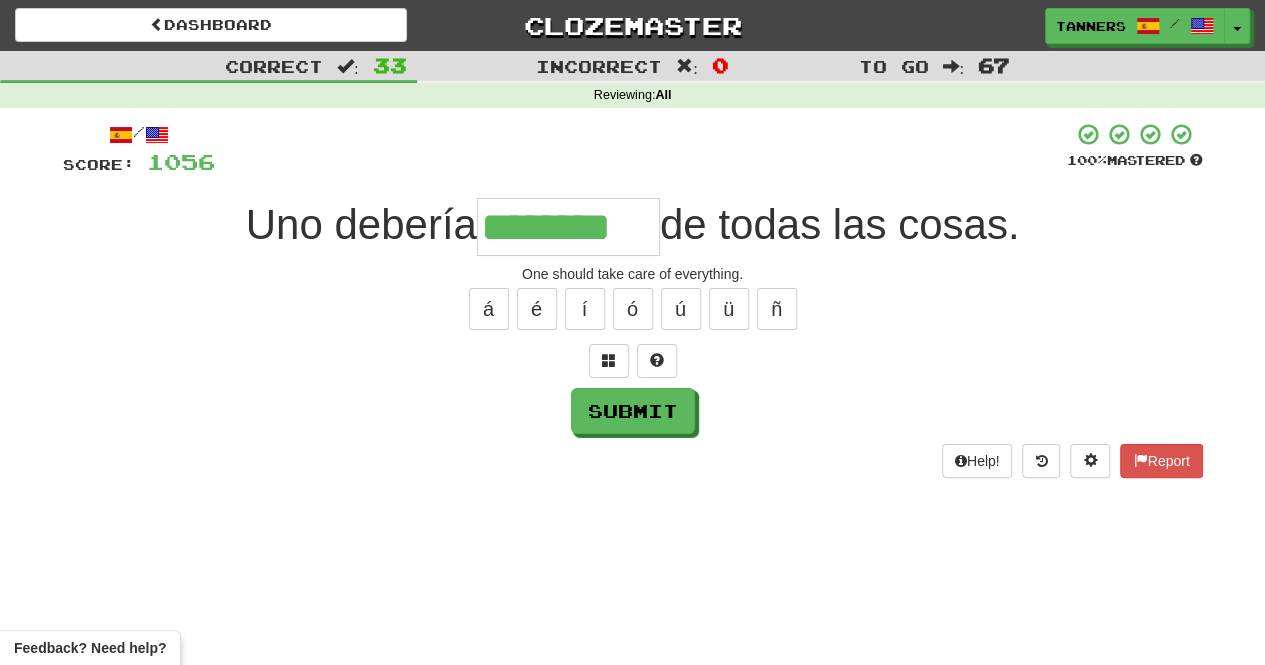 type on "********" 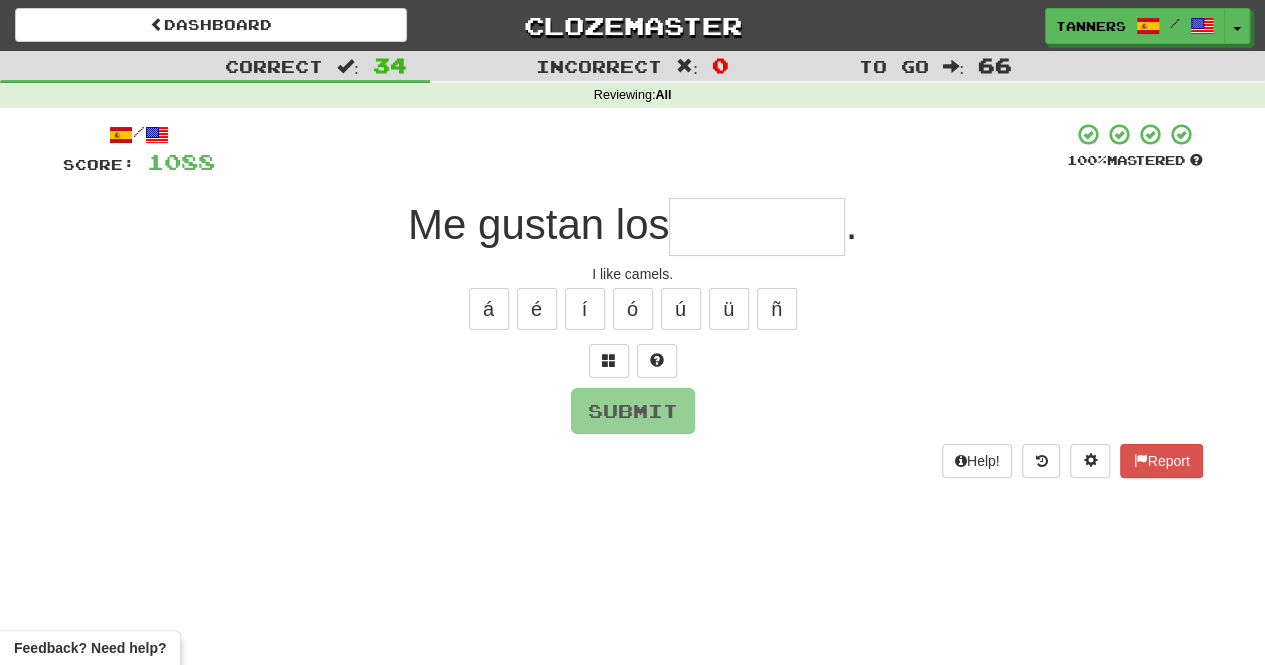 type on "*" 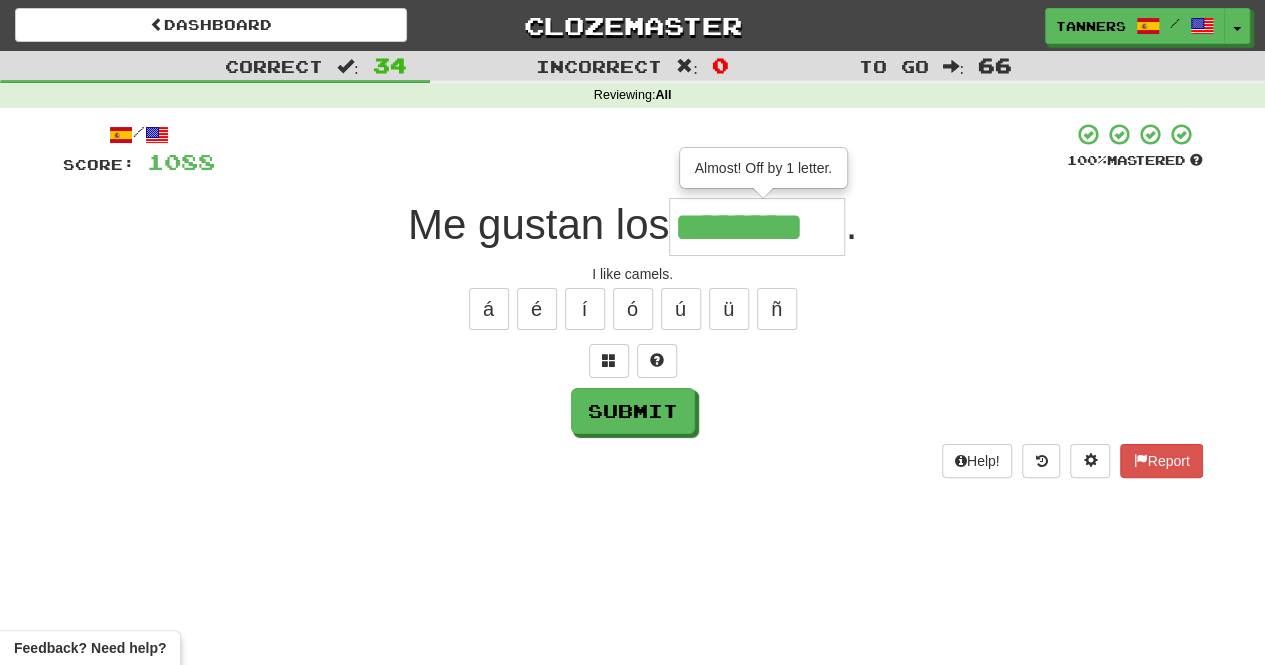 type on "********" 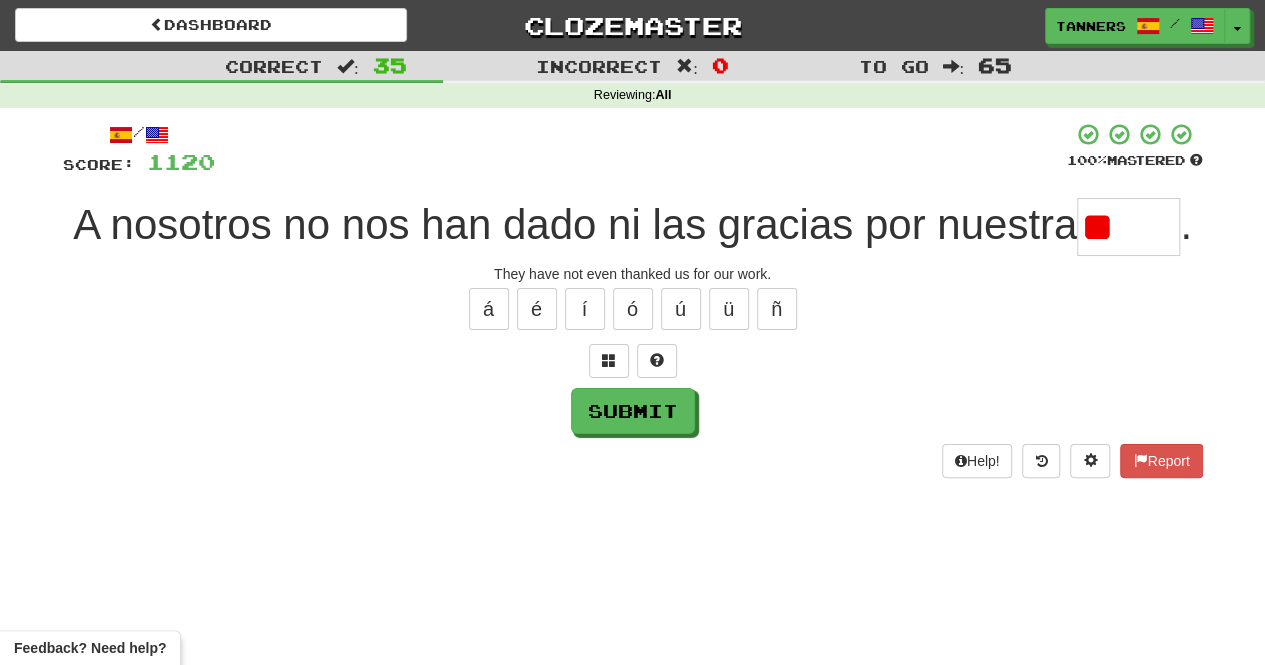 type on "*" 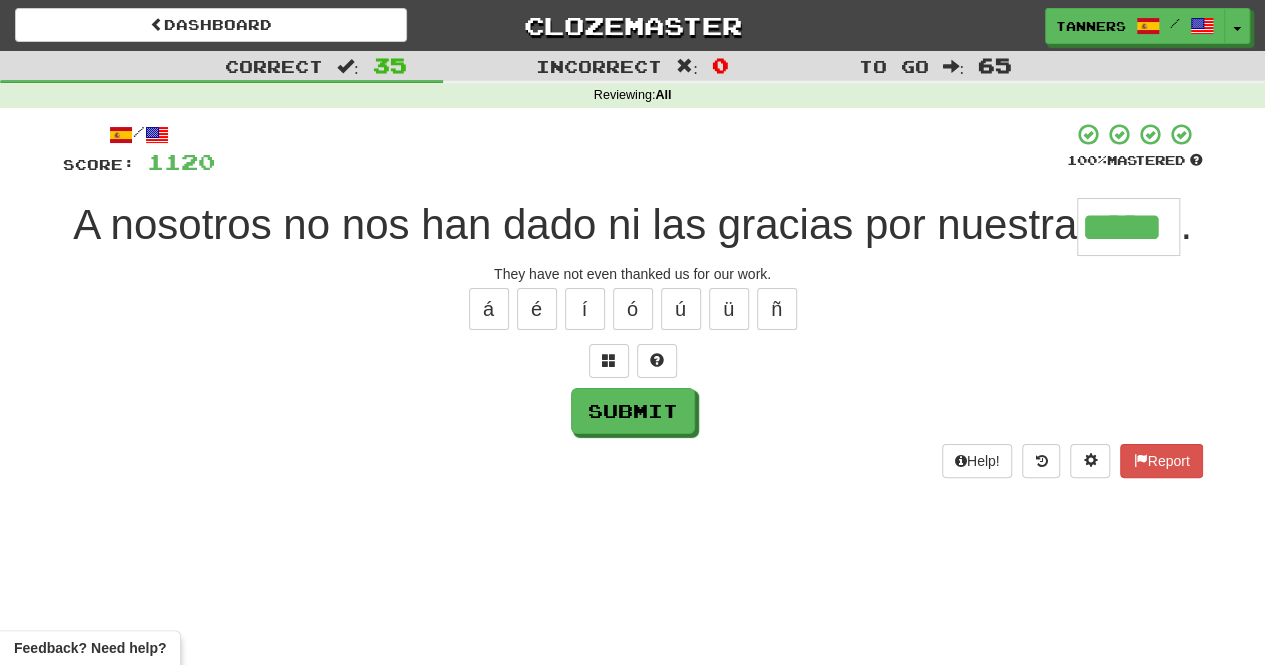 type on "*****" 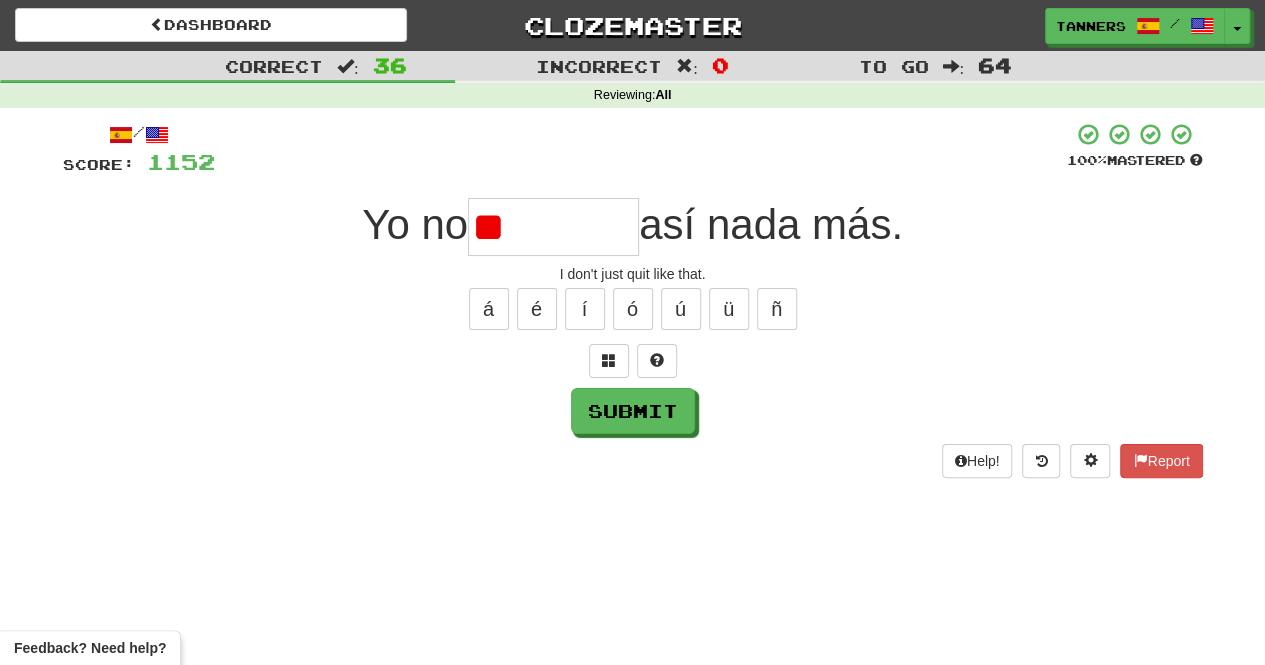 type on "*" 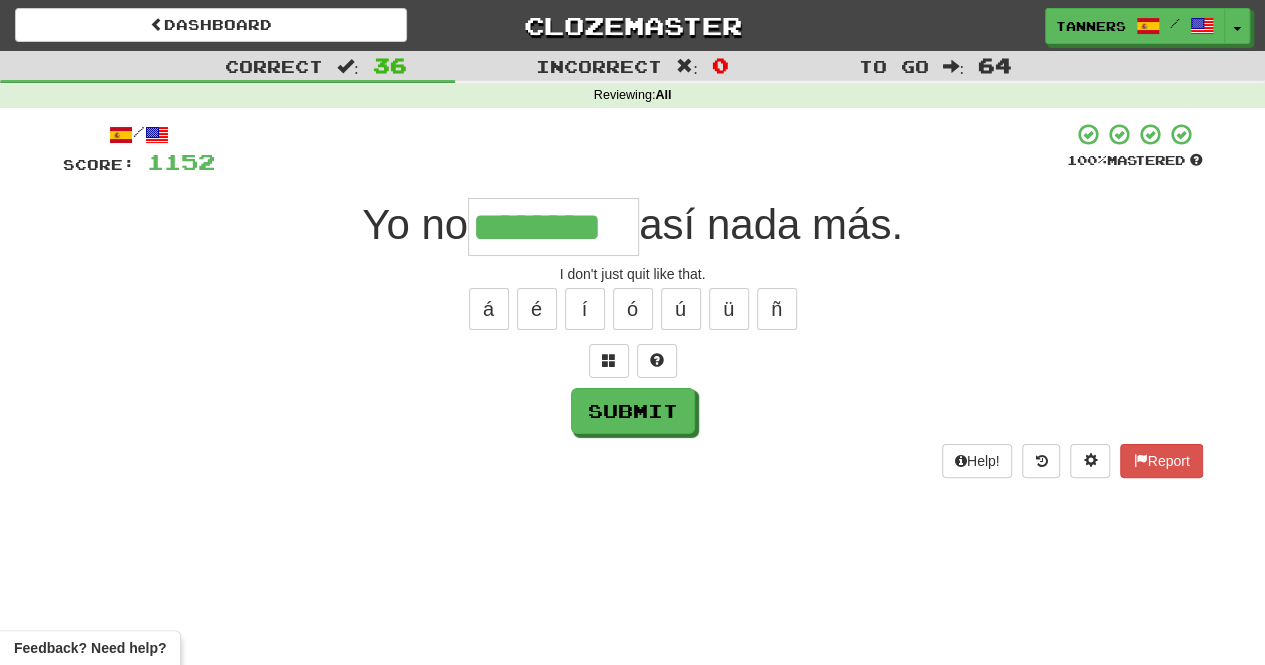type on "********" 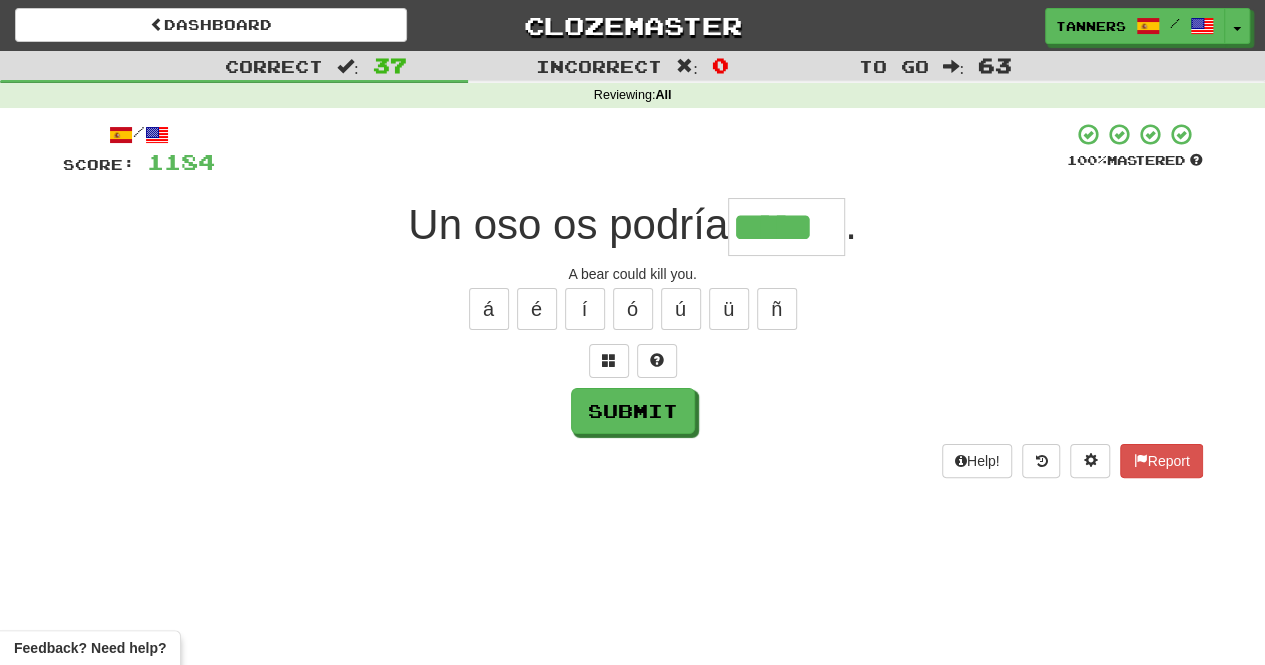 type on "*****" 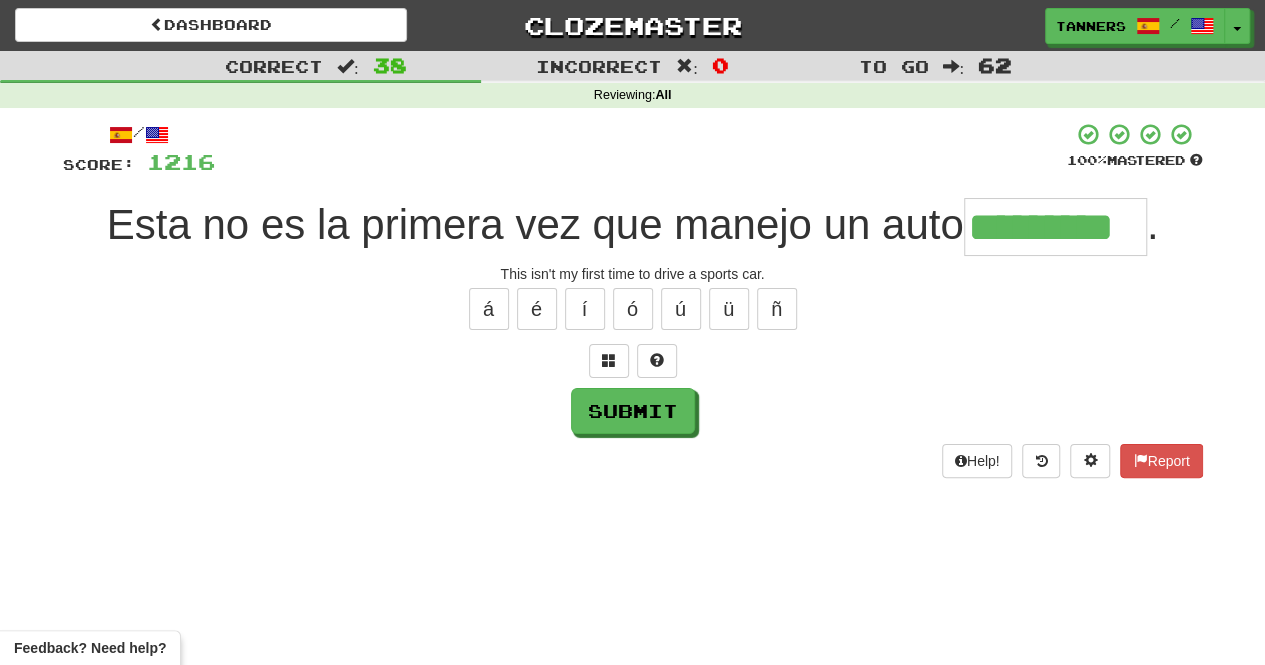 type on "*********" 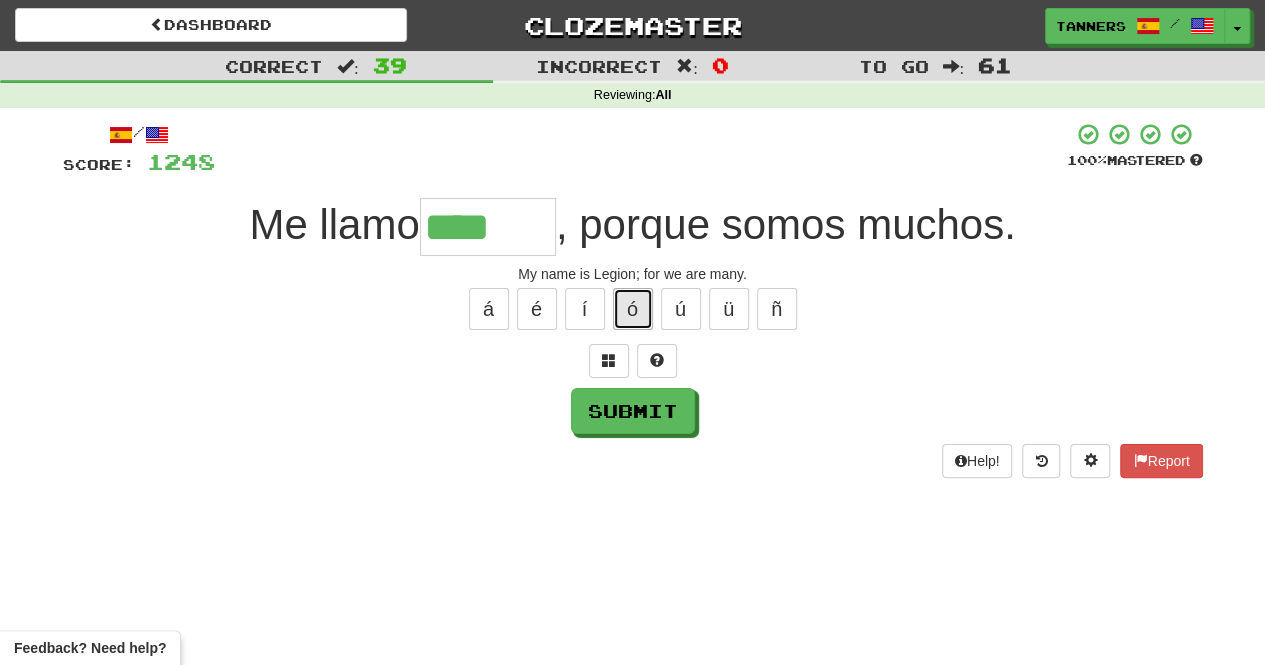 click on "ó" at bounding box center [633, 309] 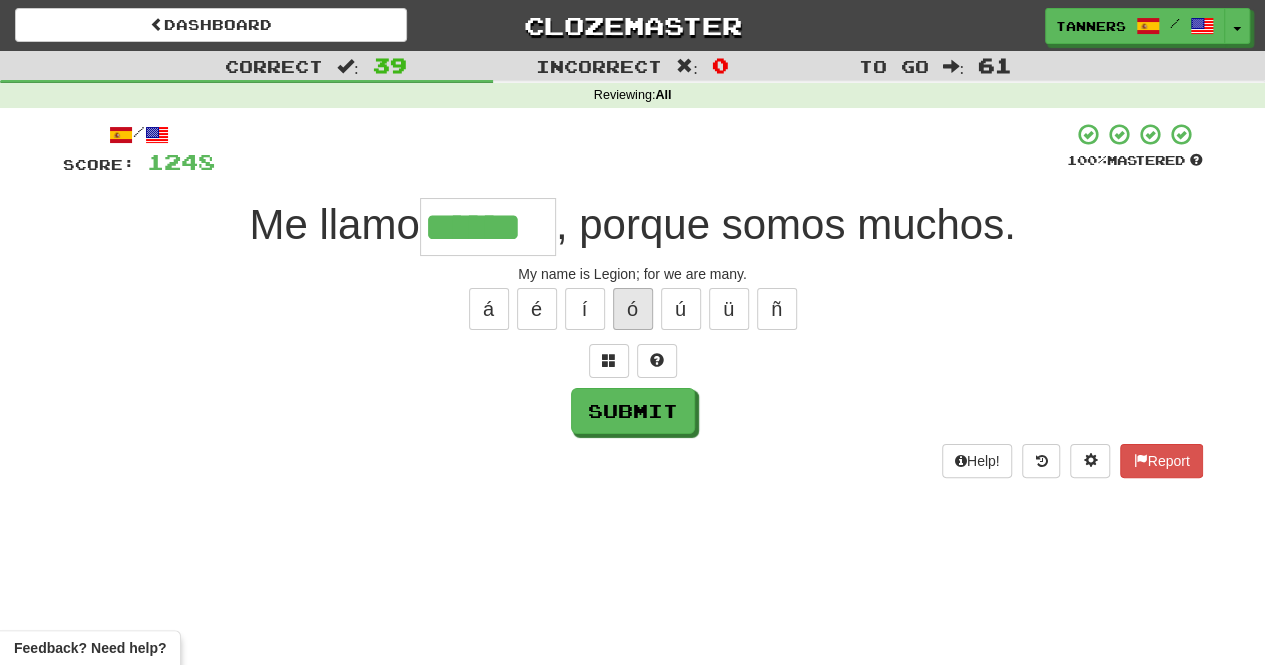 type on "******" 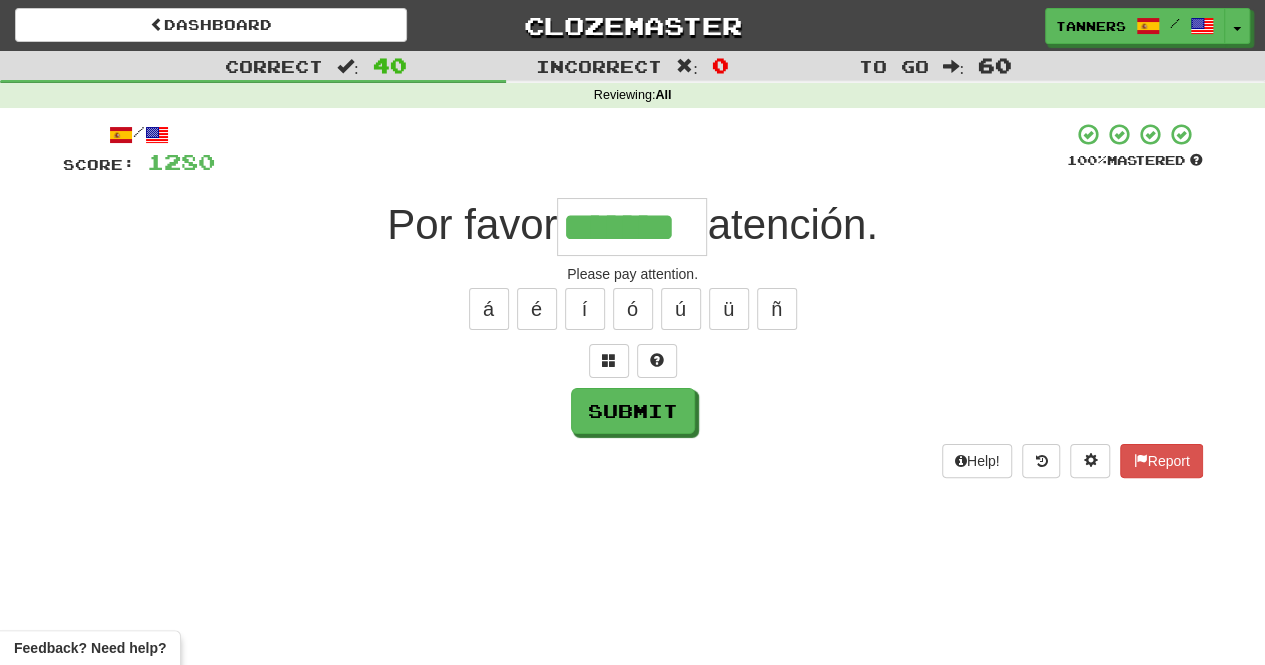 type on "*******" 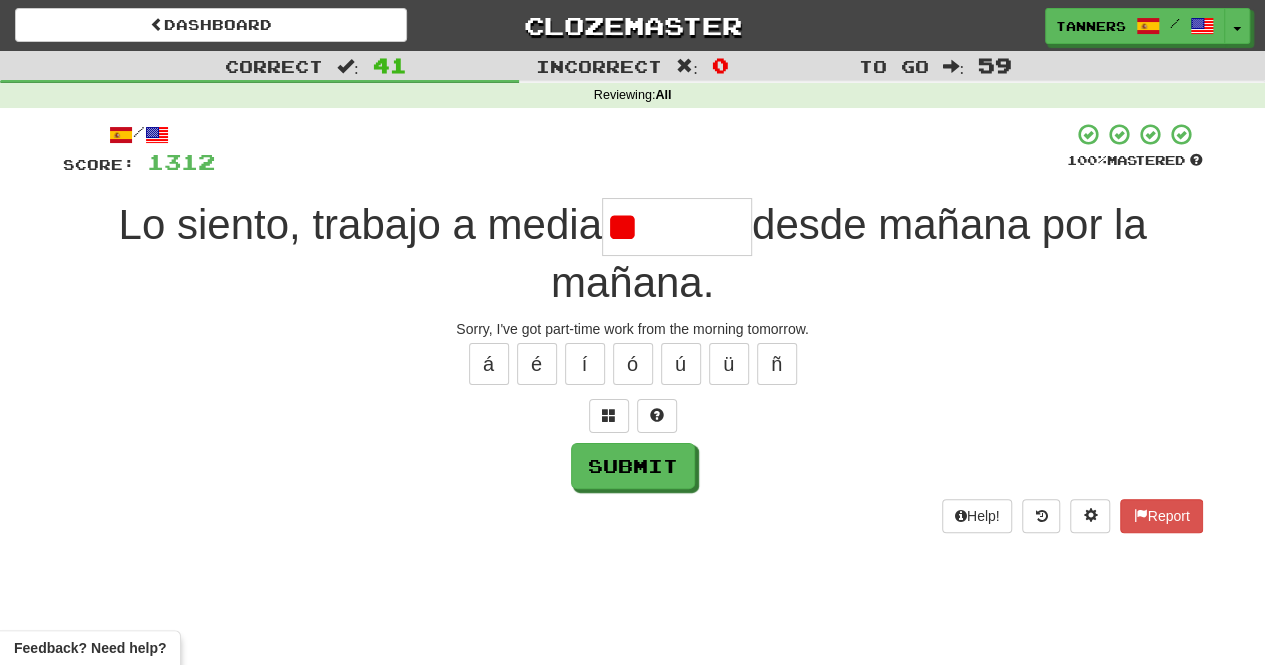 type on "*" 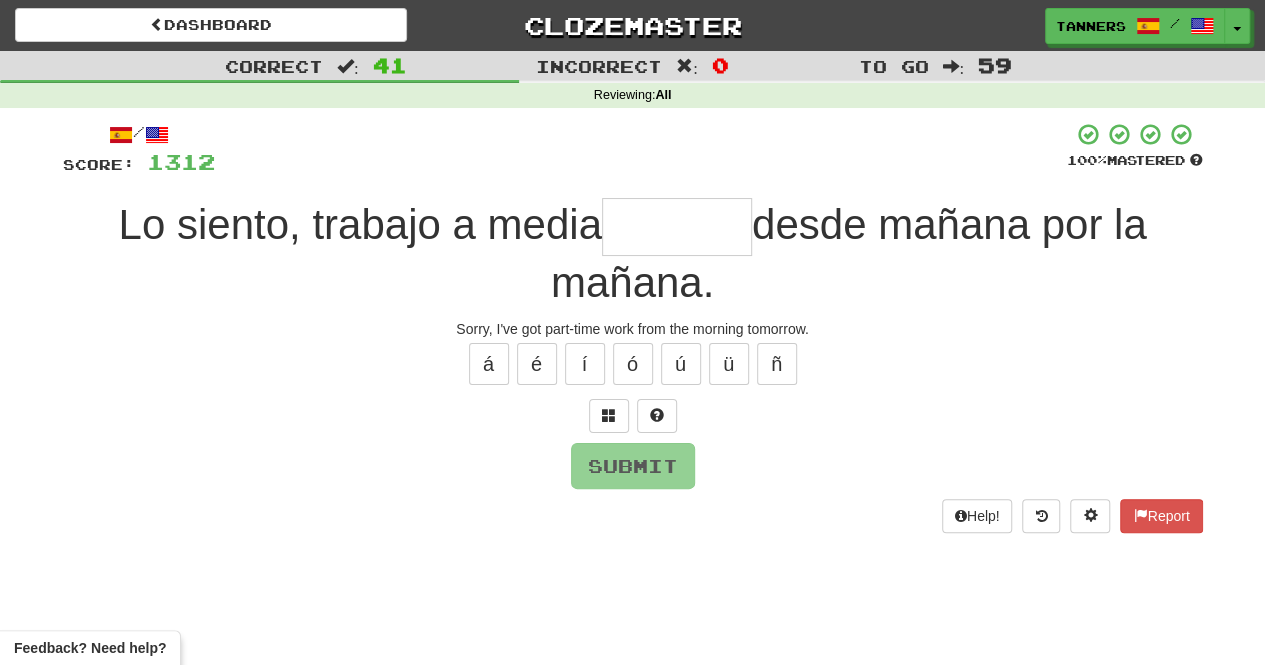 type on "*" 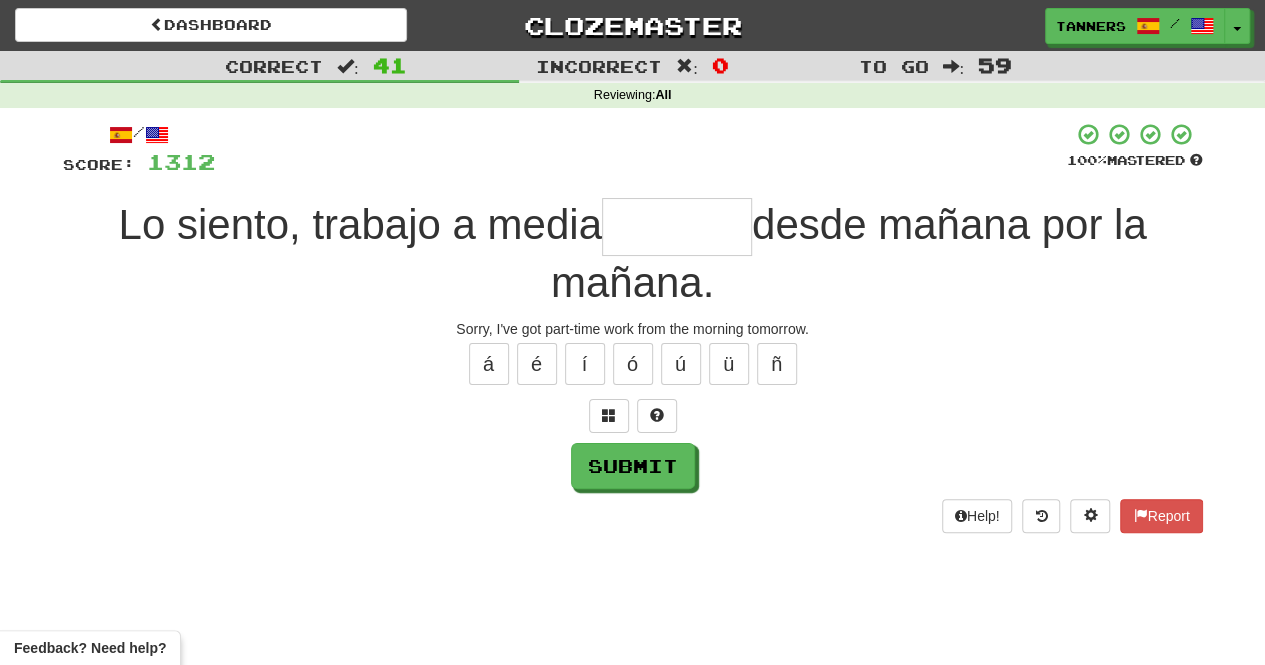 type on "*" 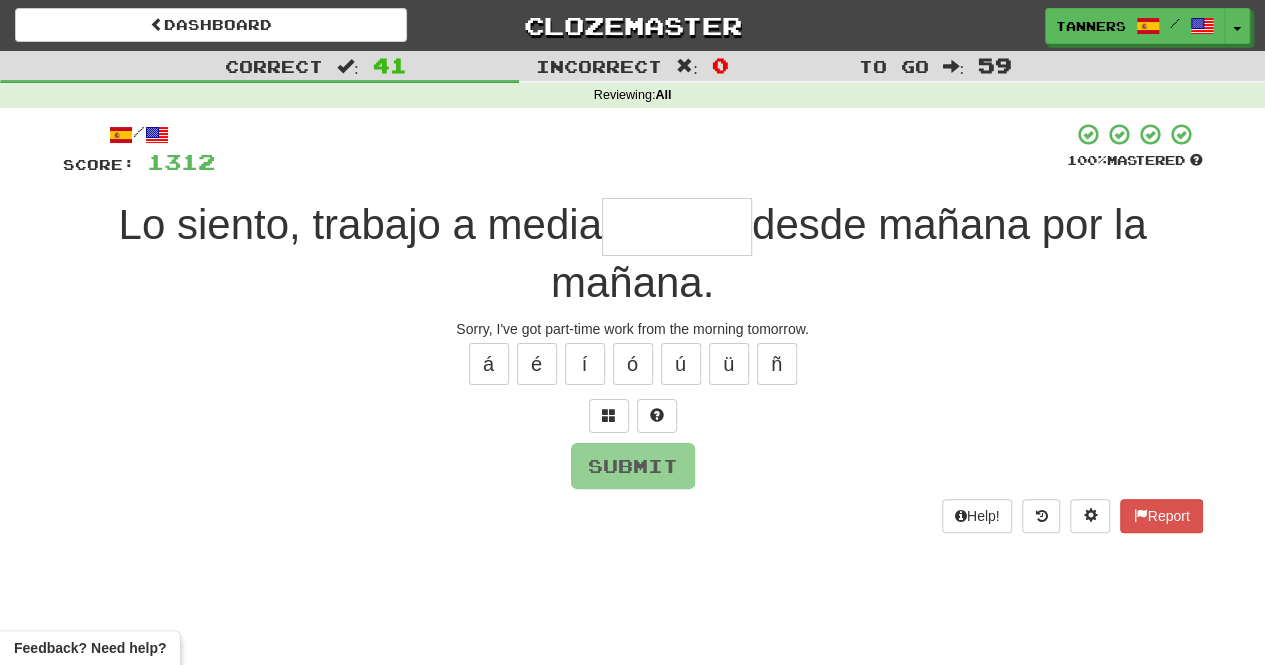 type on "*" 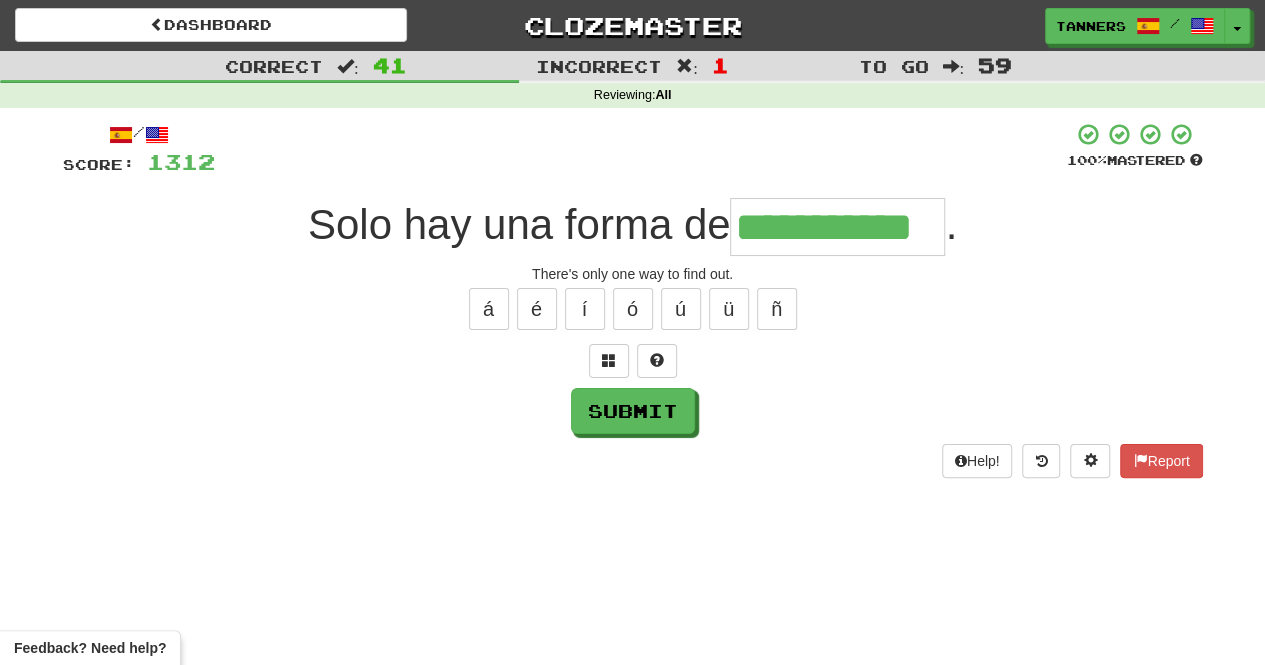 type on "**********" 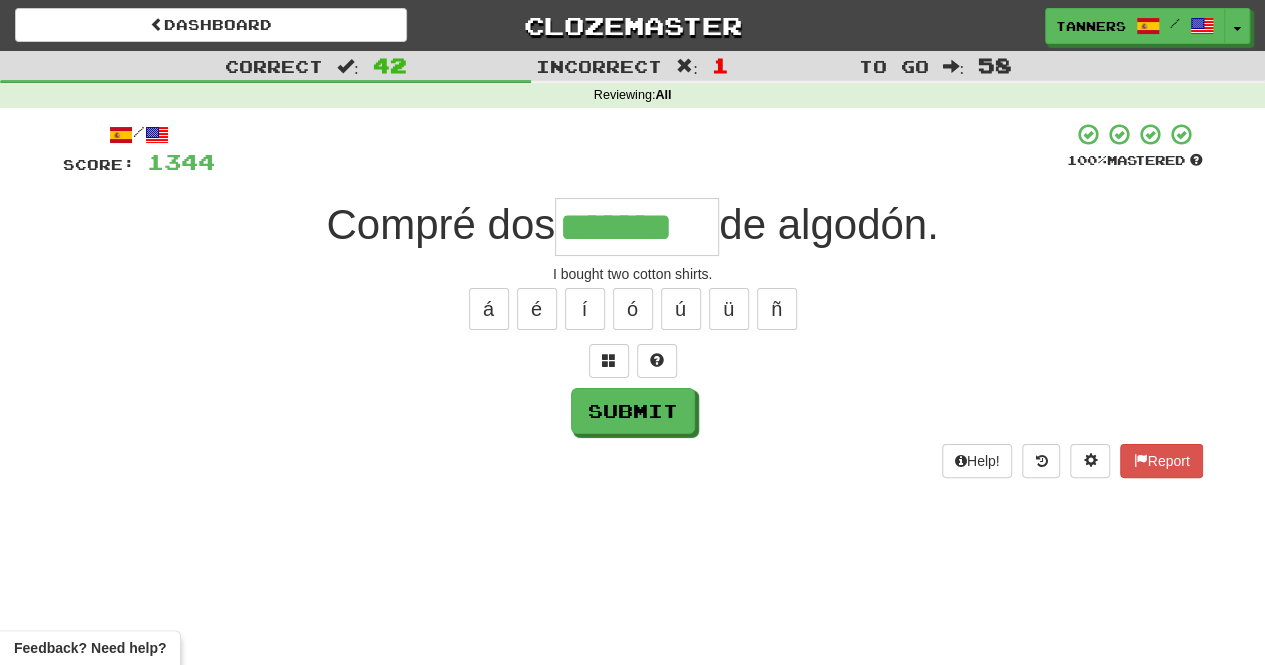 type on "*******" 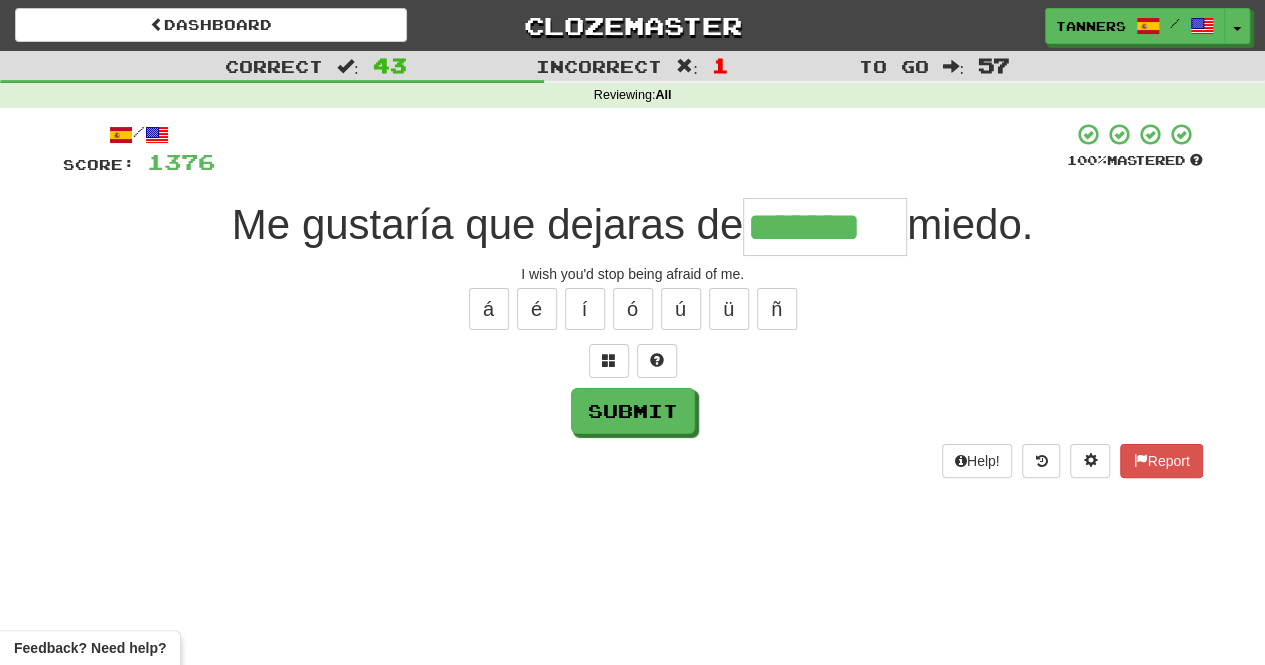 type on "*******" 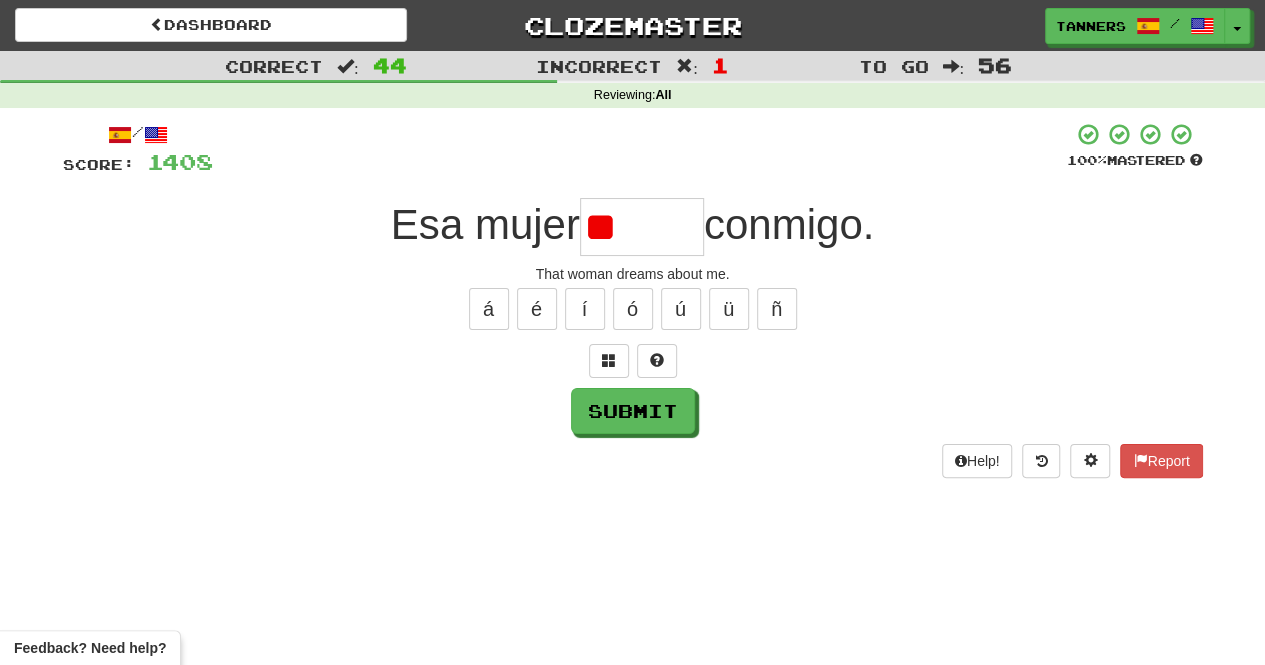 type on "*" 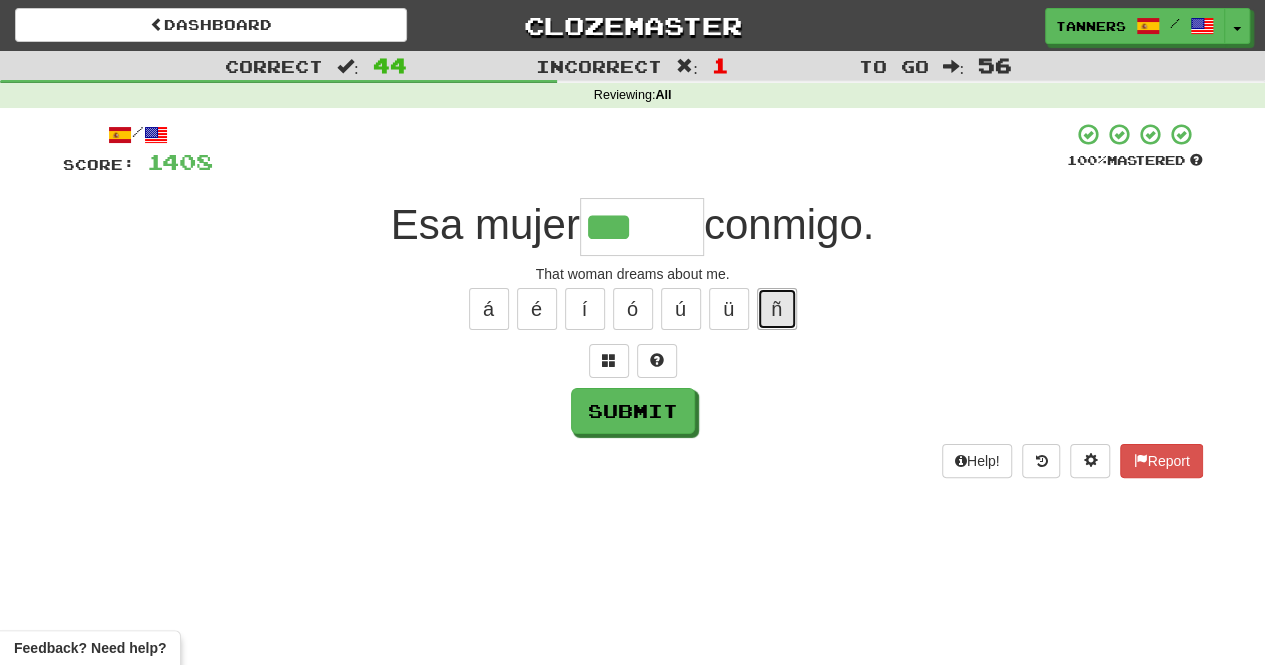 click on "ñ" at bounding box center [777, 309] 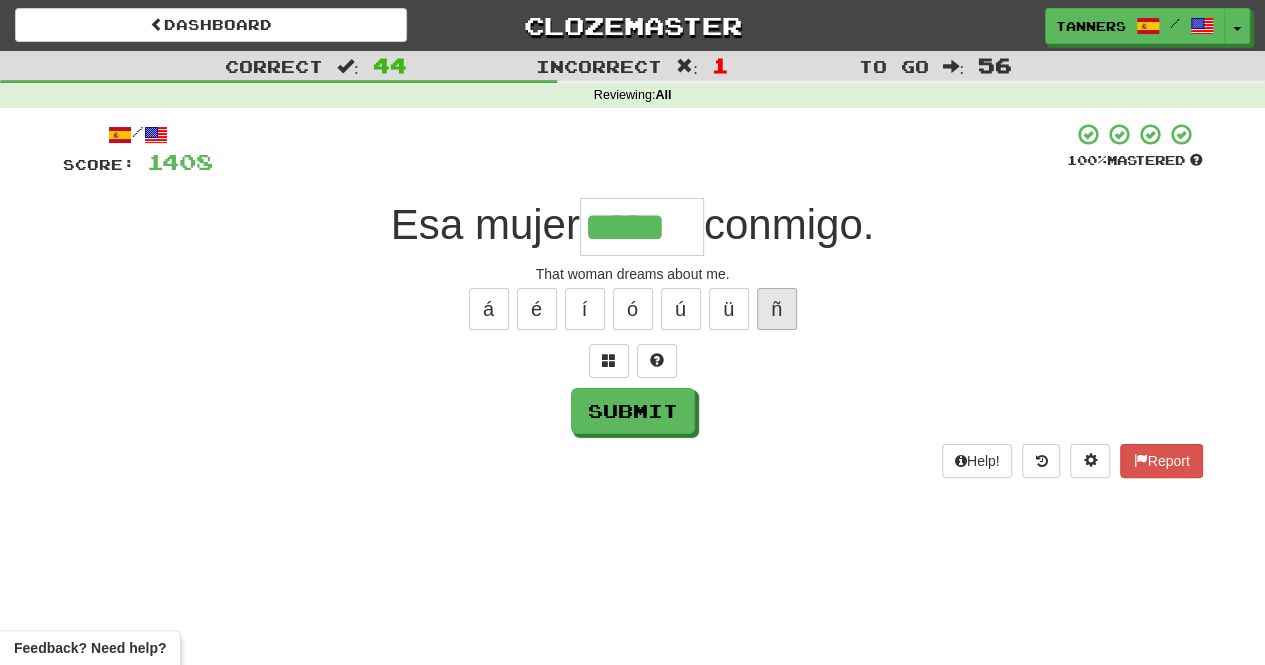type on "*****" 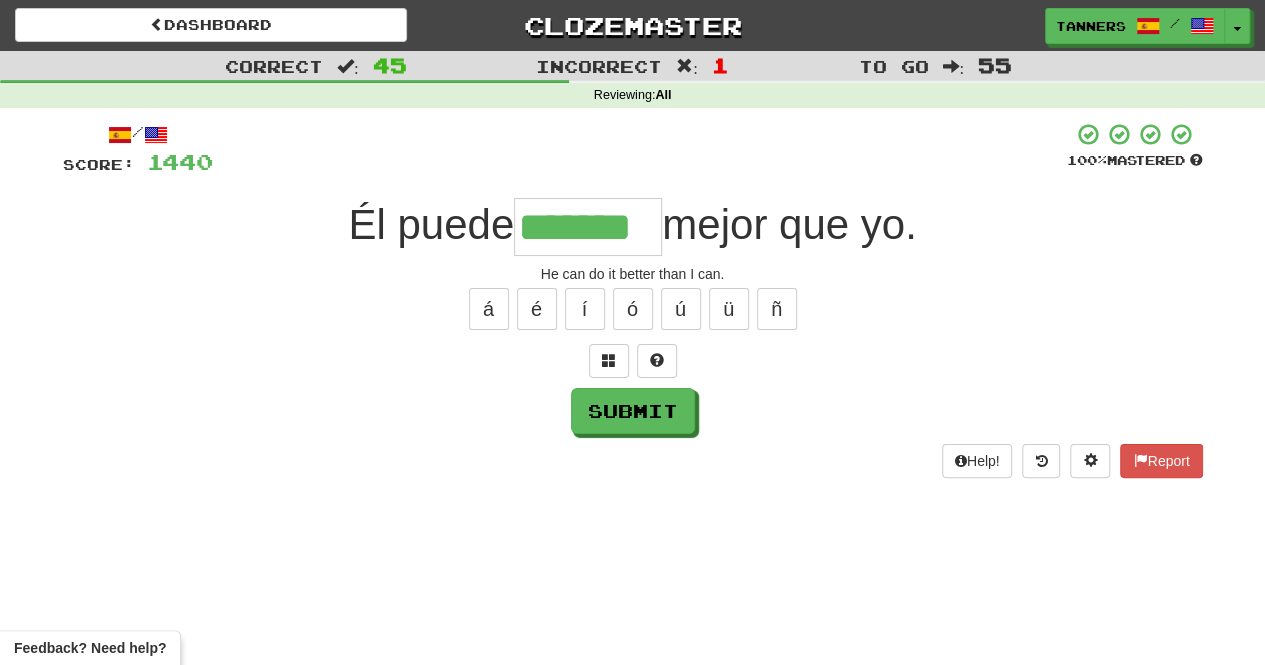 type on "*******" 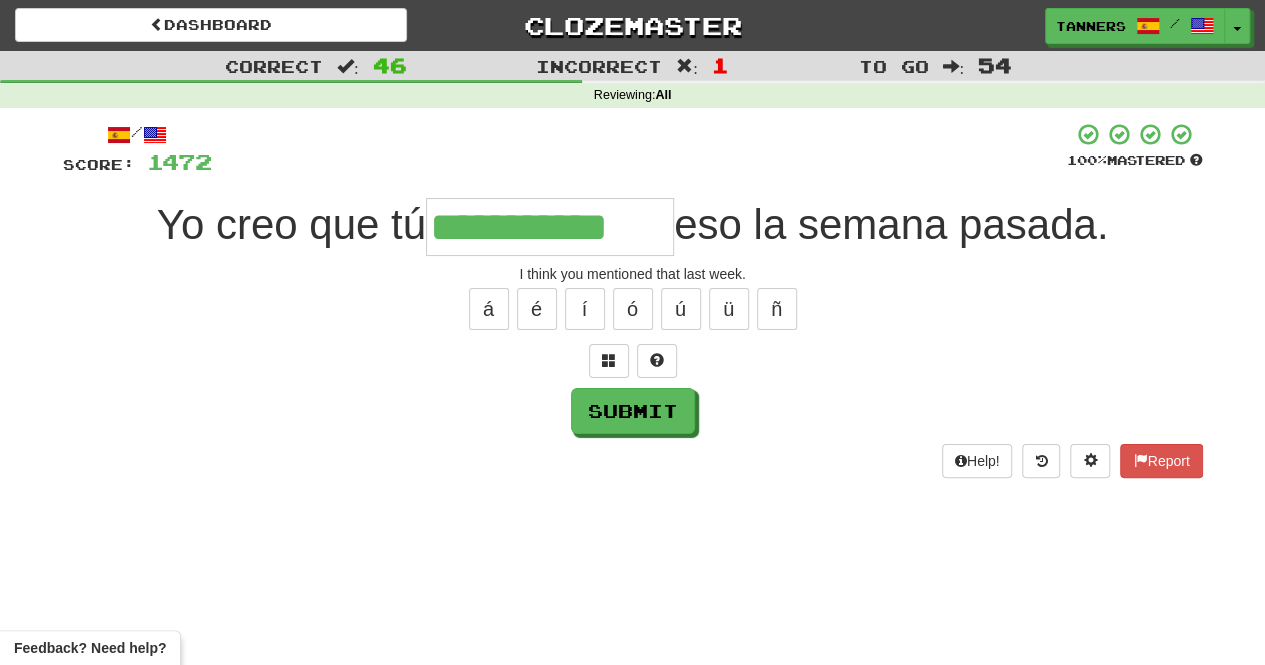 type on "**********" 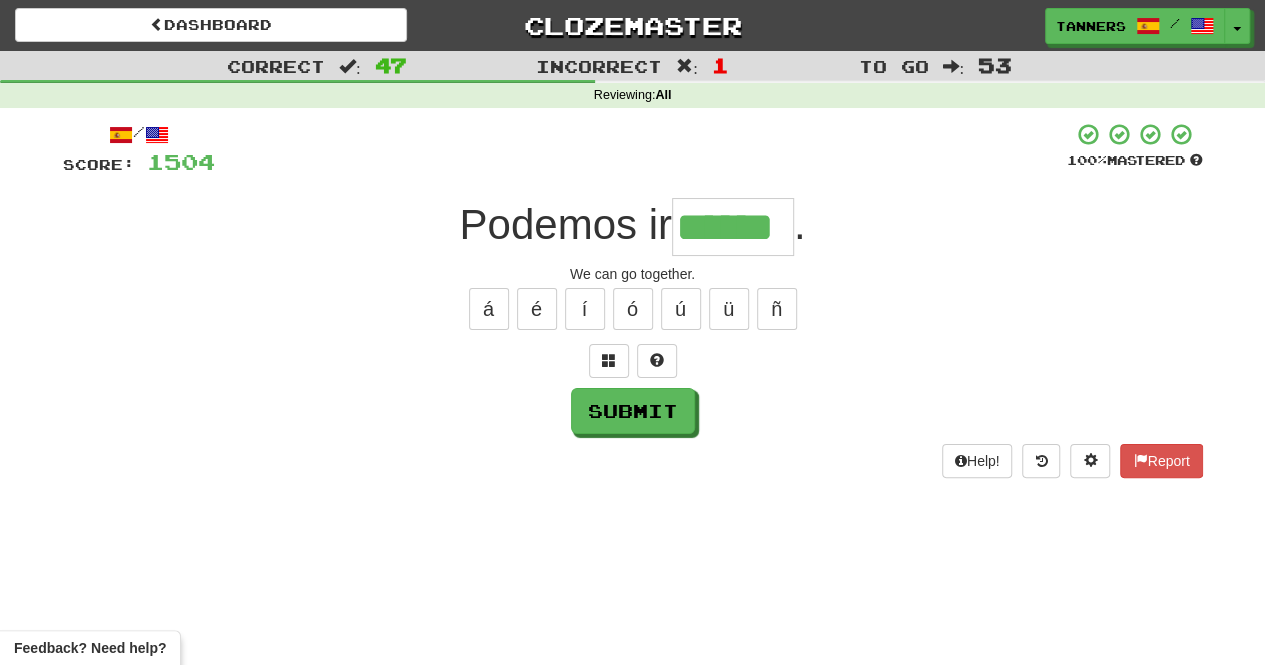 type on "******" 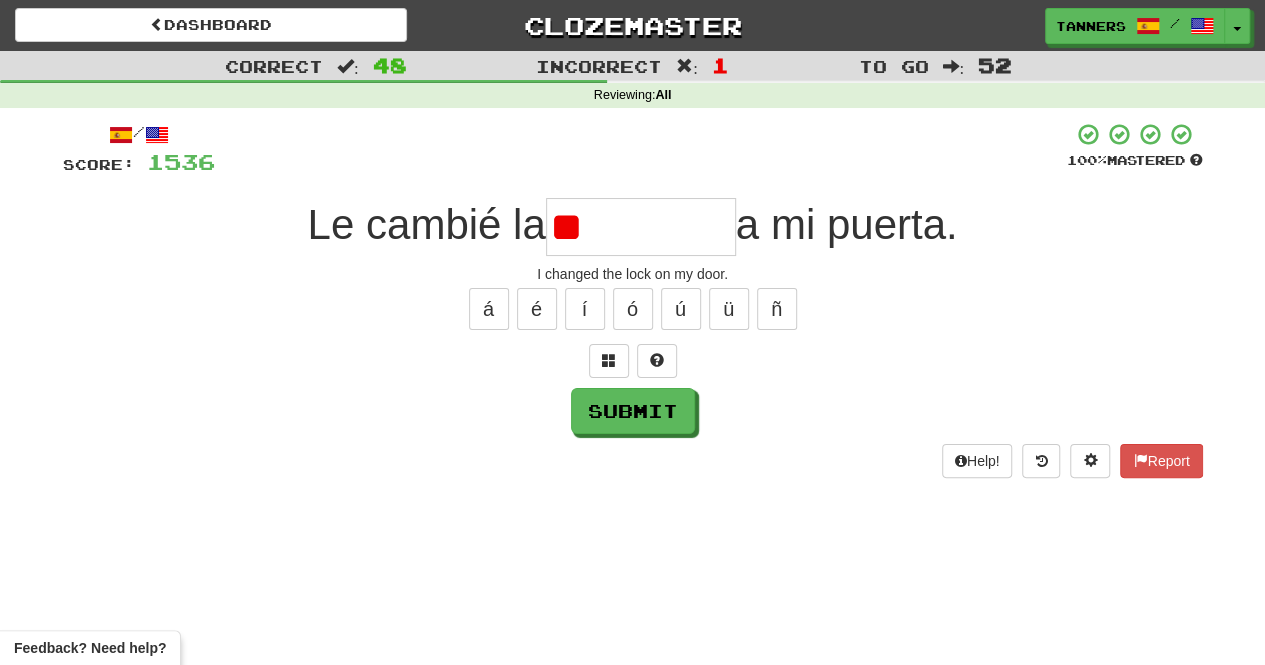 type on "*" 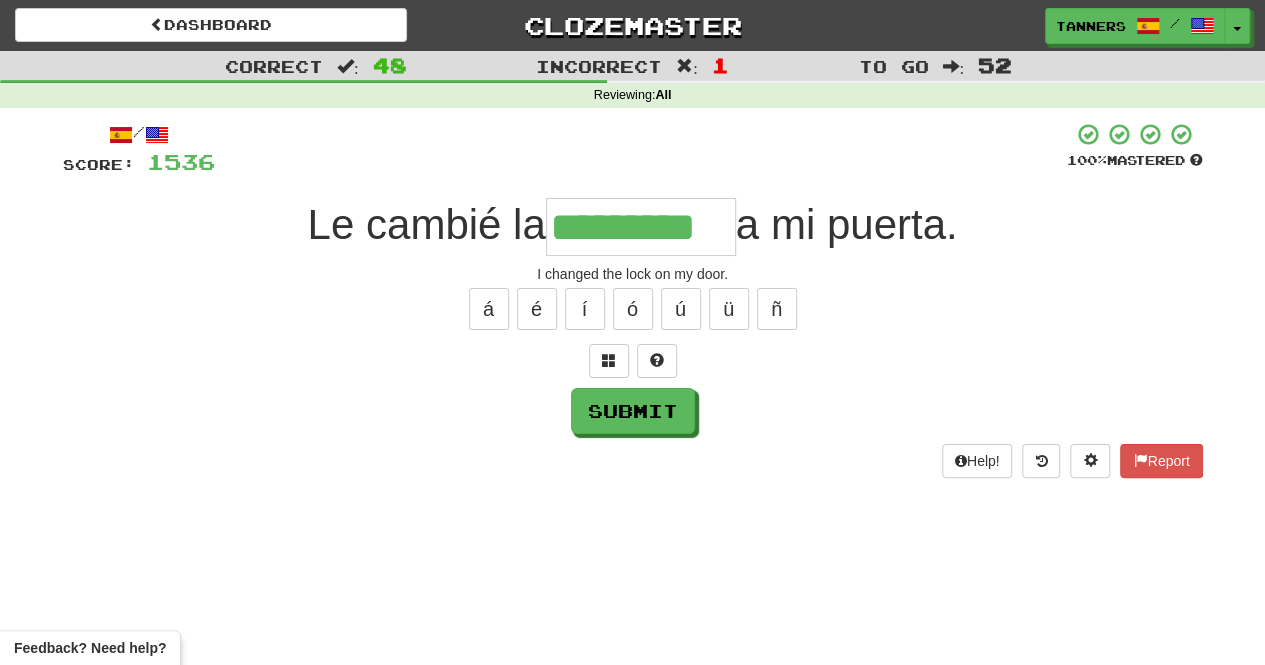 type on "*********" 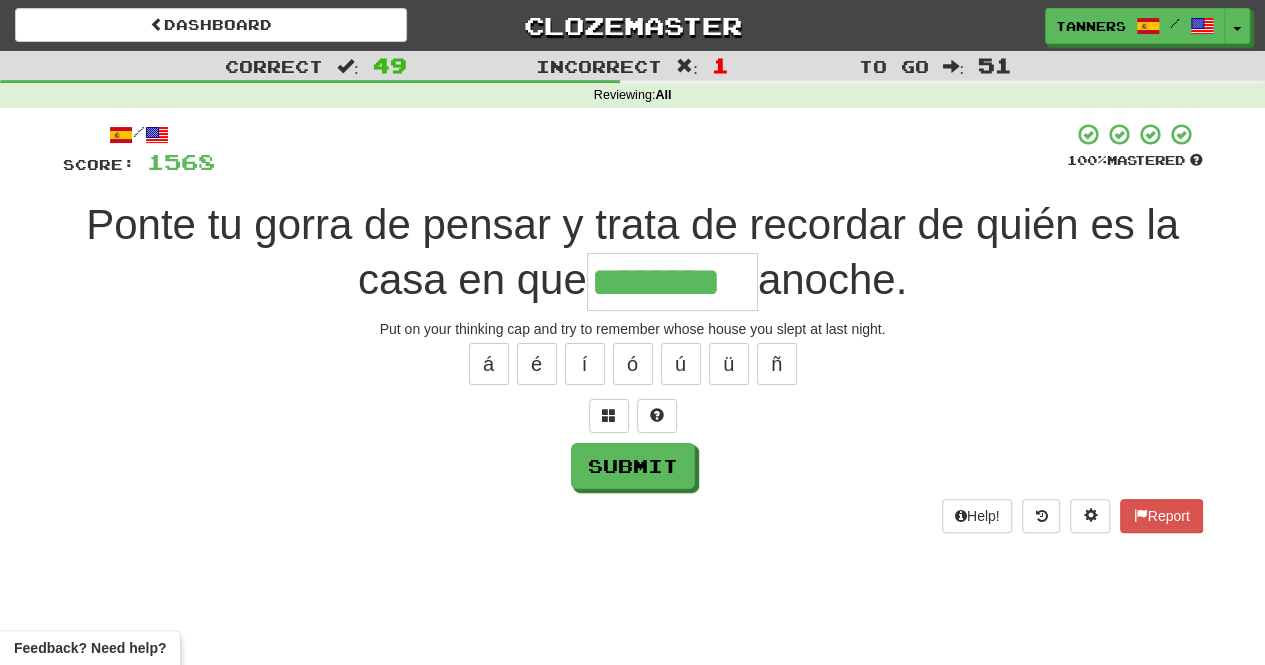type on "********" 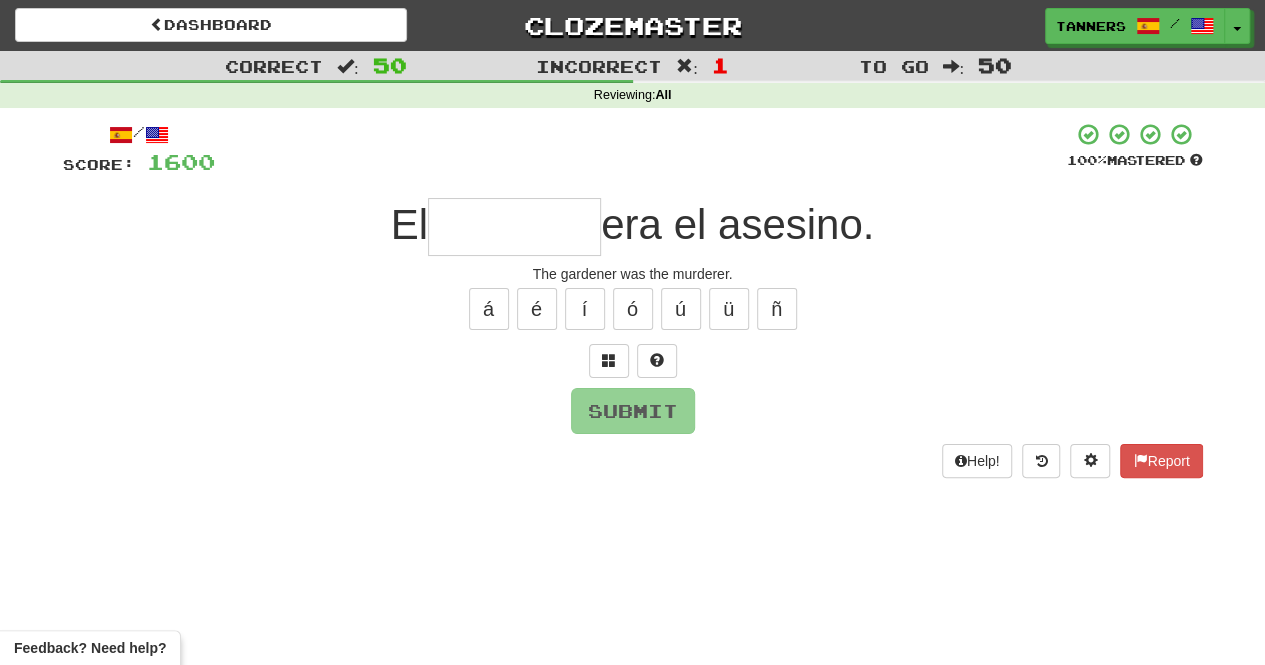 type on "*" 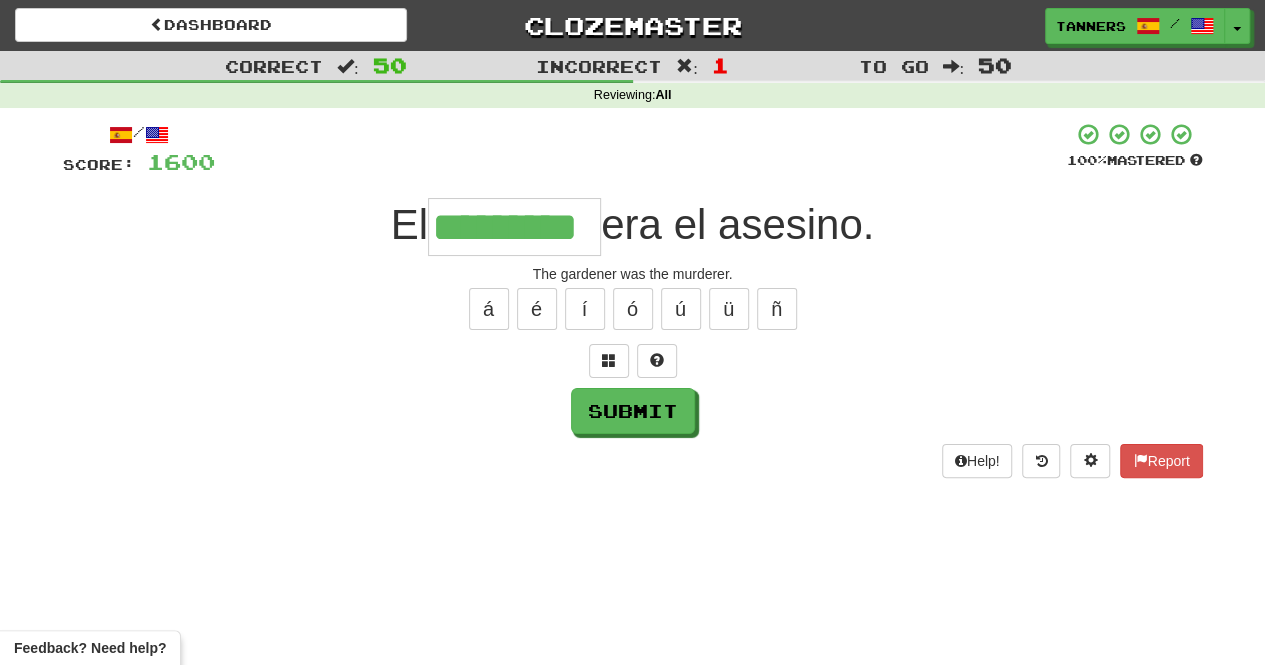 type on "*********" 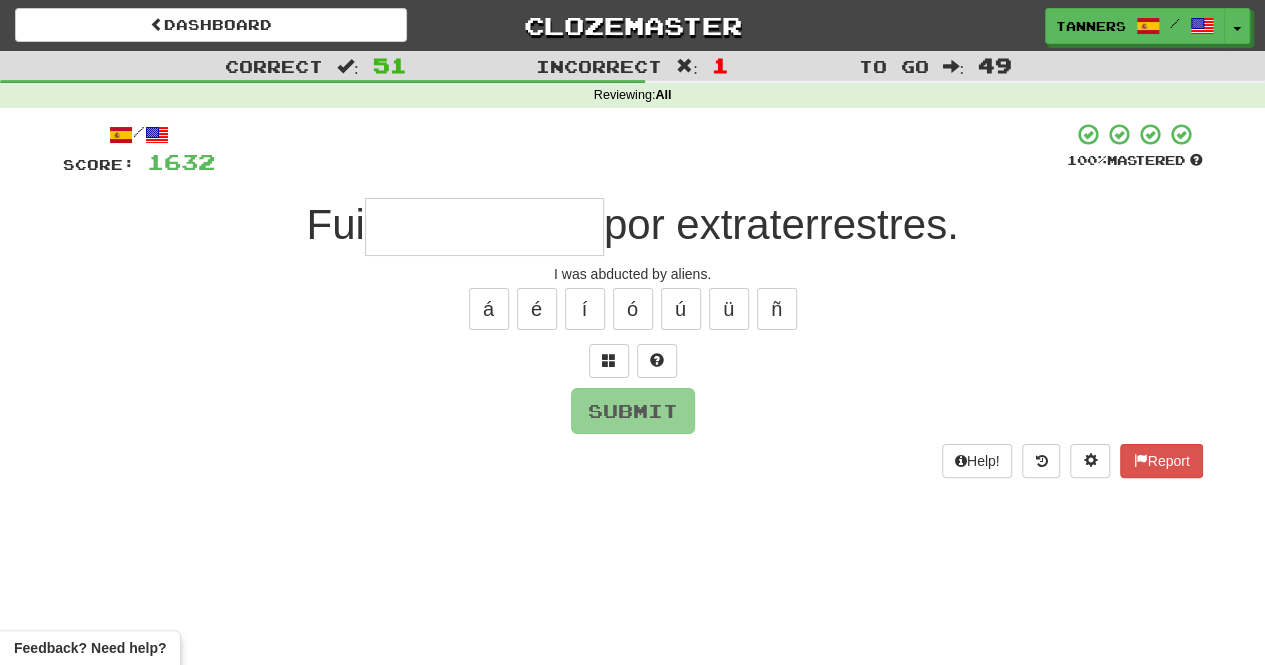 type on "*" 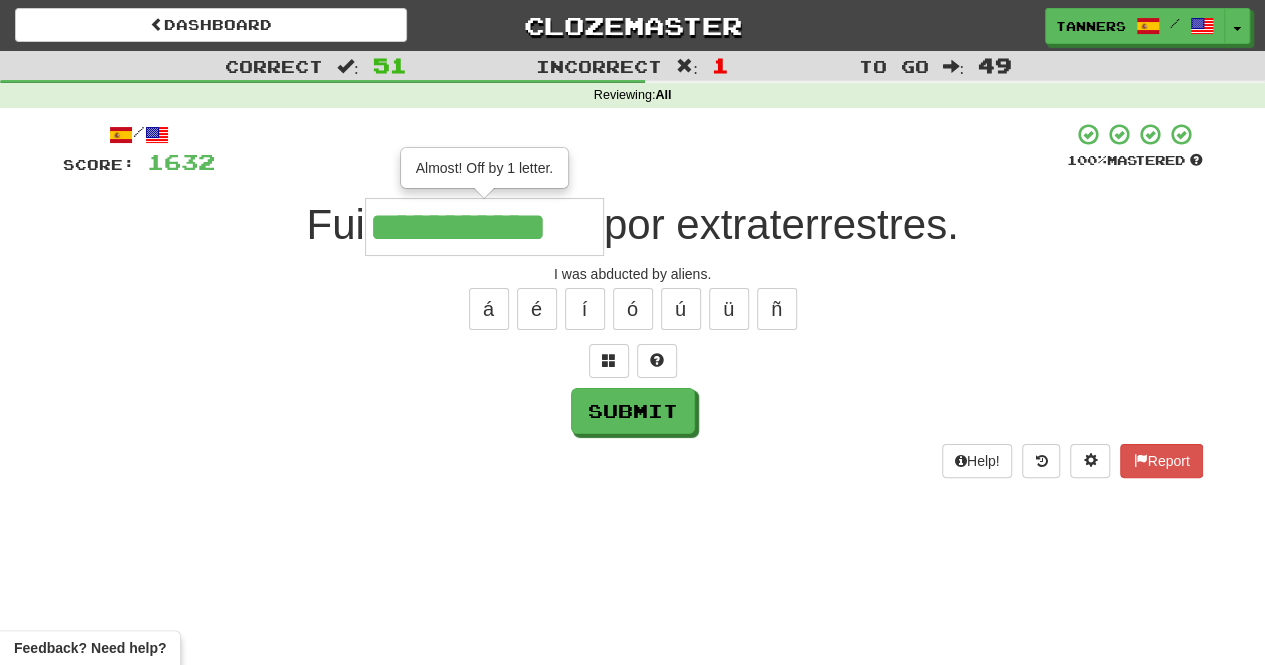 type on "**********" 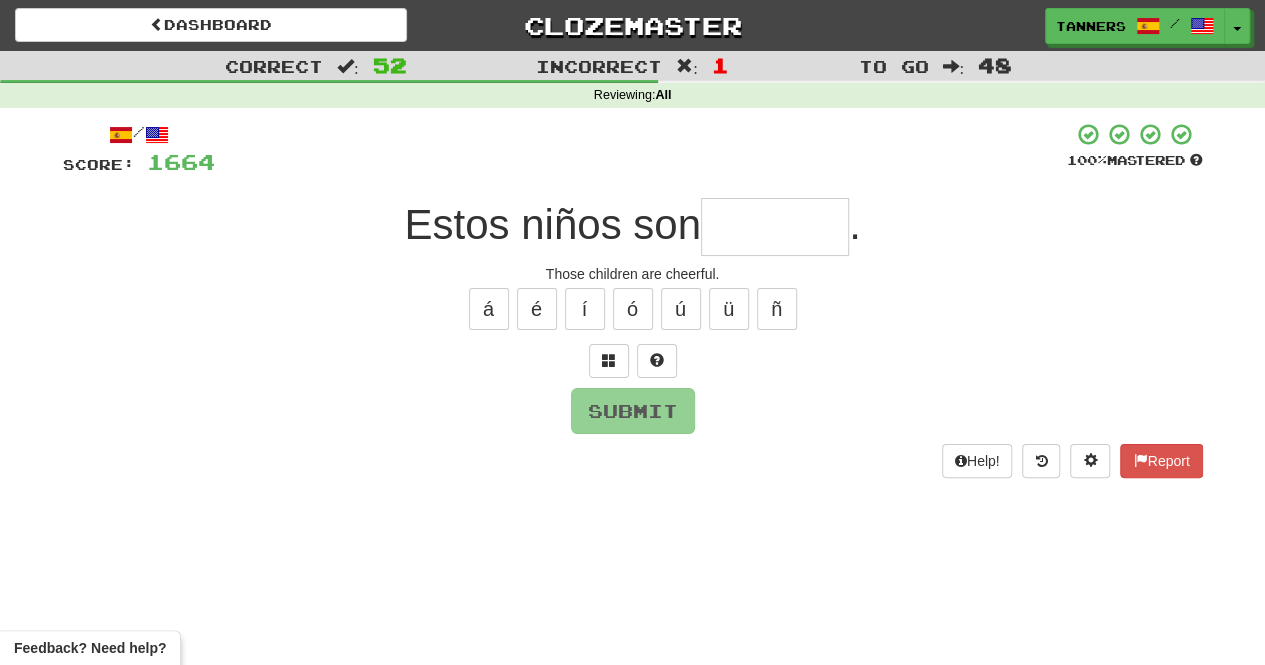 type on "*" 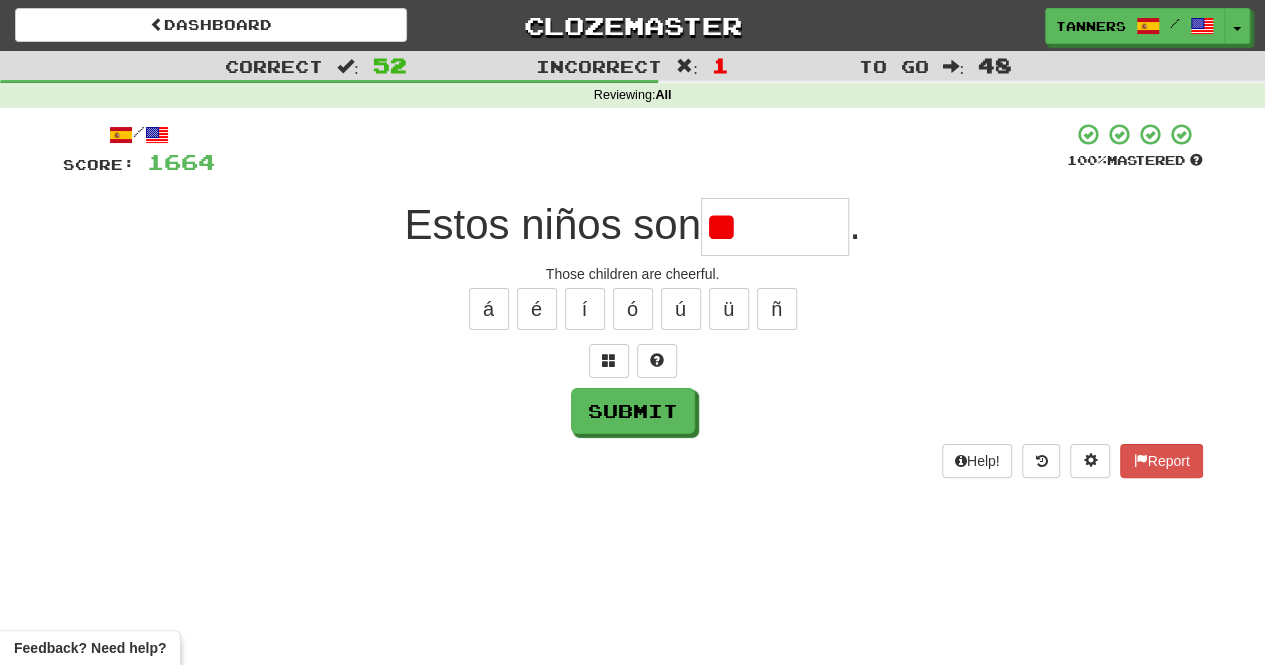 type on "*" 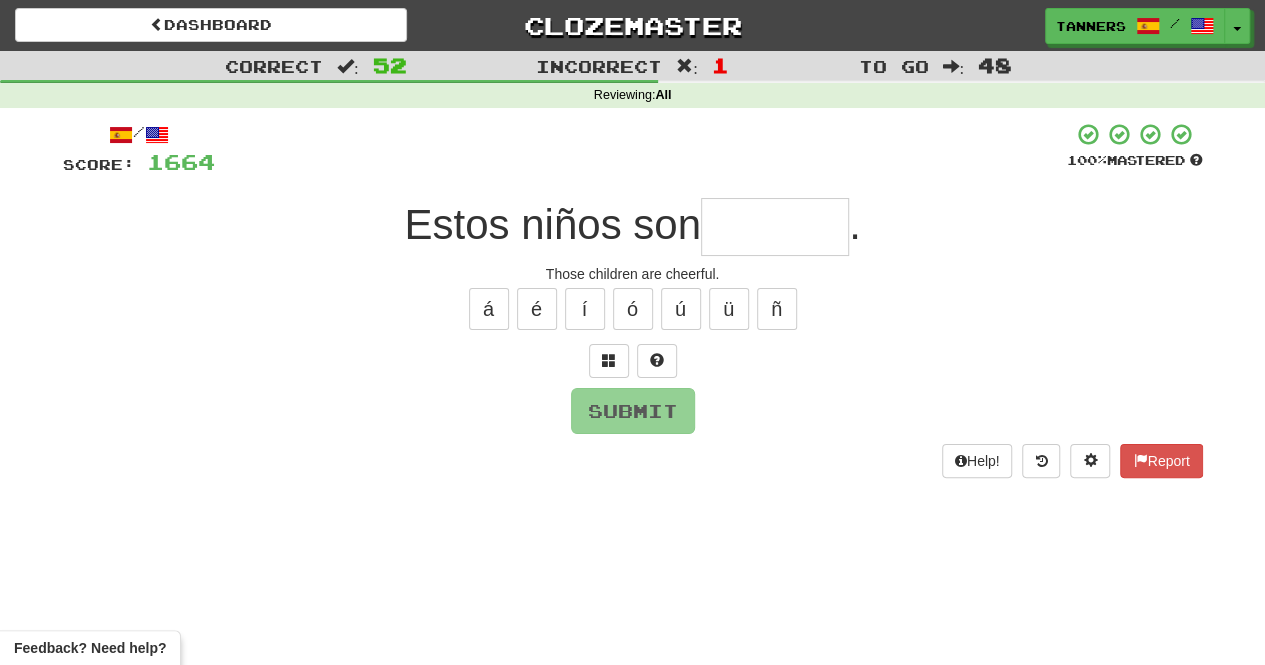 type on "*" 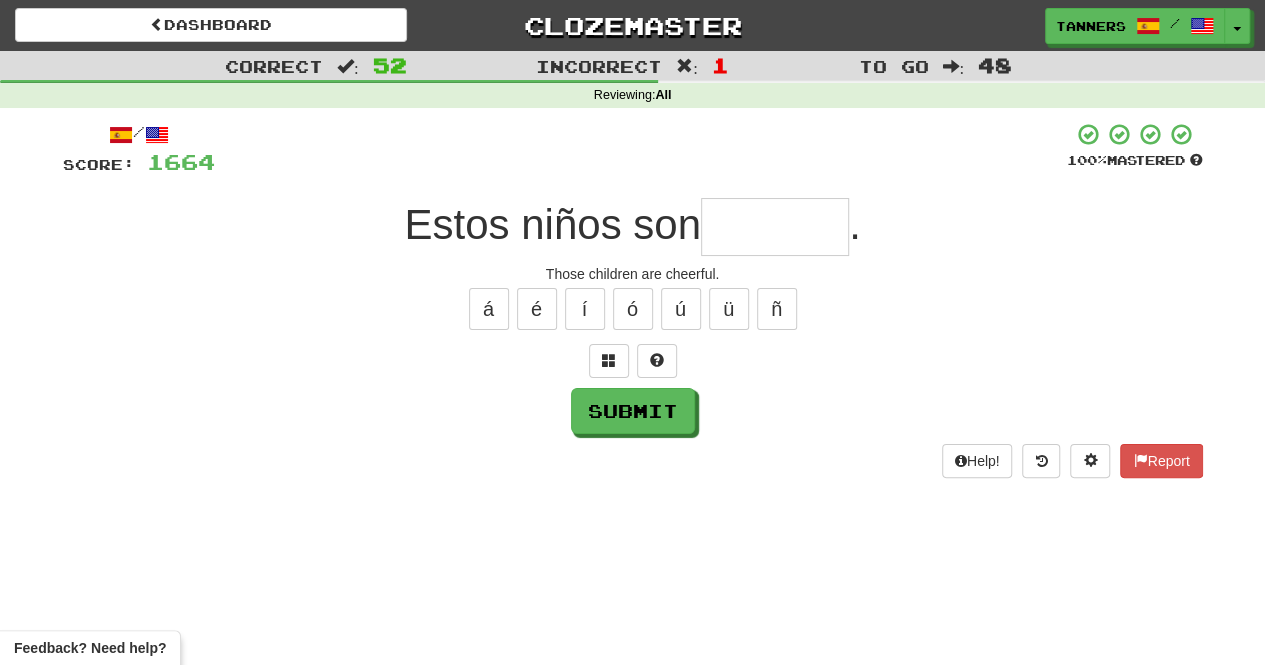 type on "*" 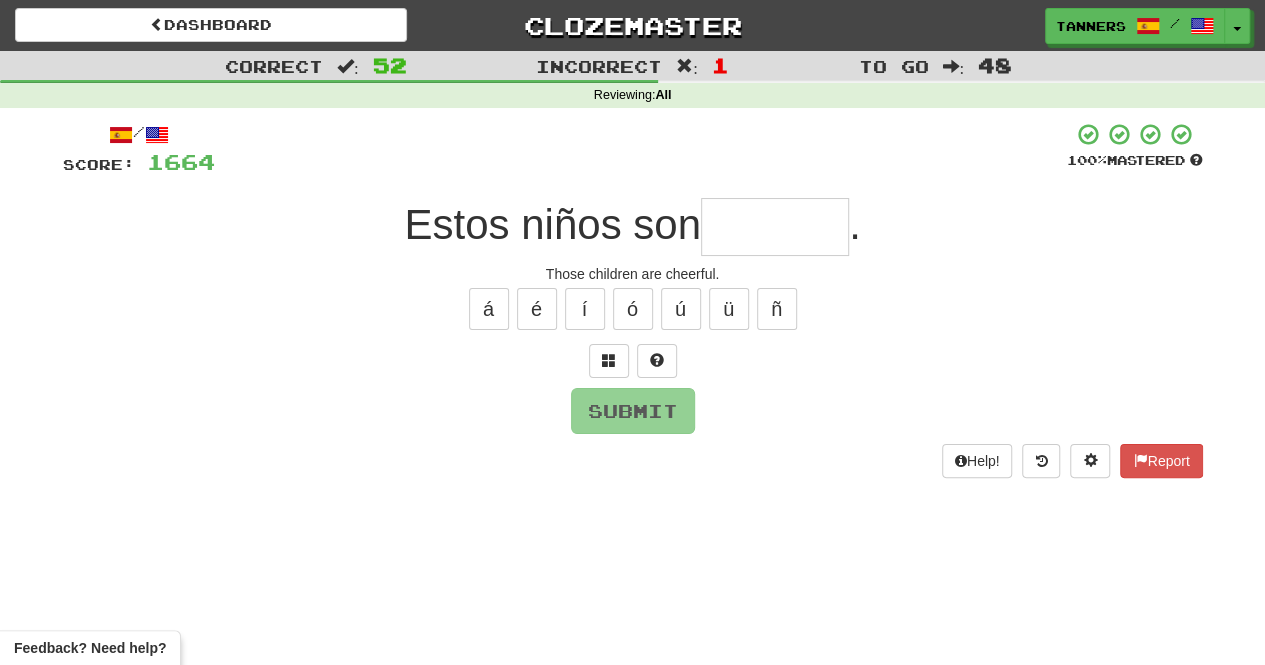 type on "*******" 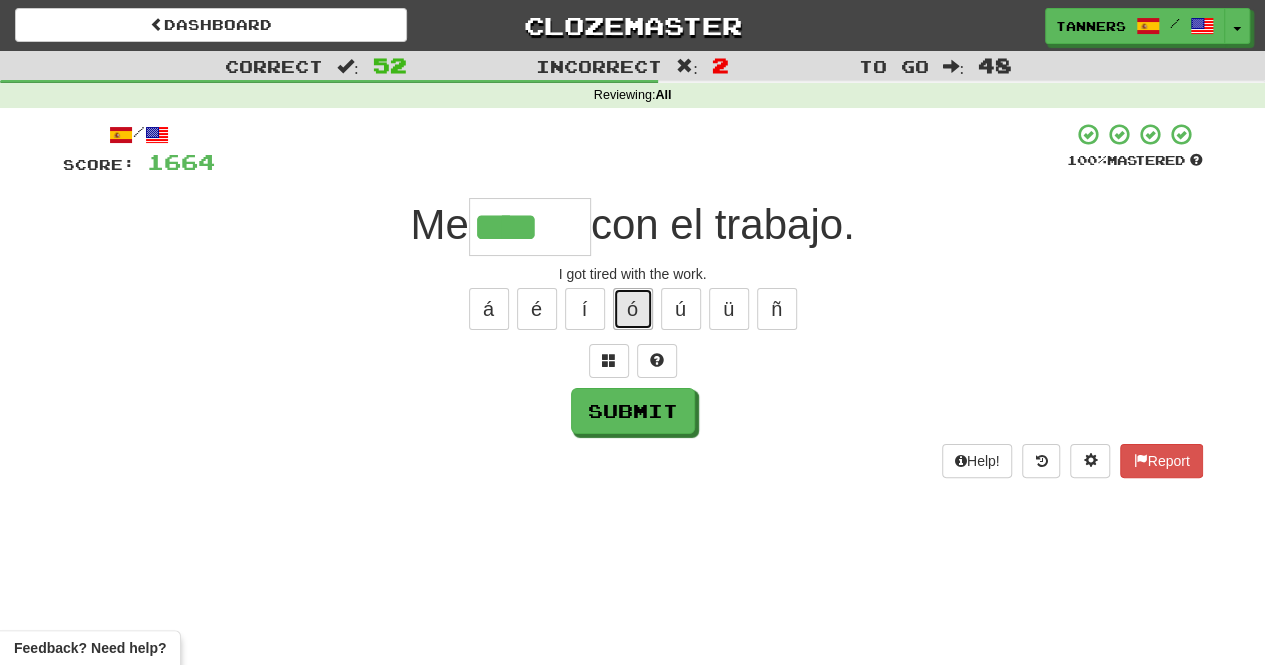 click on "ó" at bounding box center (633, 309) 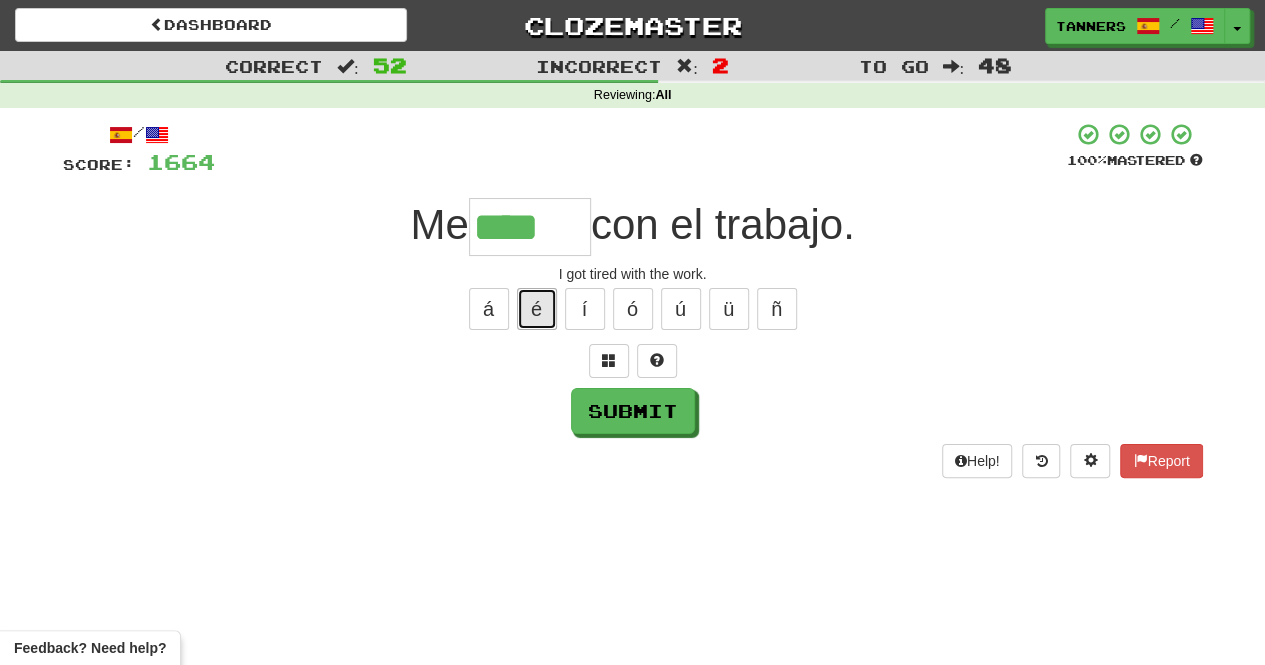 click on "é" at bounding box center (537, 309) 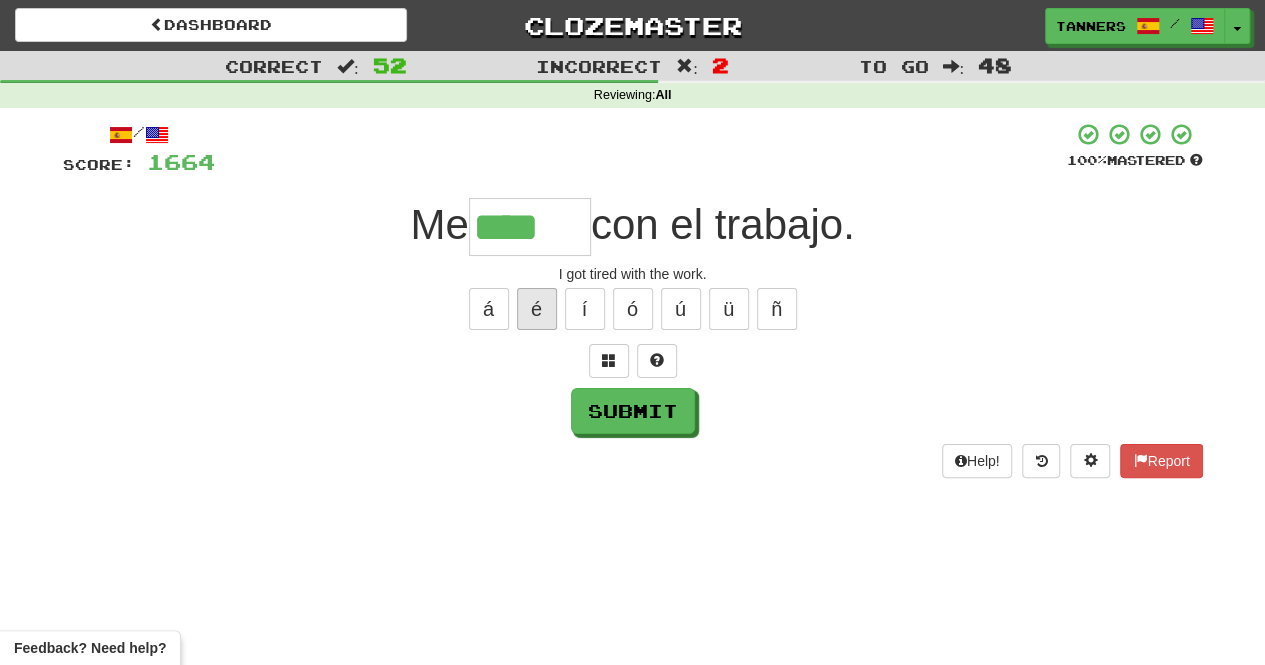 type on "*****" 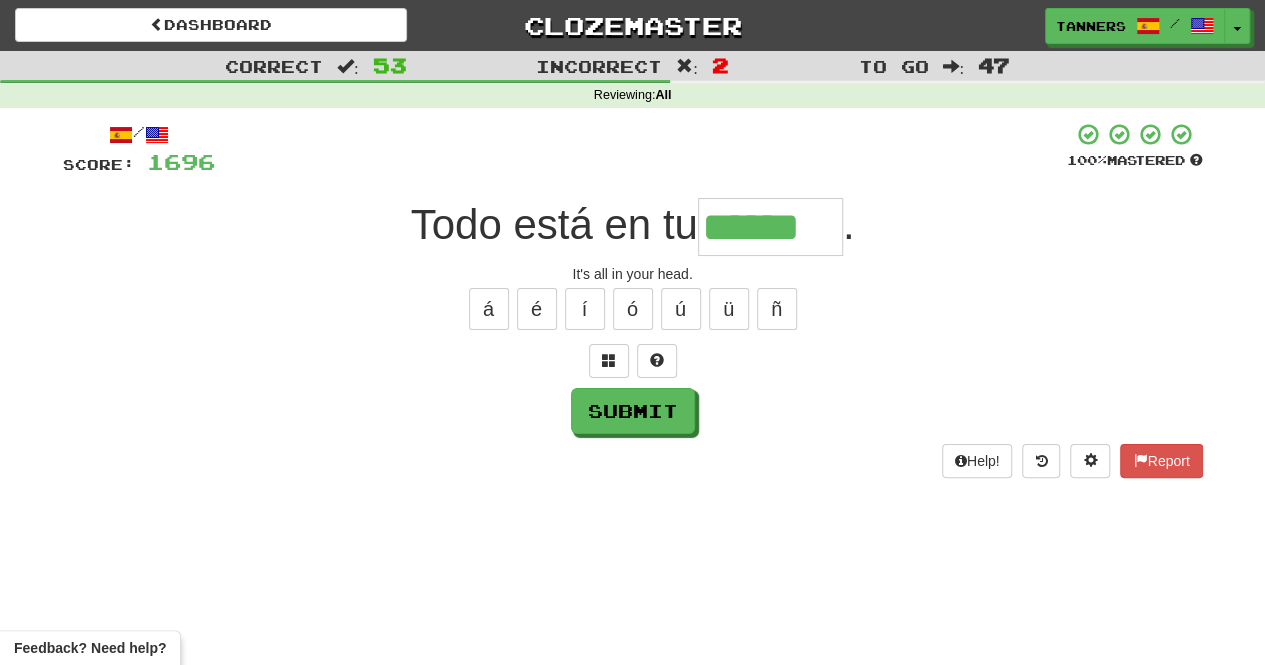 type on "******" 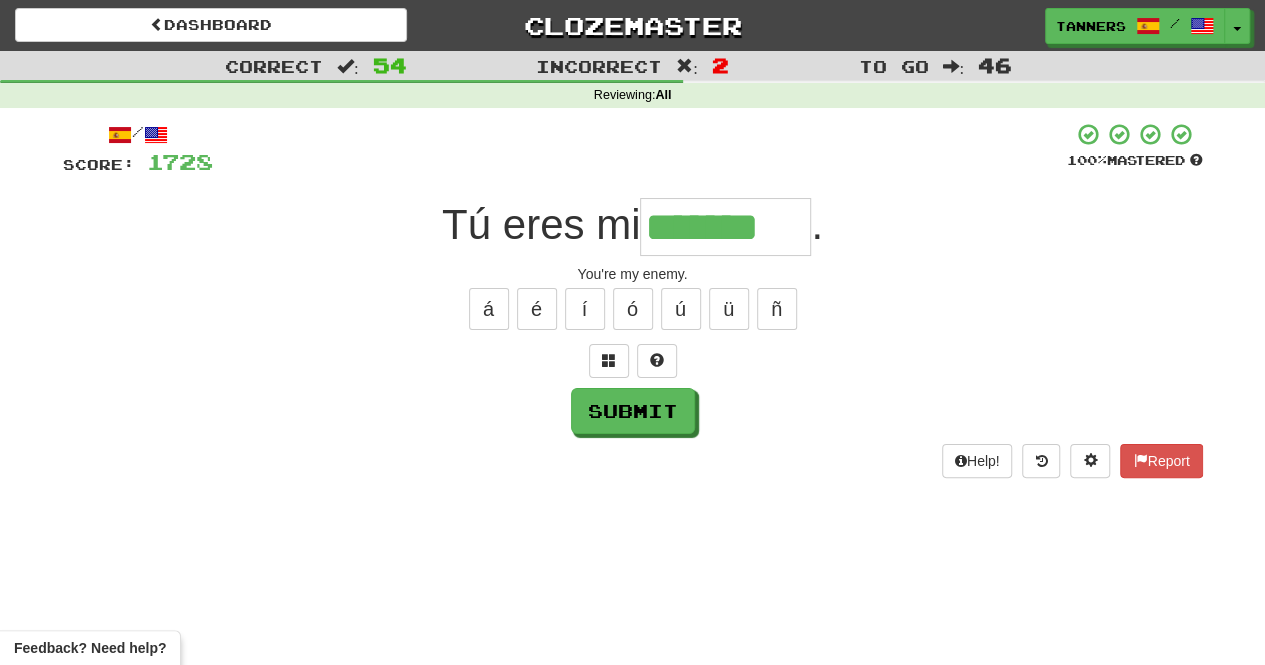 type on "*******" 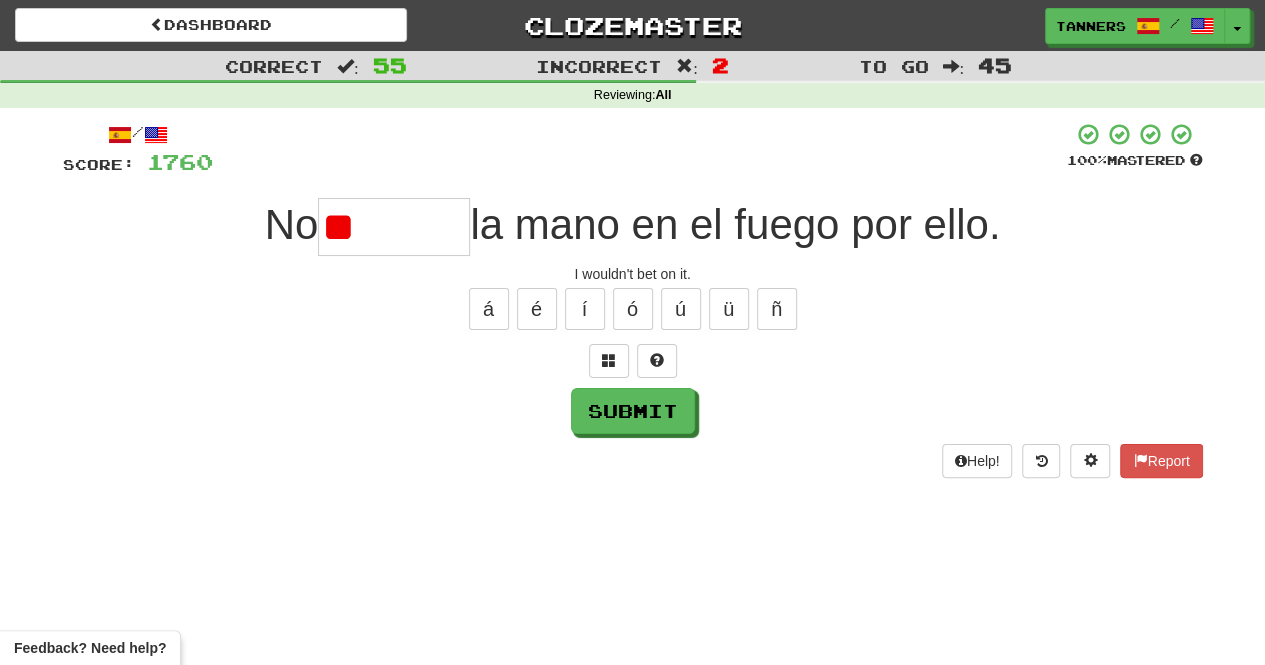 type on "*" 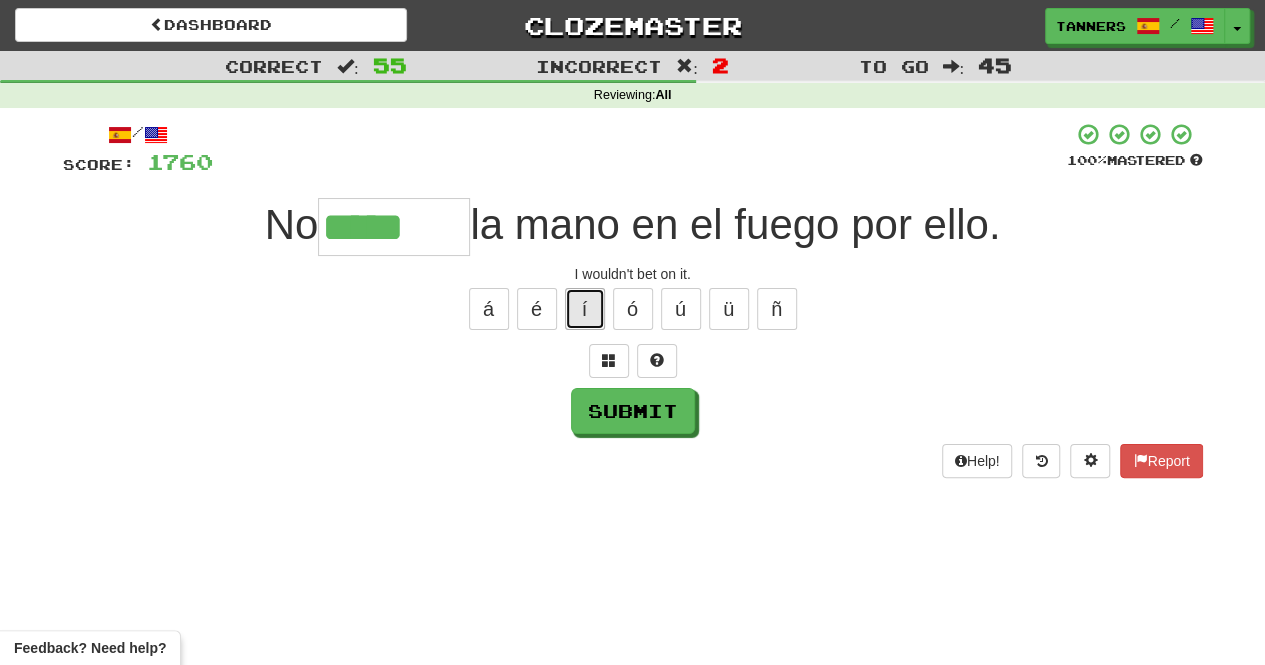 click on "í" at bounding box center (585, 309) 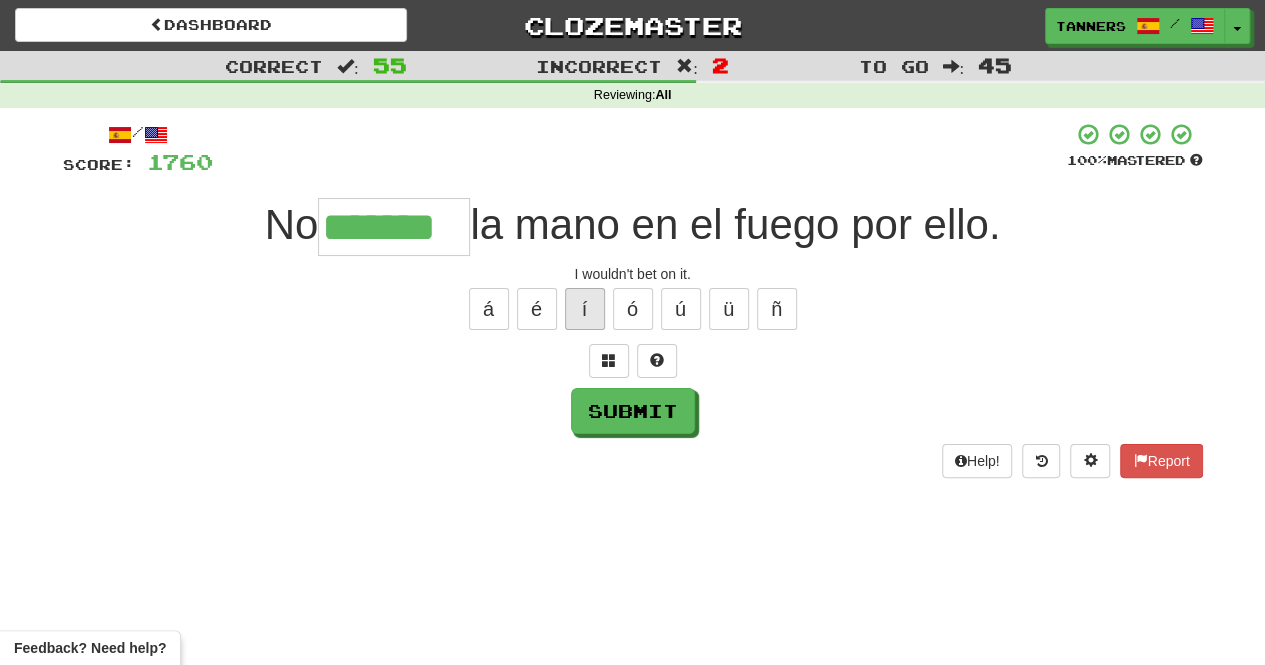 type on "*******" 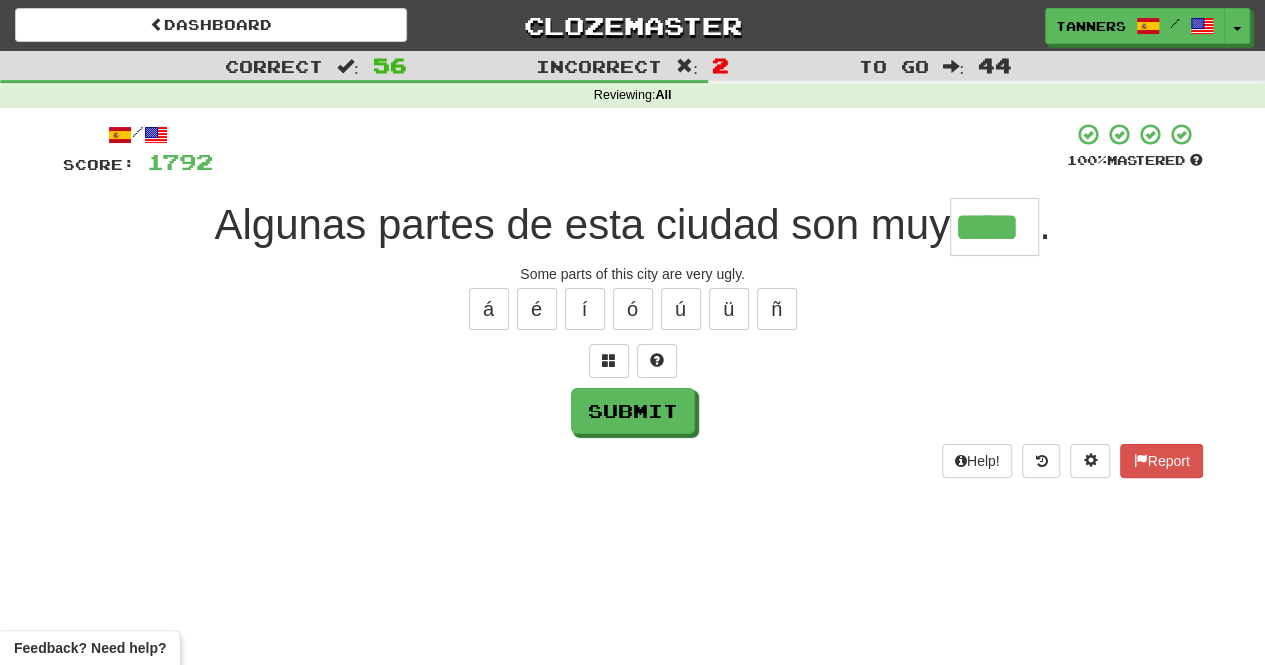 type on "****" 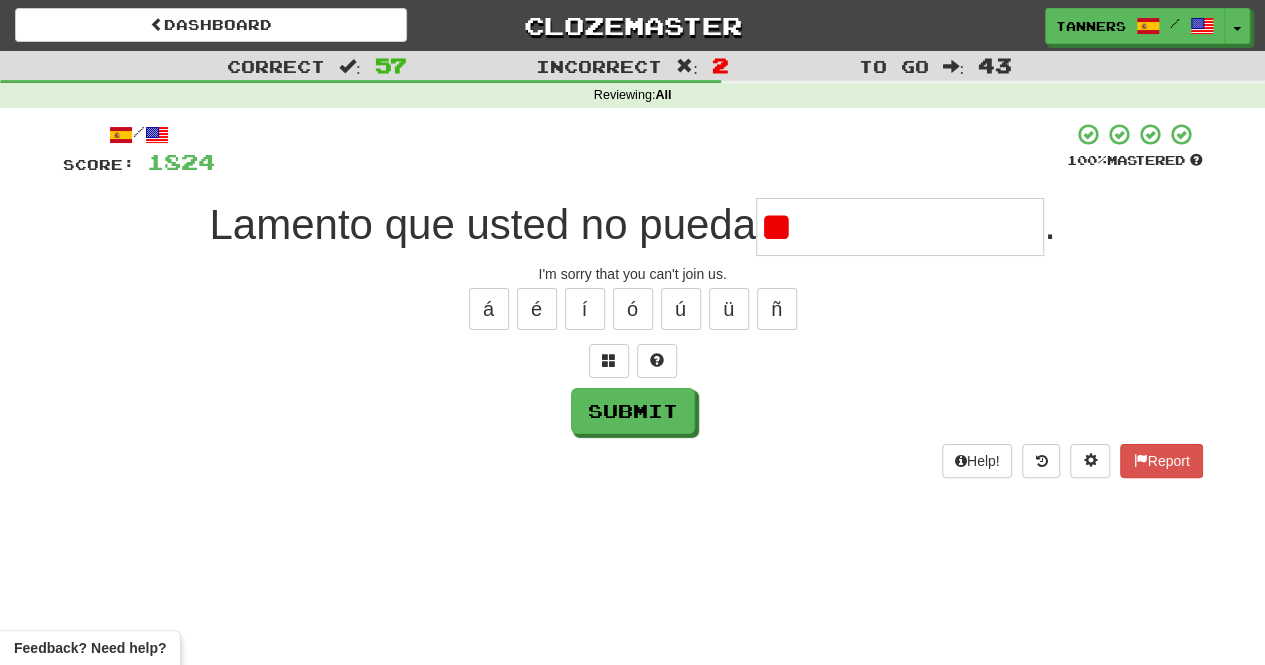 type on "*" 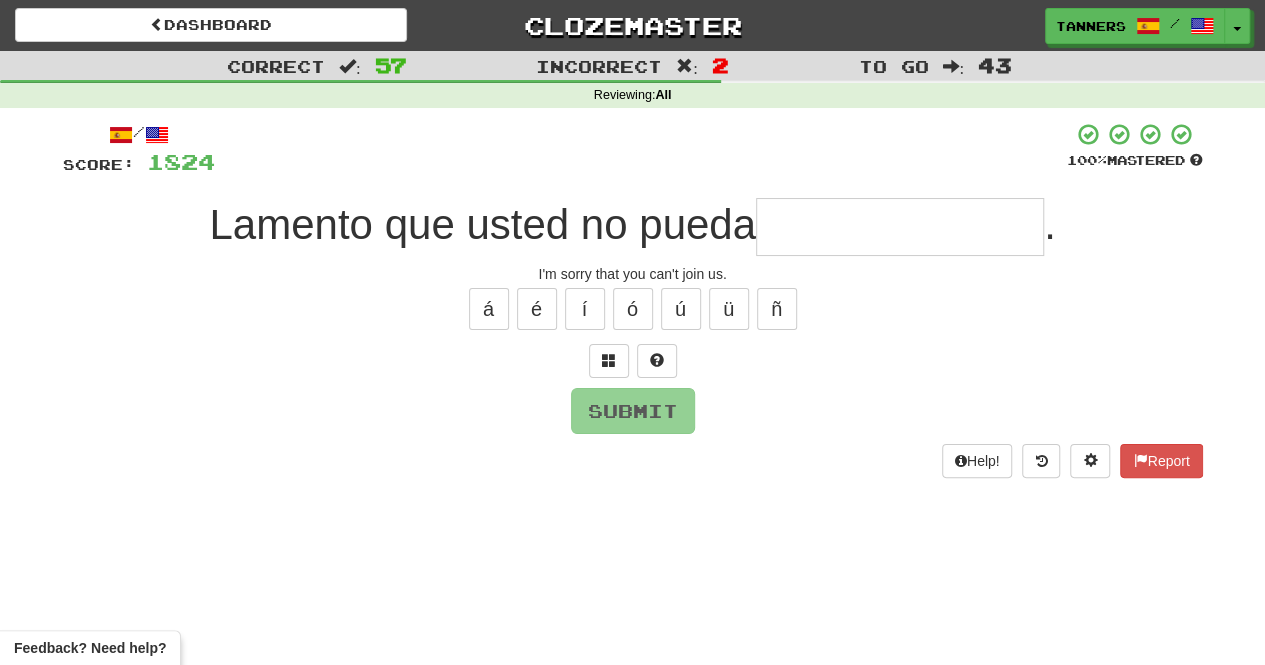 type on "*" 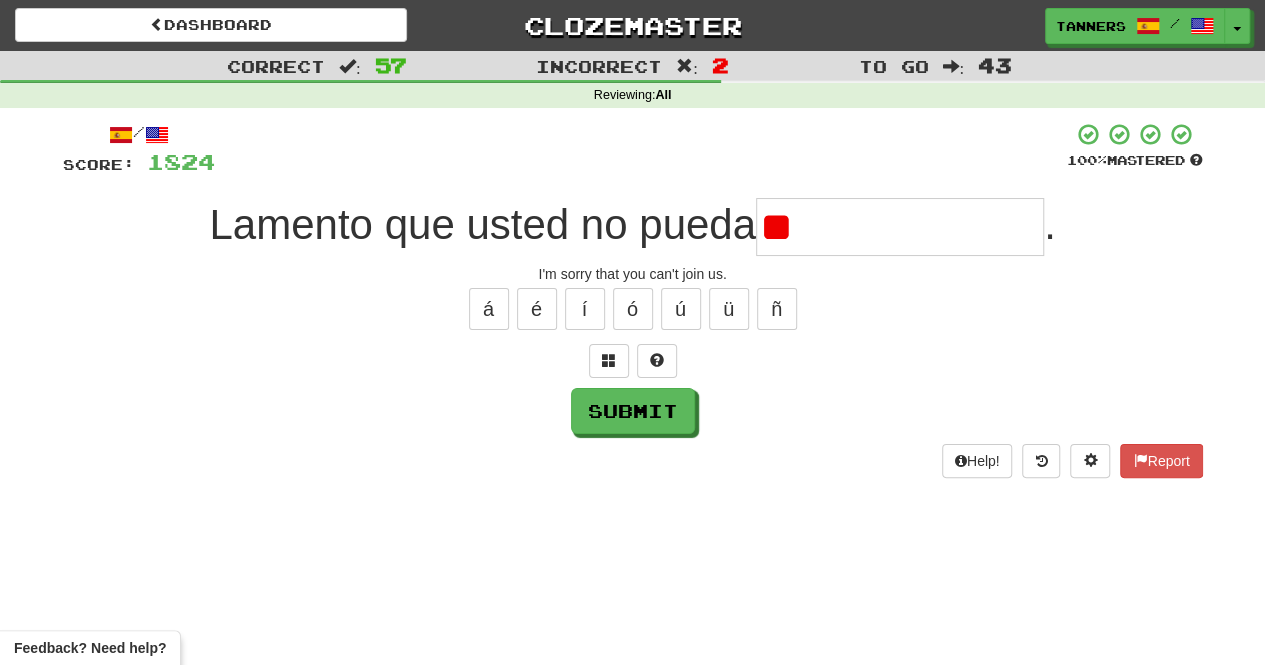 type on "*" 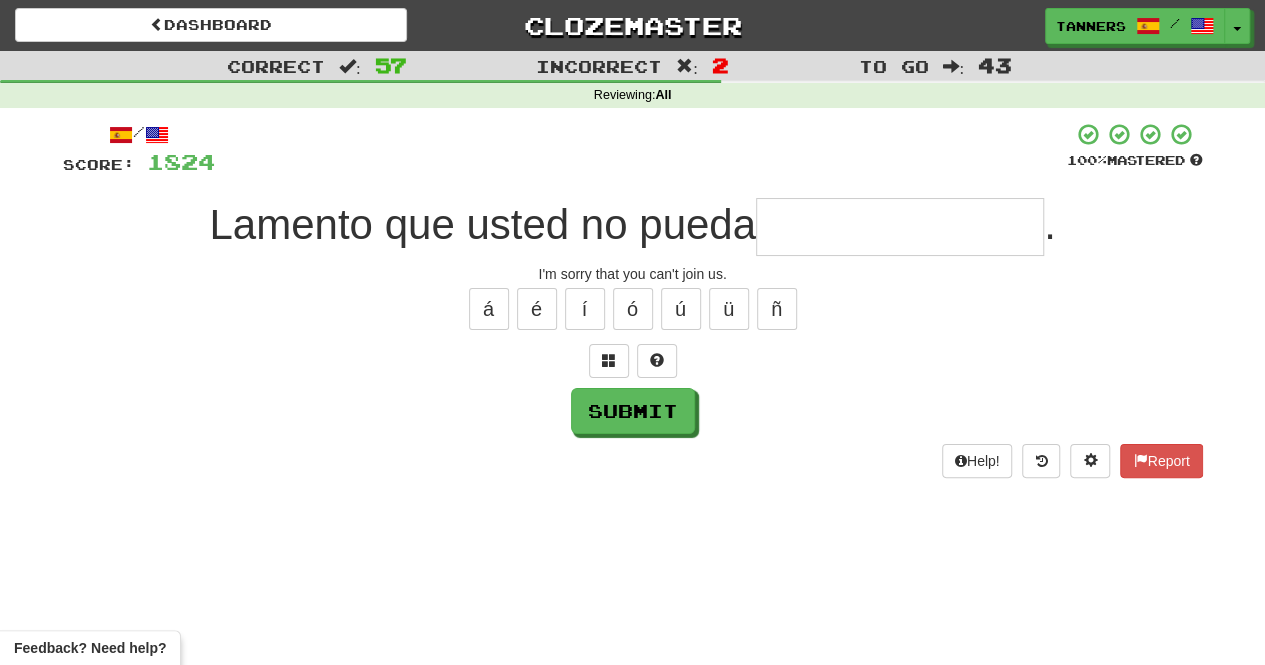 type on "*" 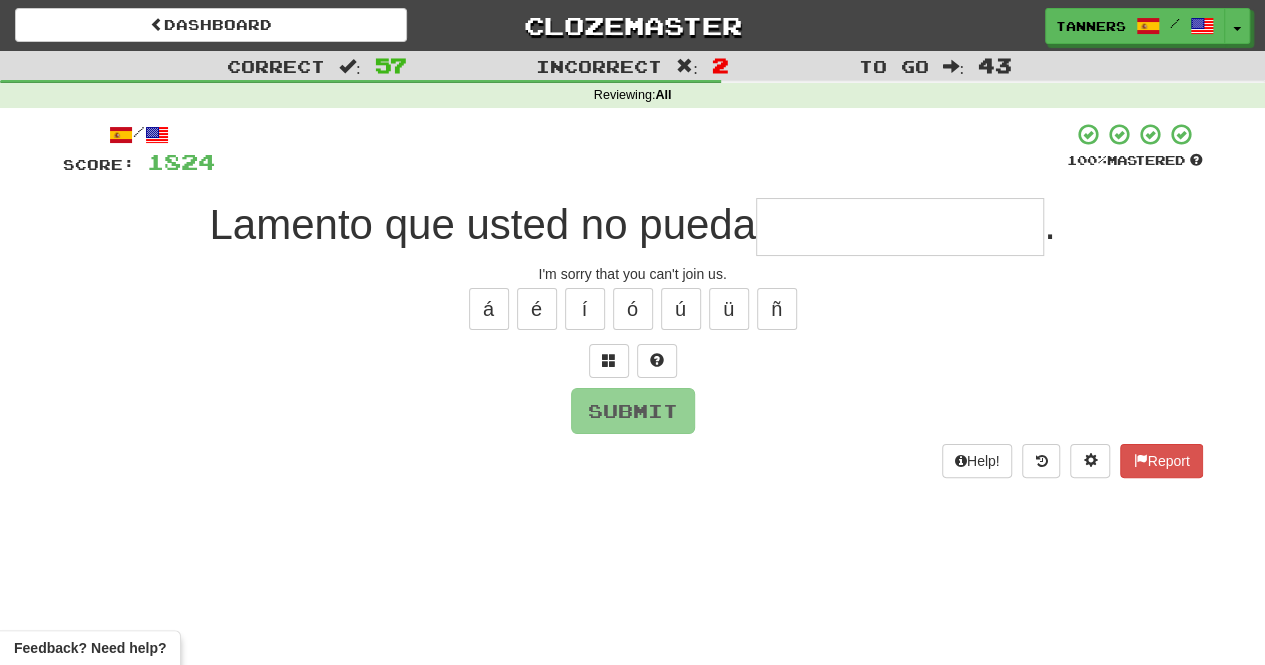 type on "*" 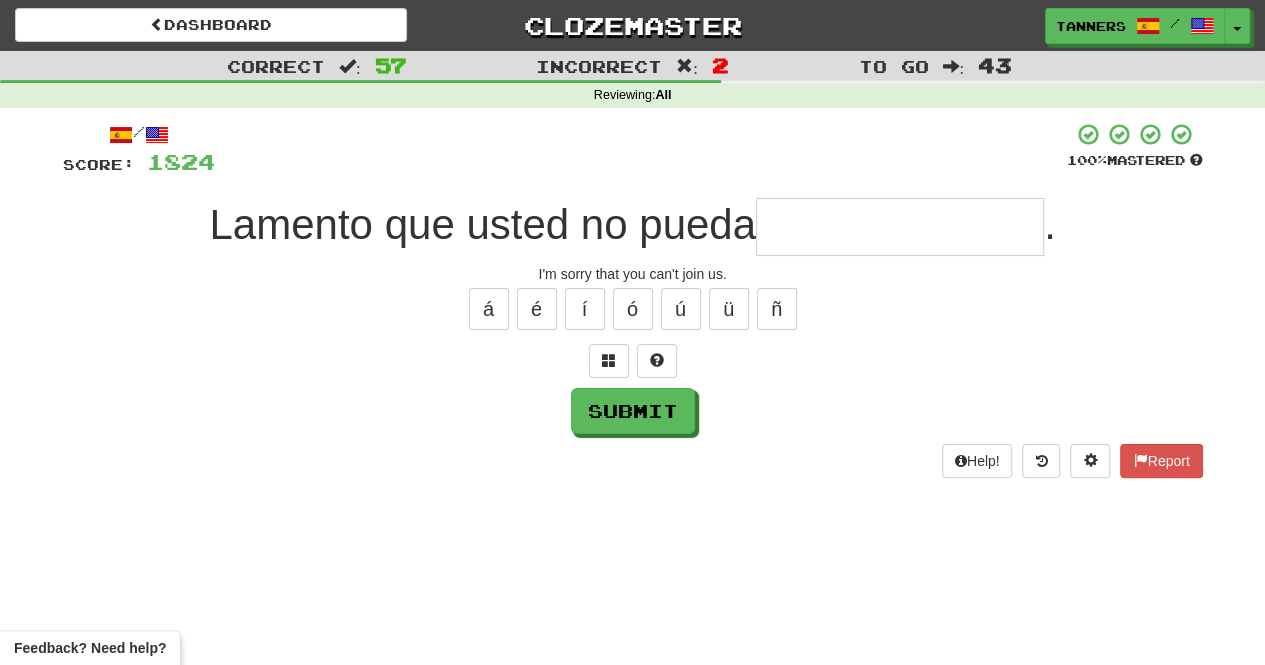 type on "*" 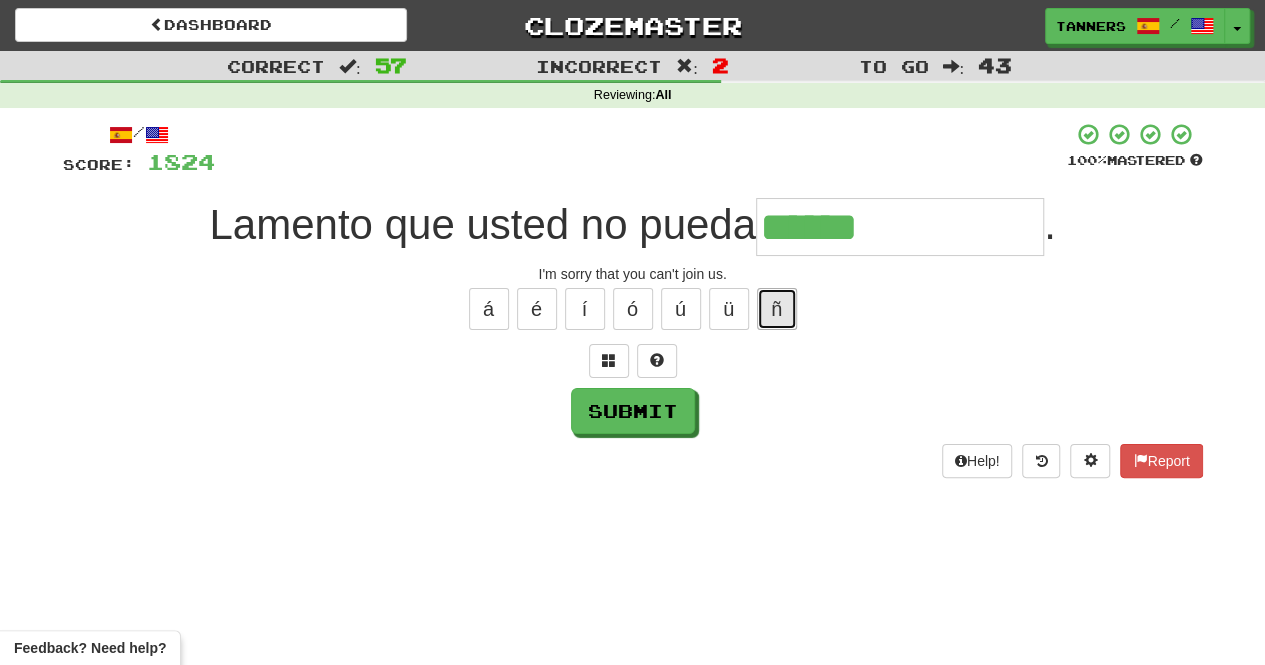 click on "ñ" at bounding box center (777, 309) 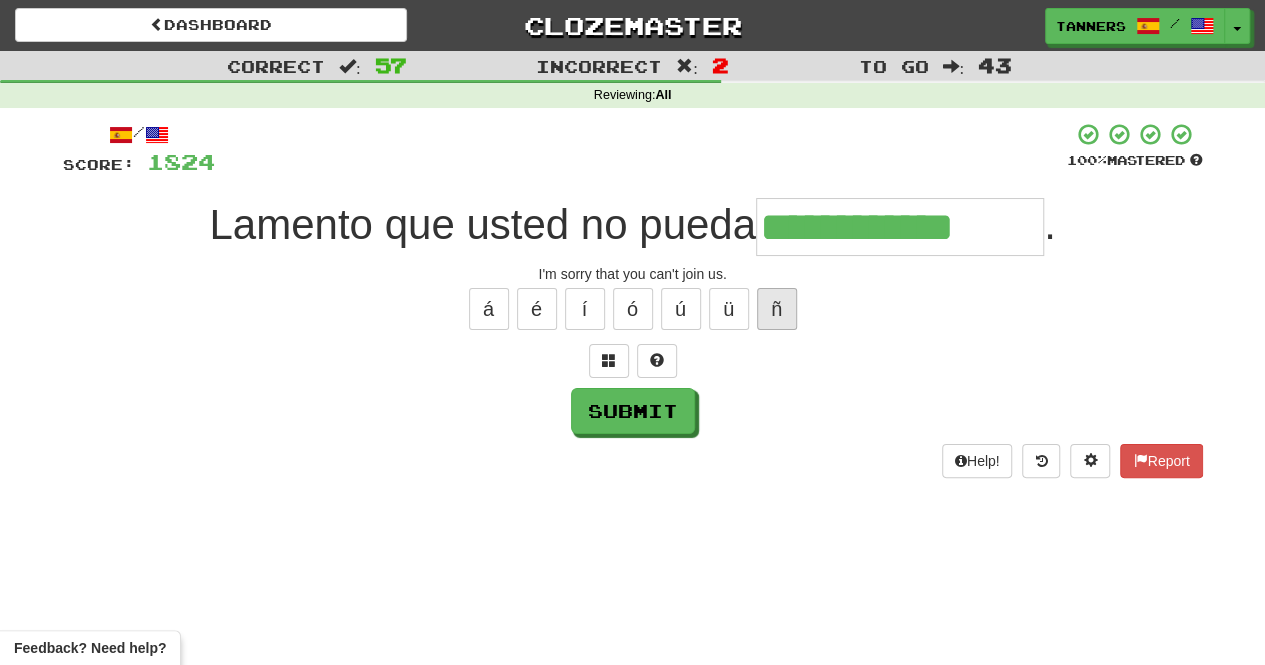 type on "**********" 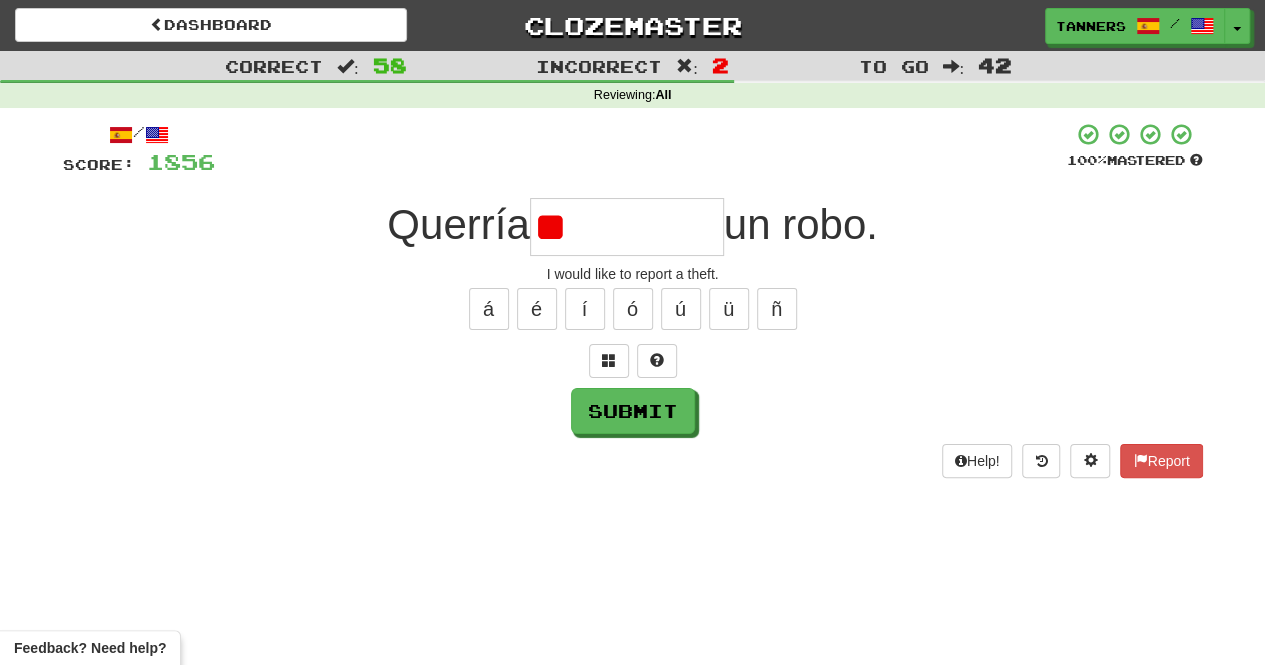 type on "*" 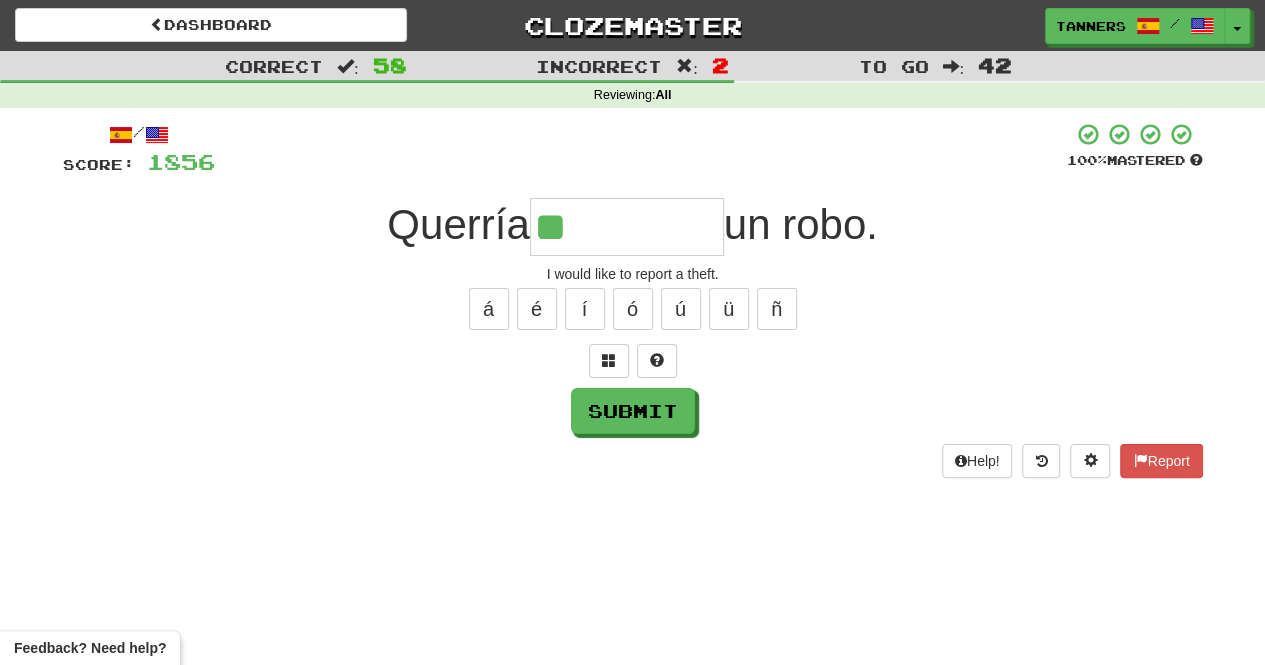 type on "*" 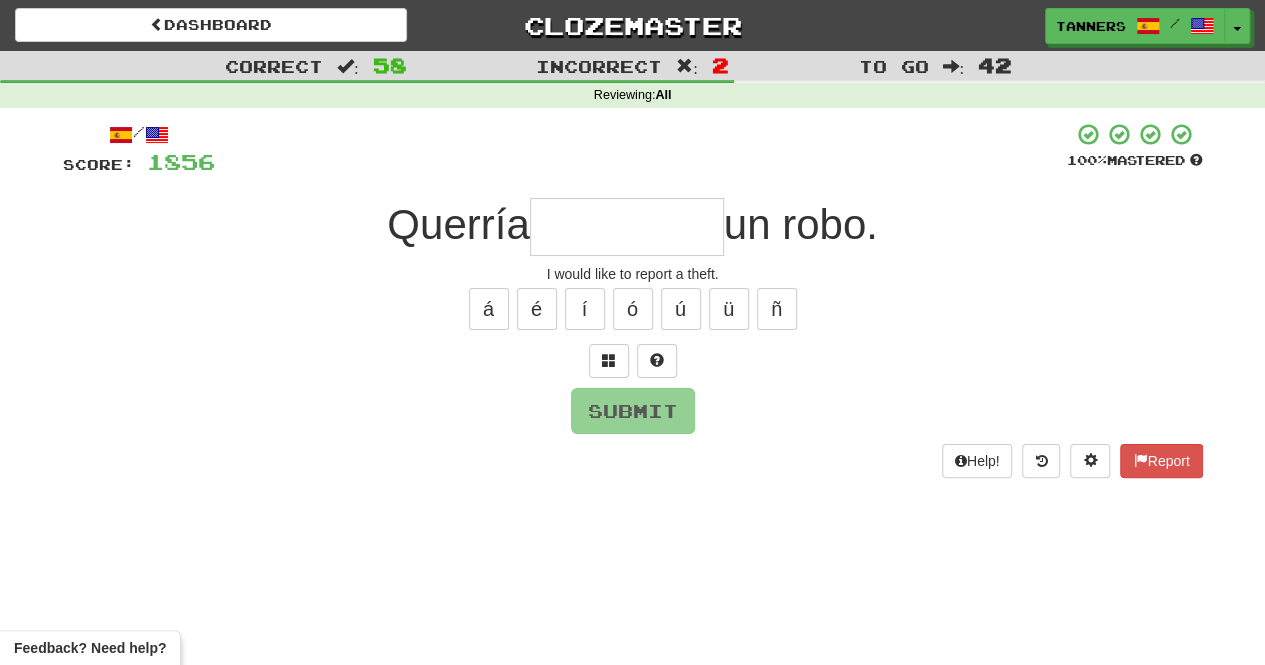 type on "*" 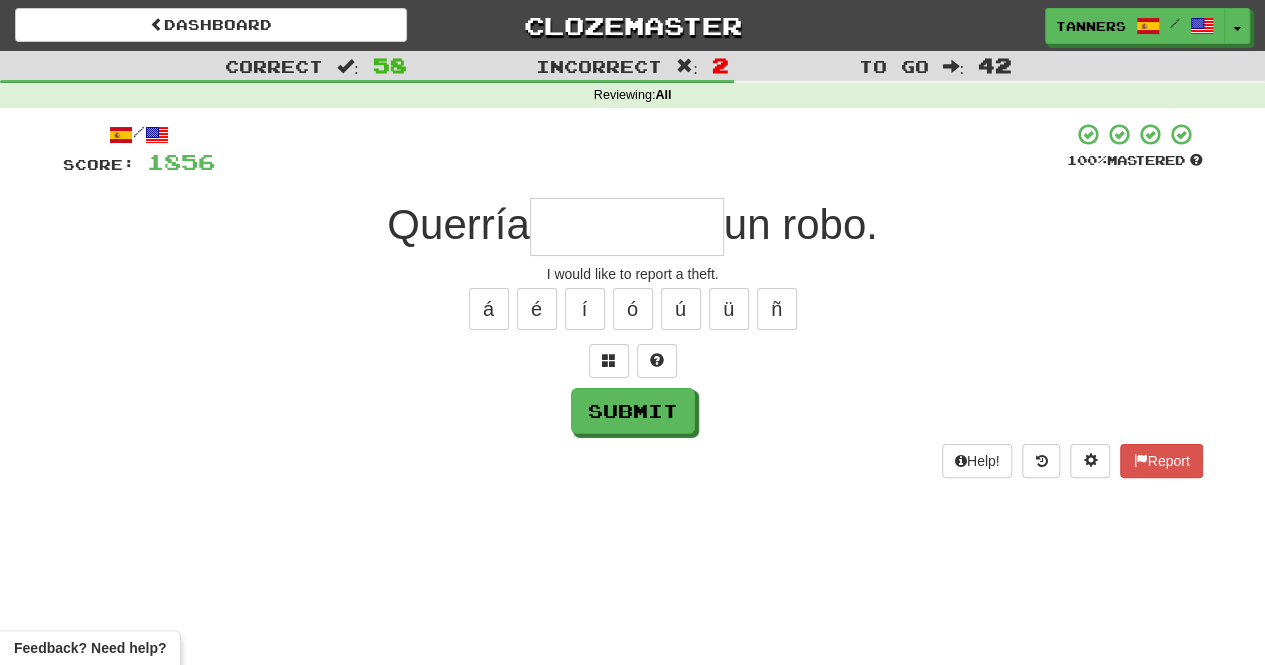 type on "*" 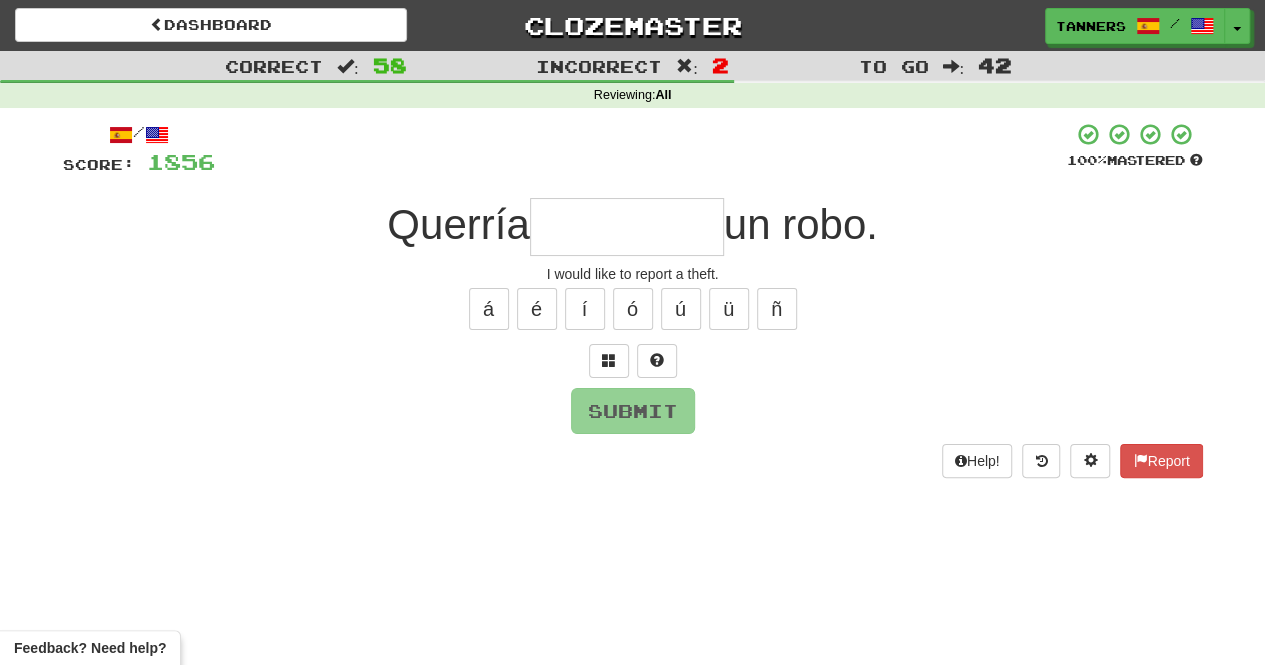 type on "*" 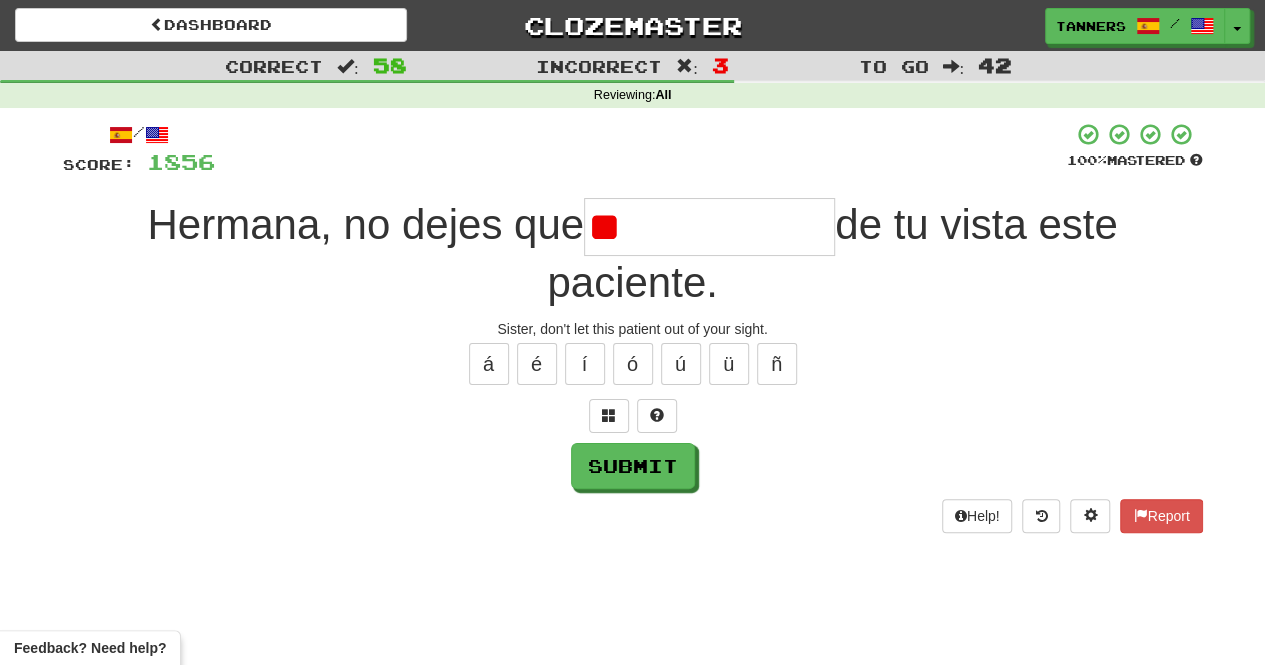 type on "*" 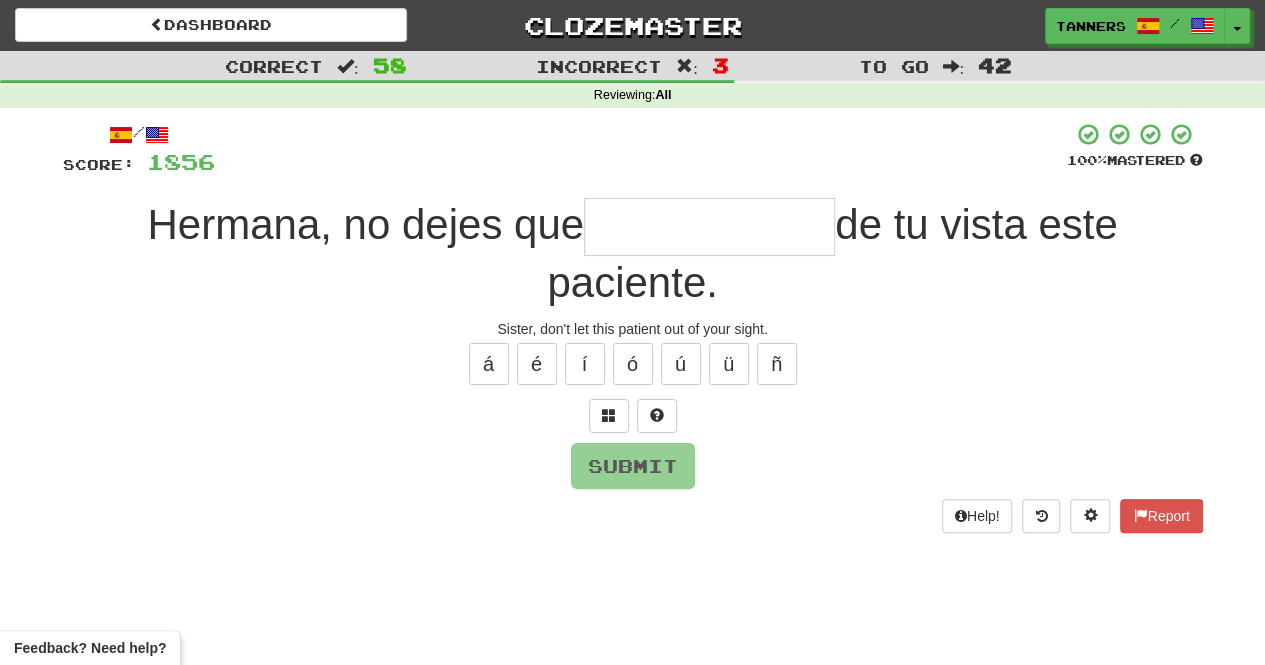 type on "*" 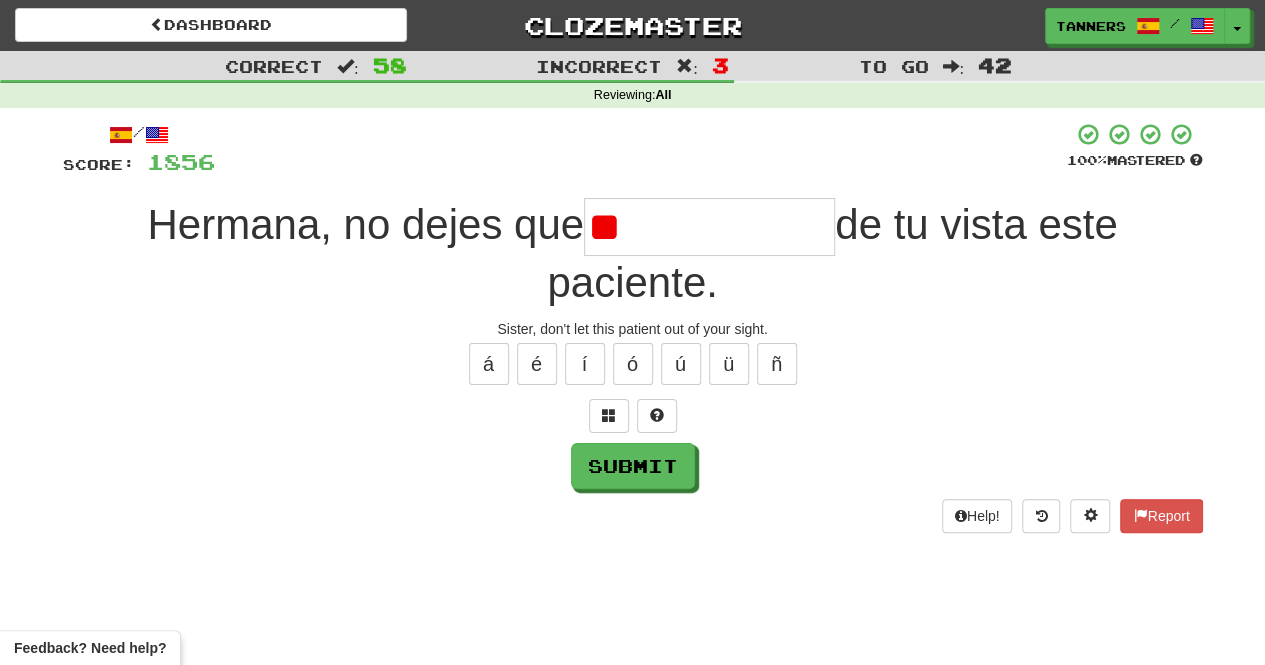 type on "*" 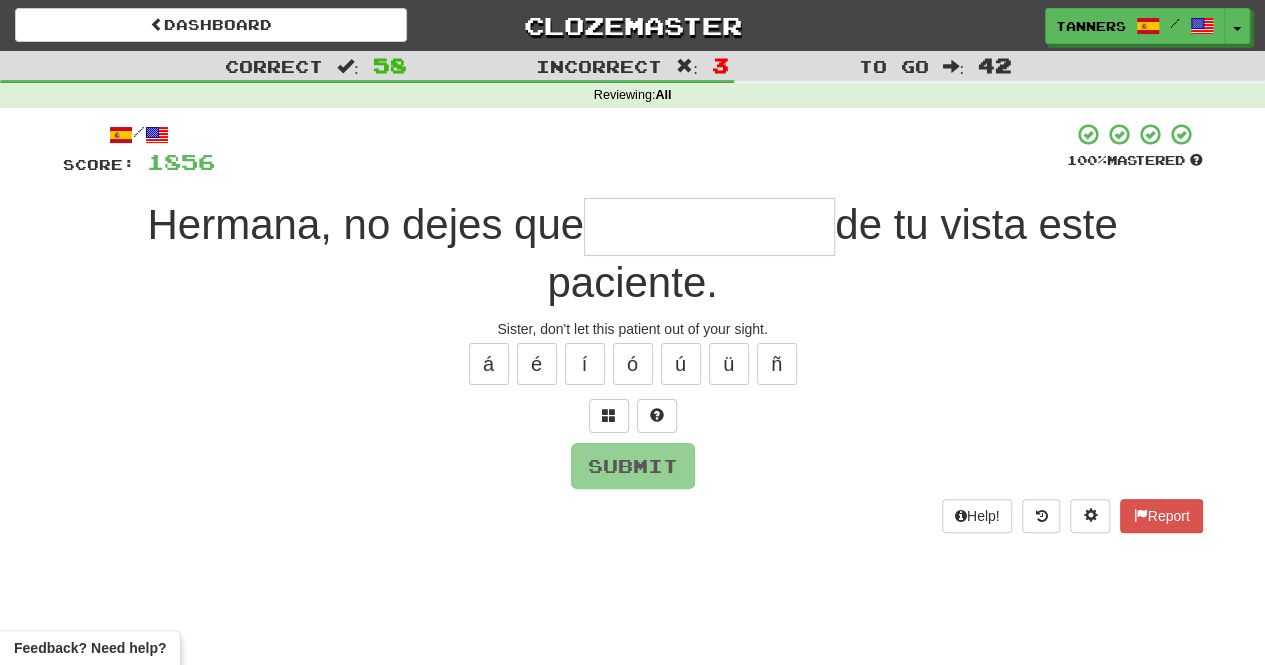type on "*" 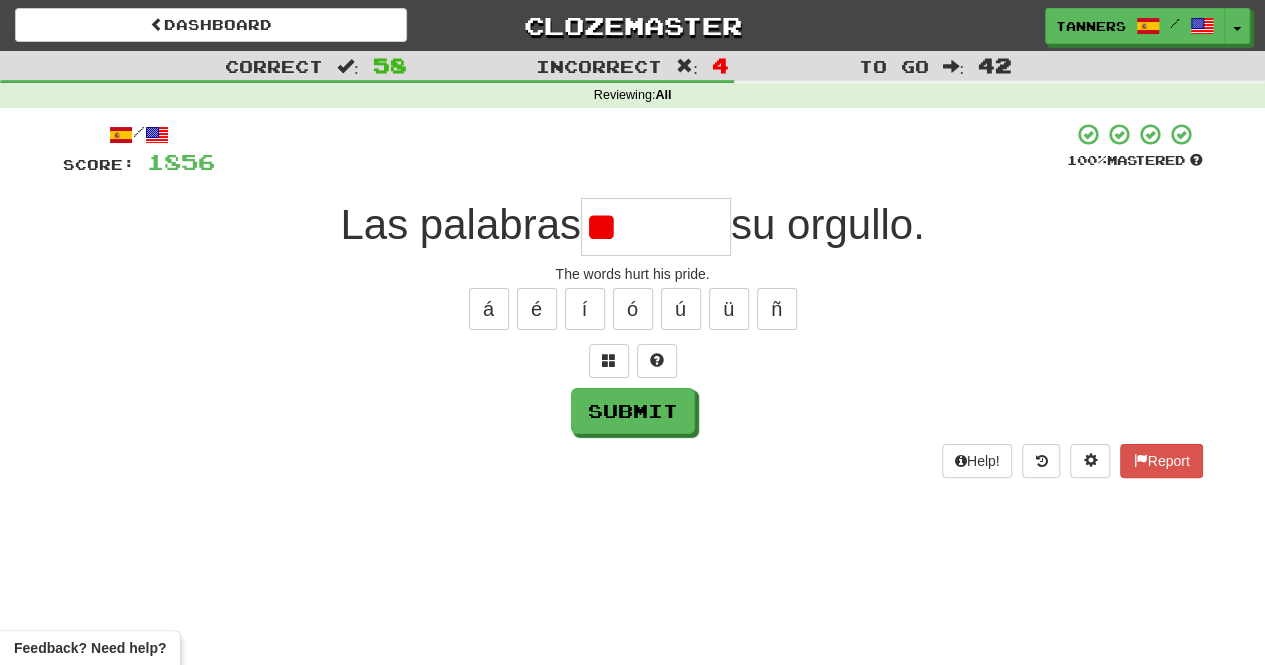 type on "*" 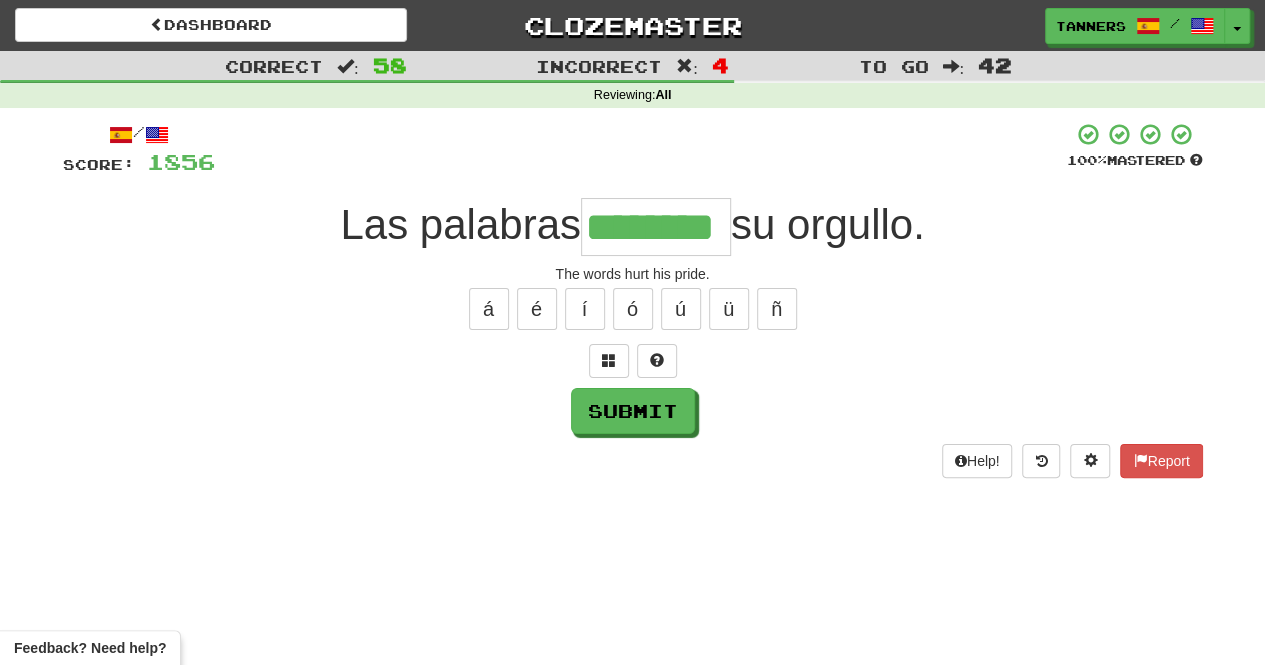 type on "********" 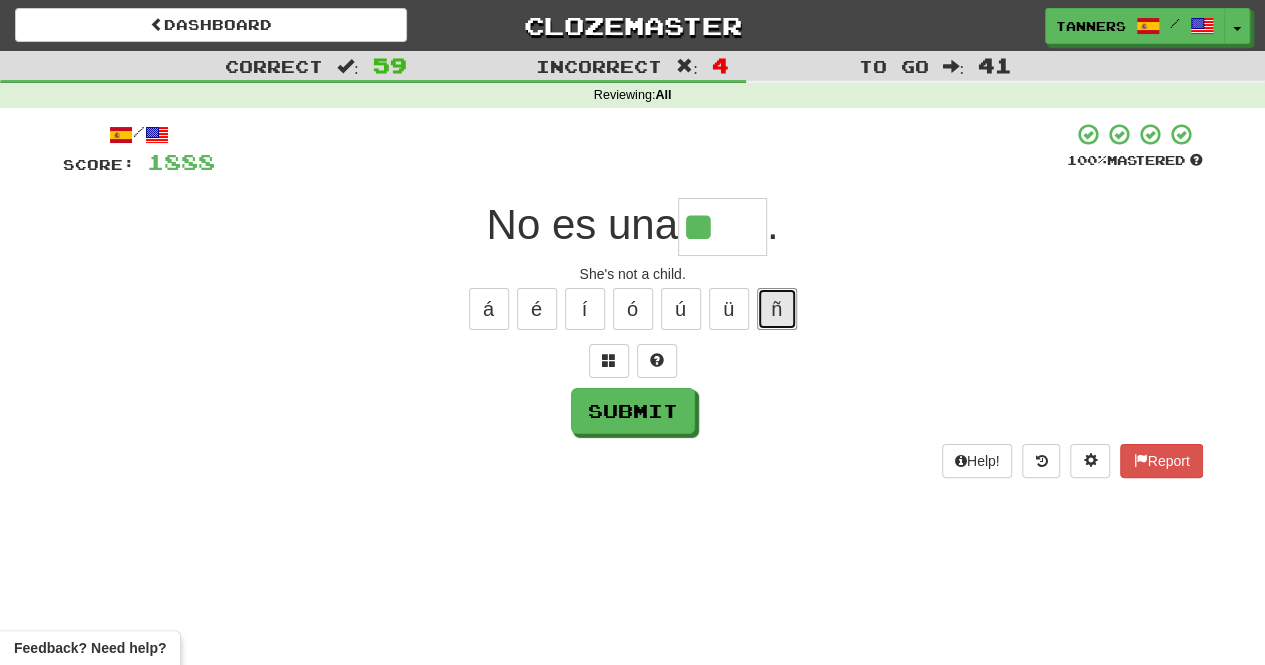 click on "ñ" at bounding box center (777, 309) 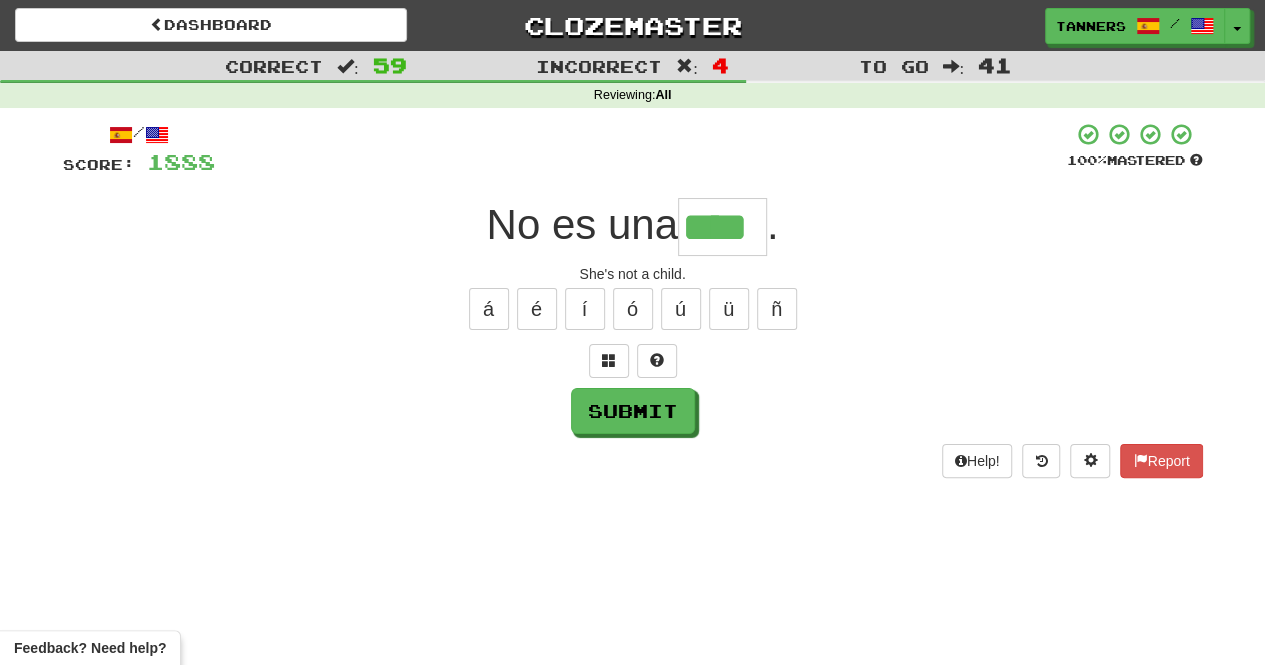 type on "****" 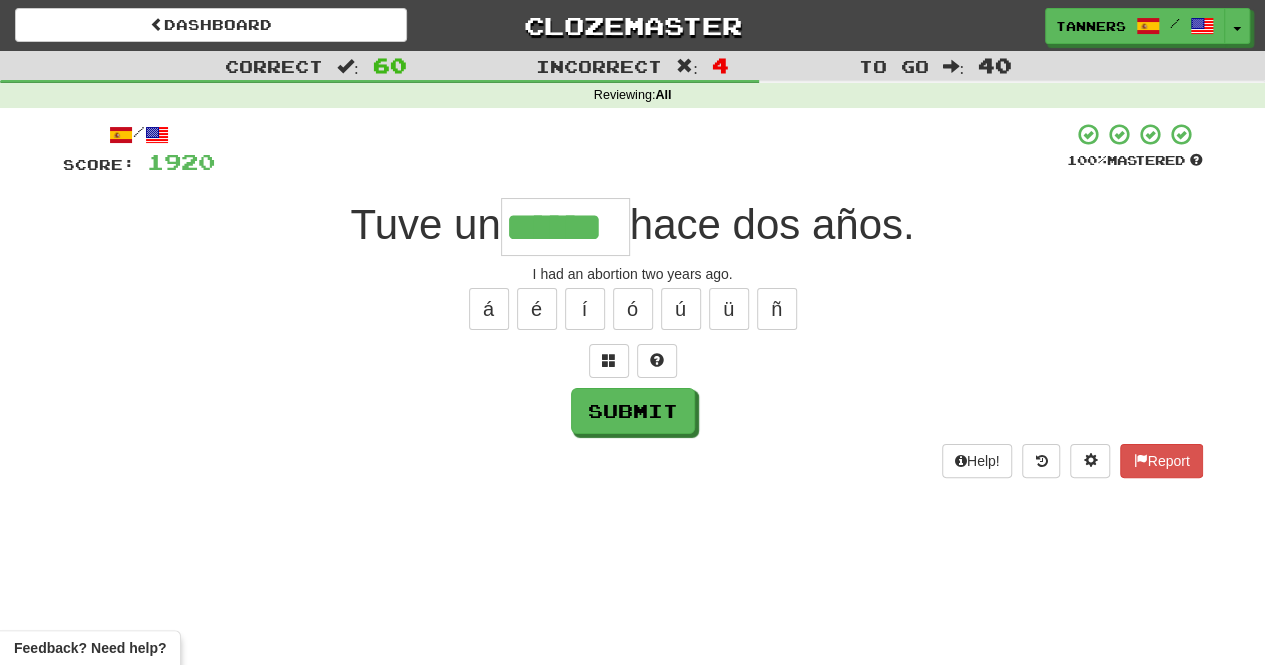 type on "******" 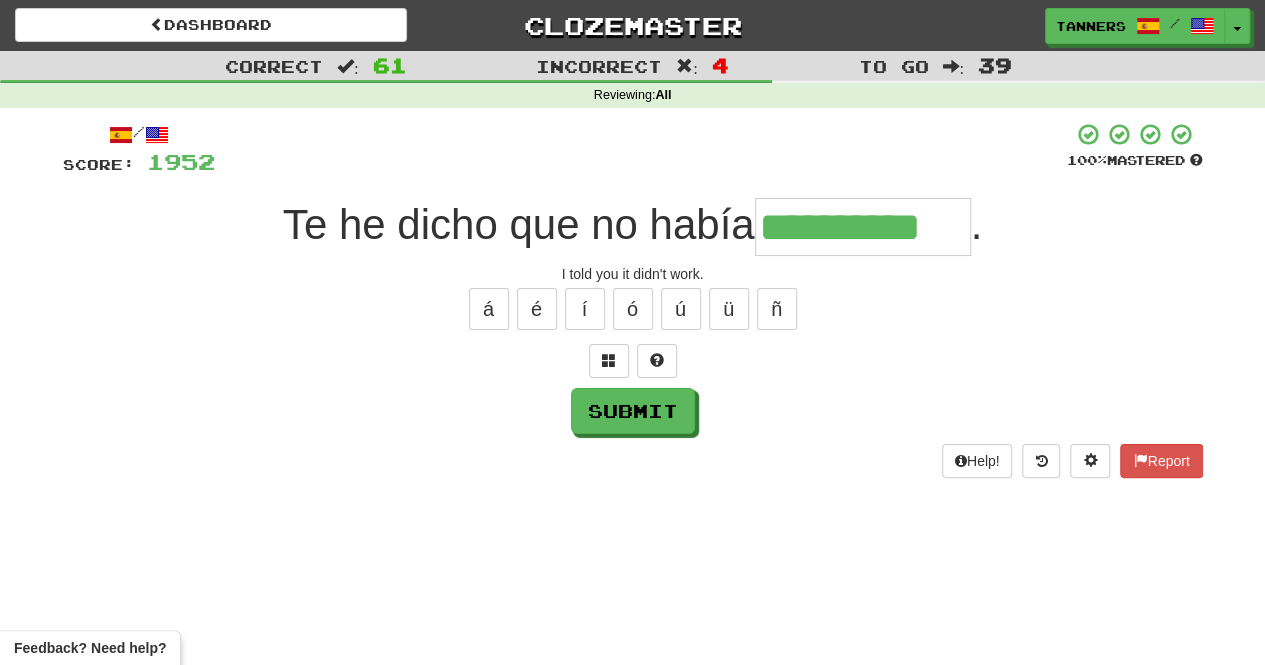 type on "**********" 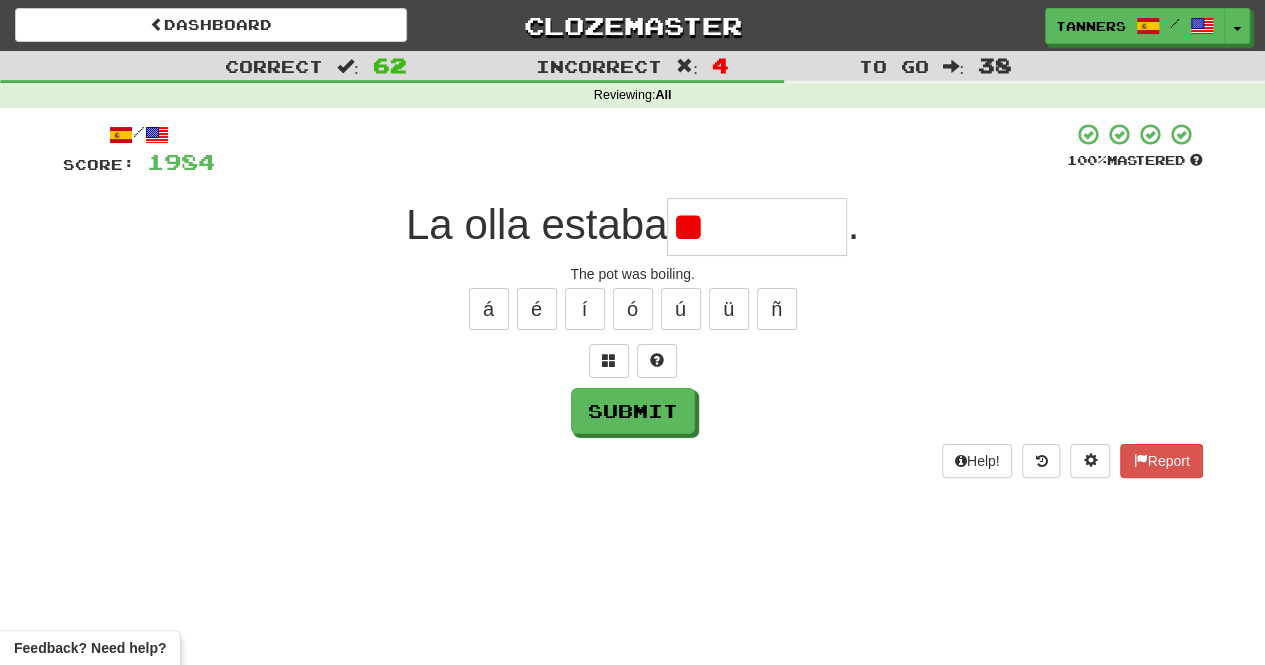 type on "*" 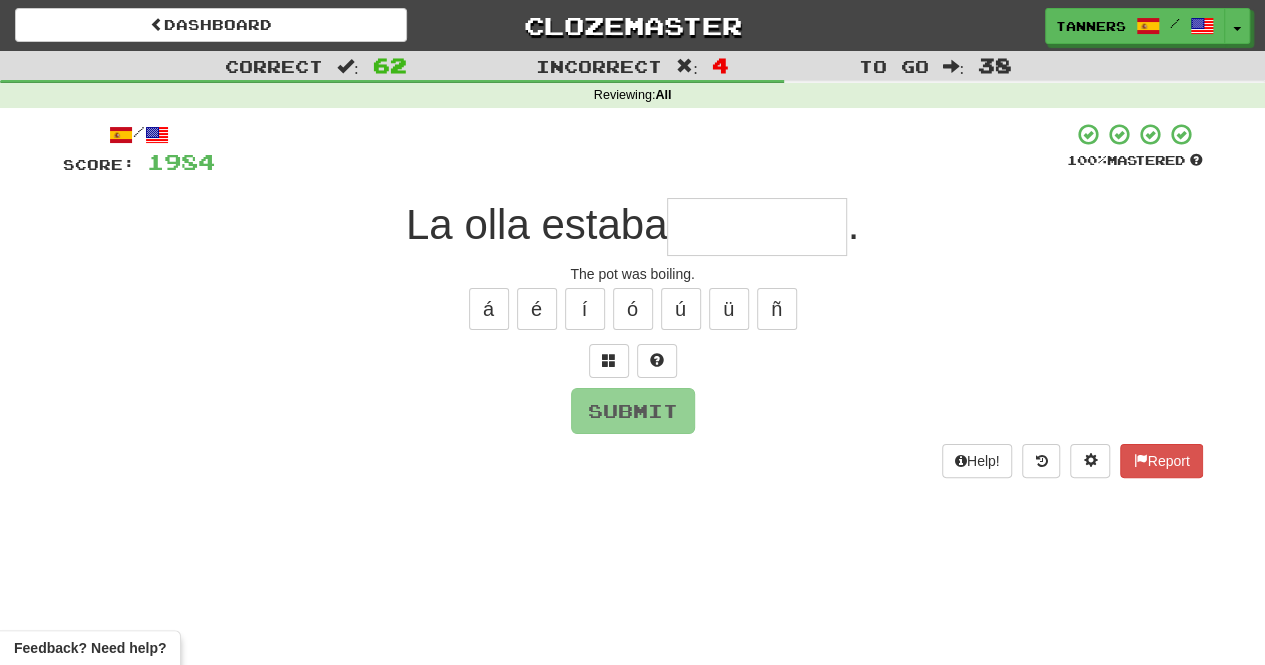 type on "*" 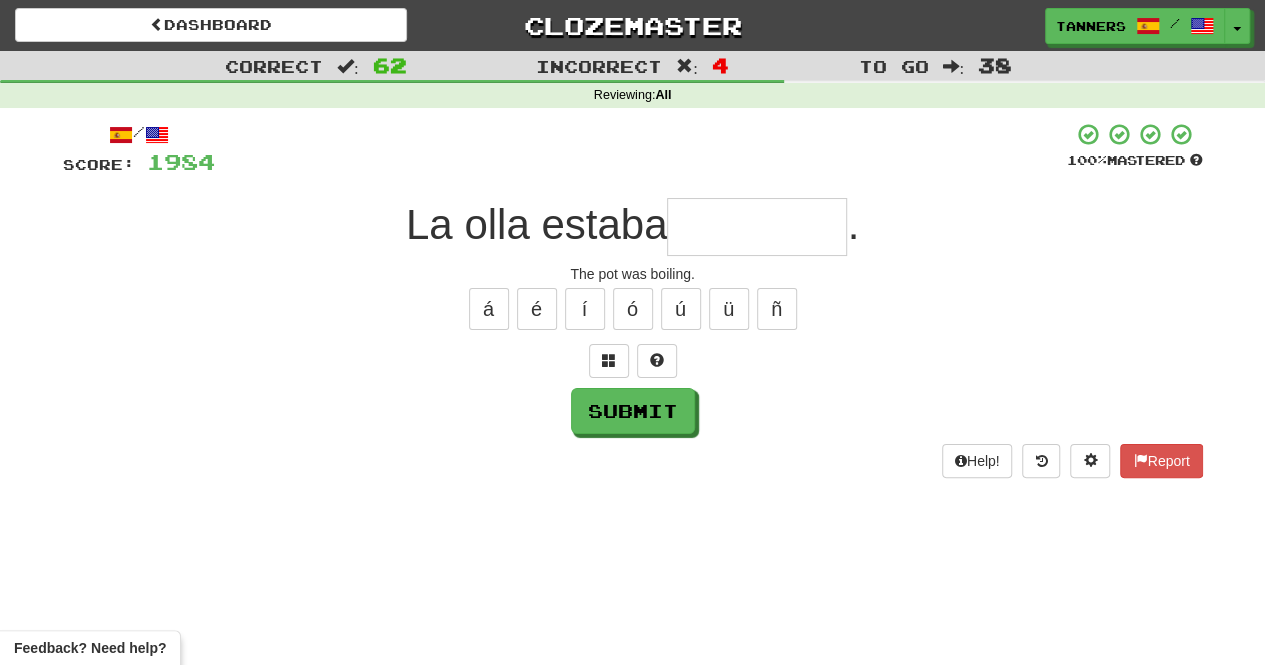 type on "*" 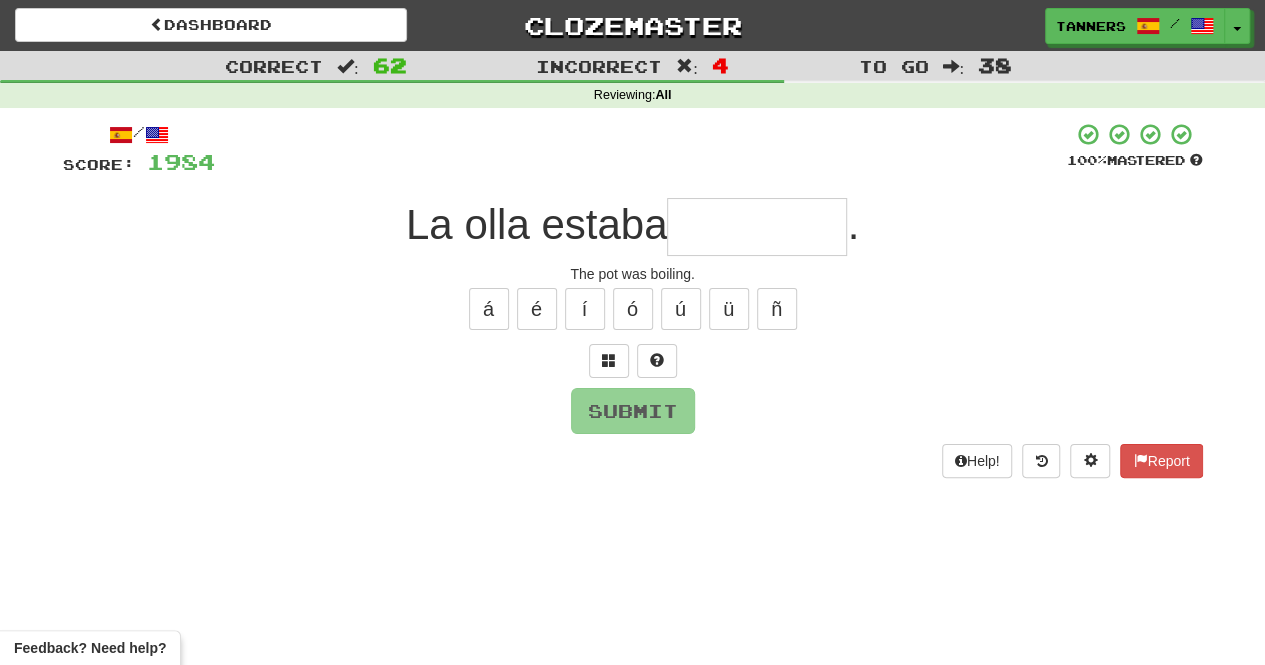 type on "*" 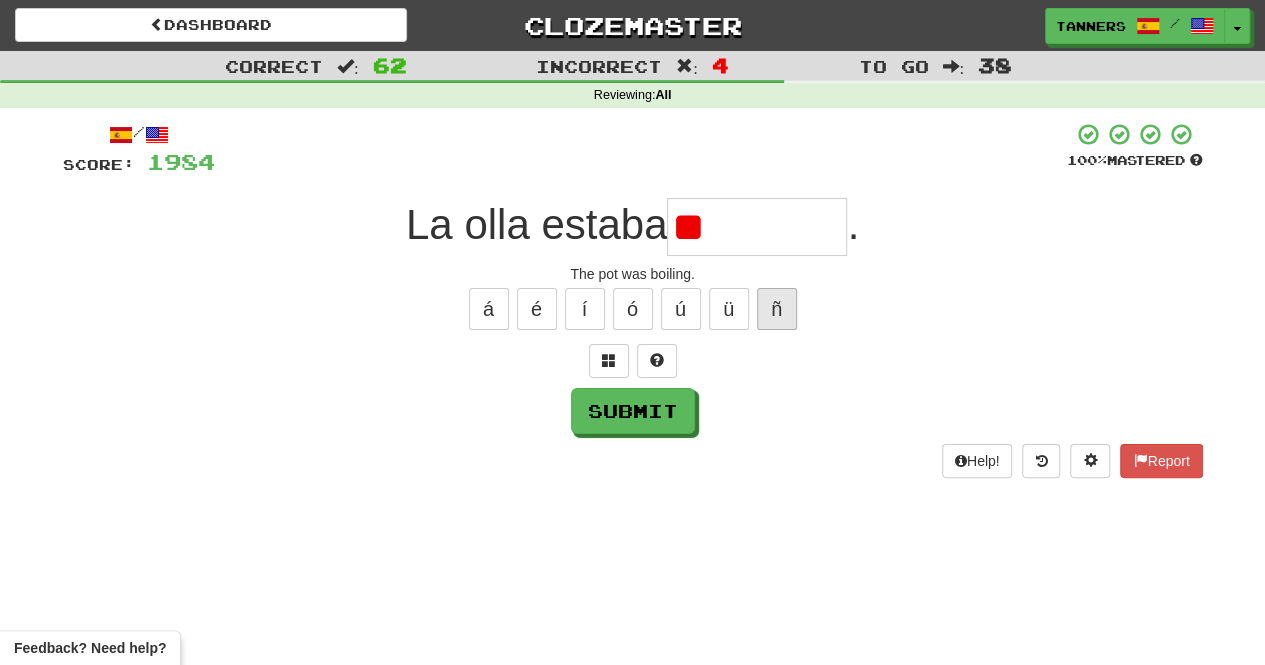 type on "*" 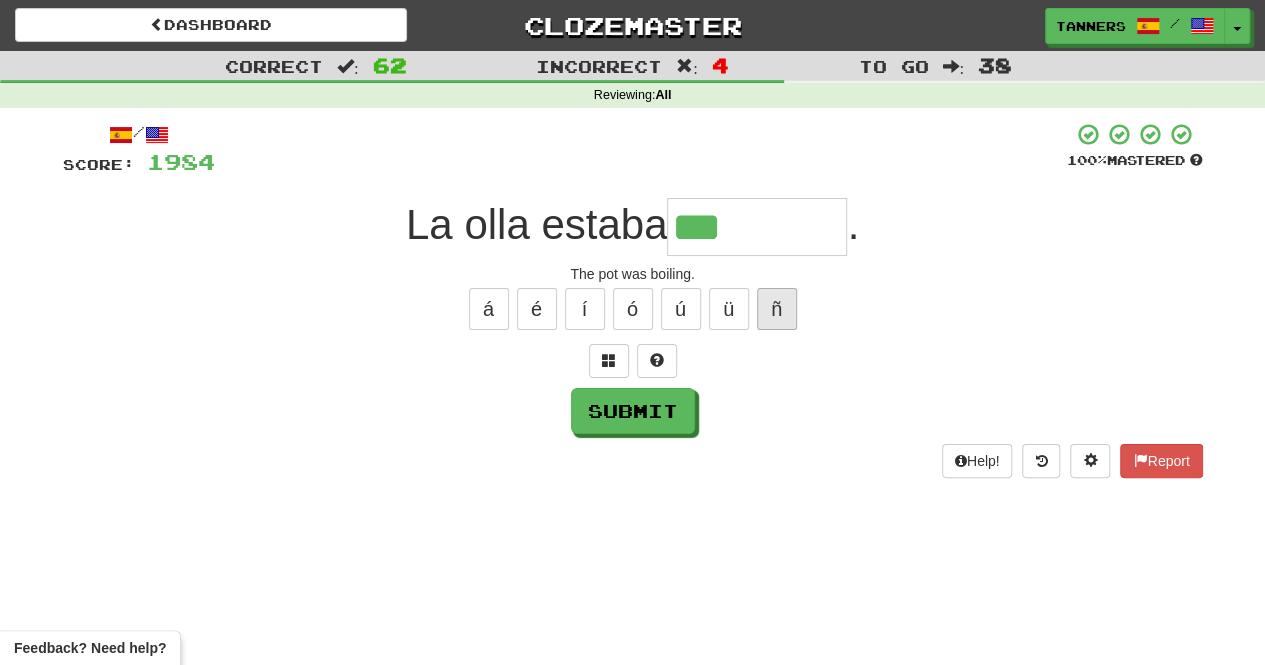 type on "*********" 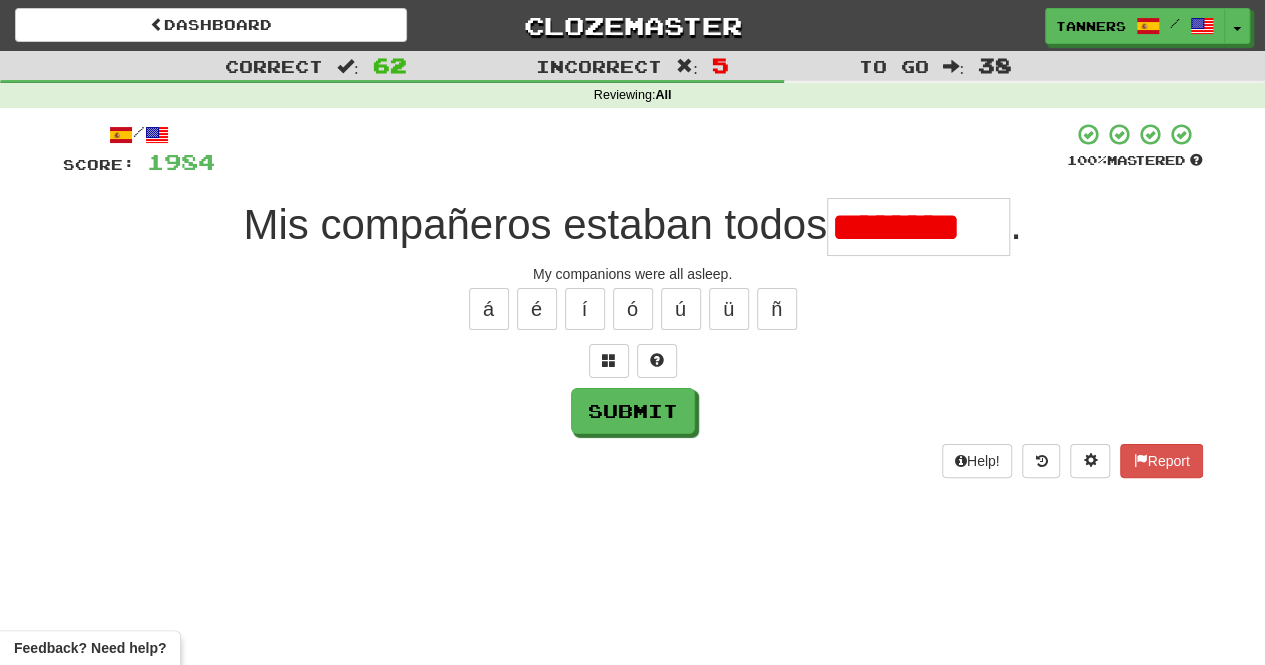 scroll, scrollTop: 0, scrollLeft: 0, axis: both 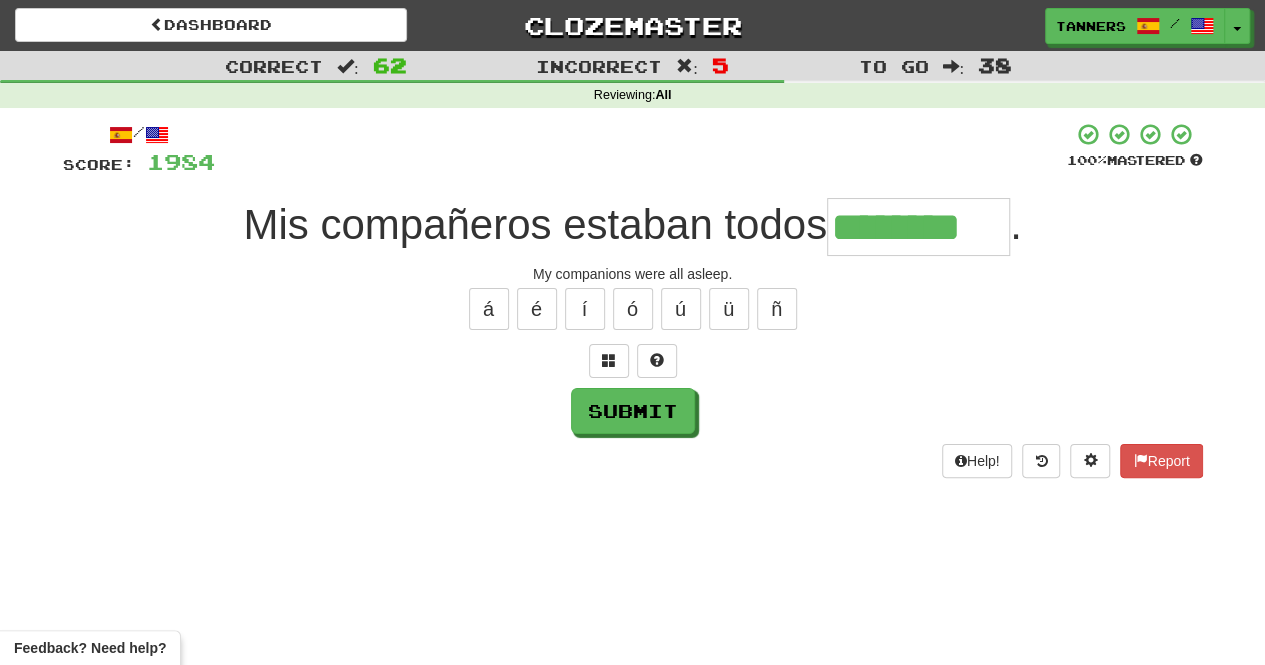 type on "********" 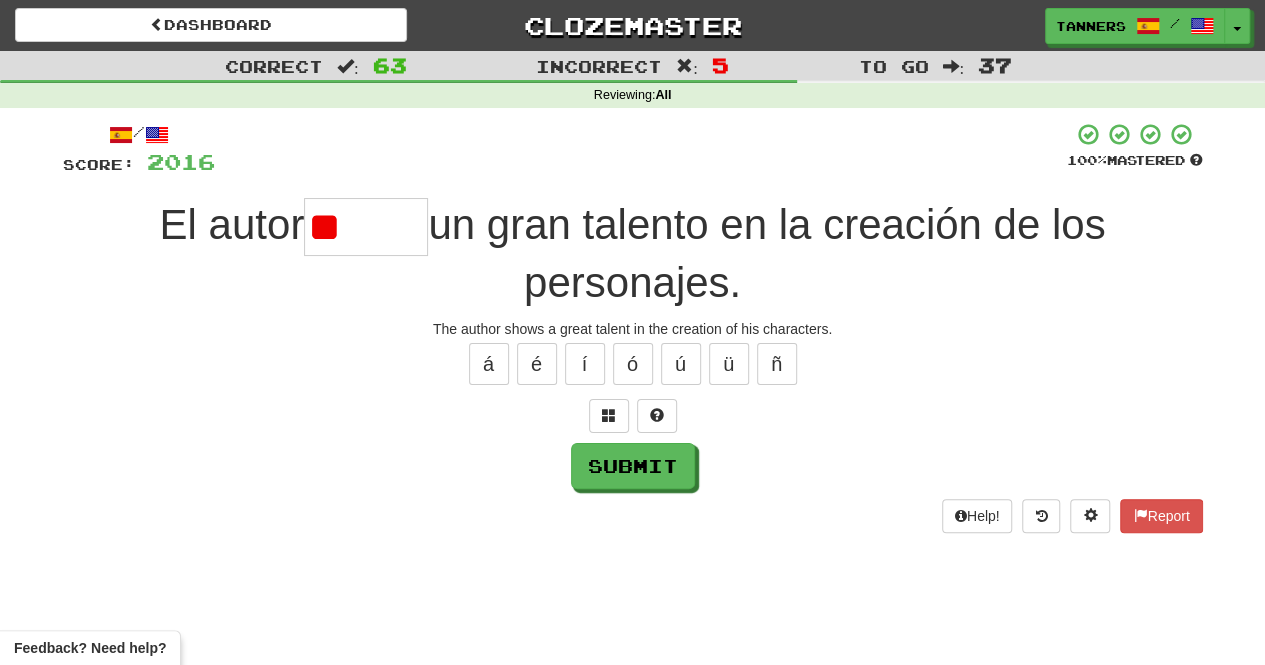 type on "*" 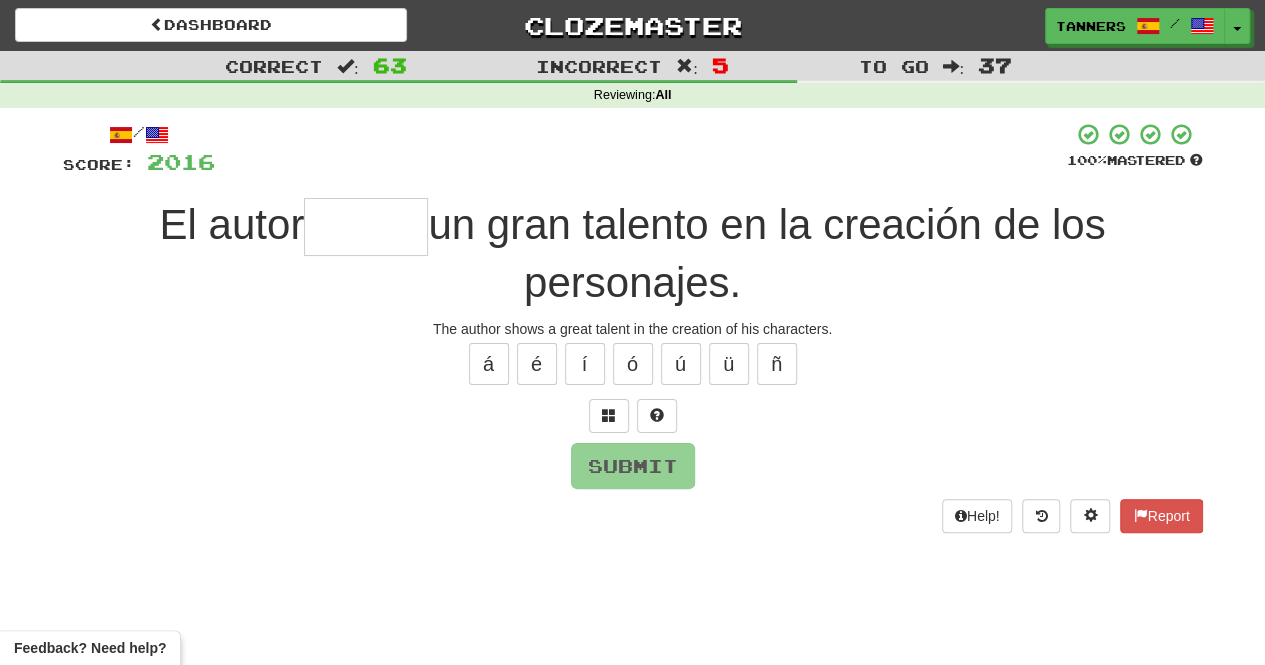 type on "*" 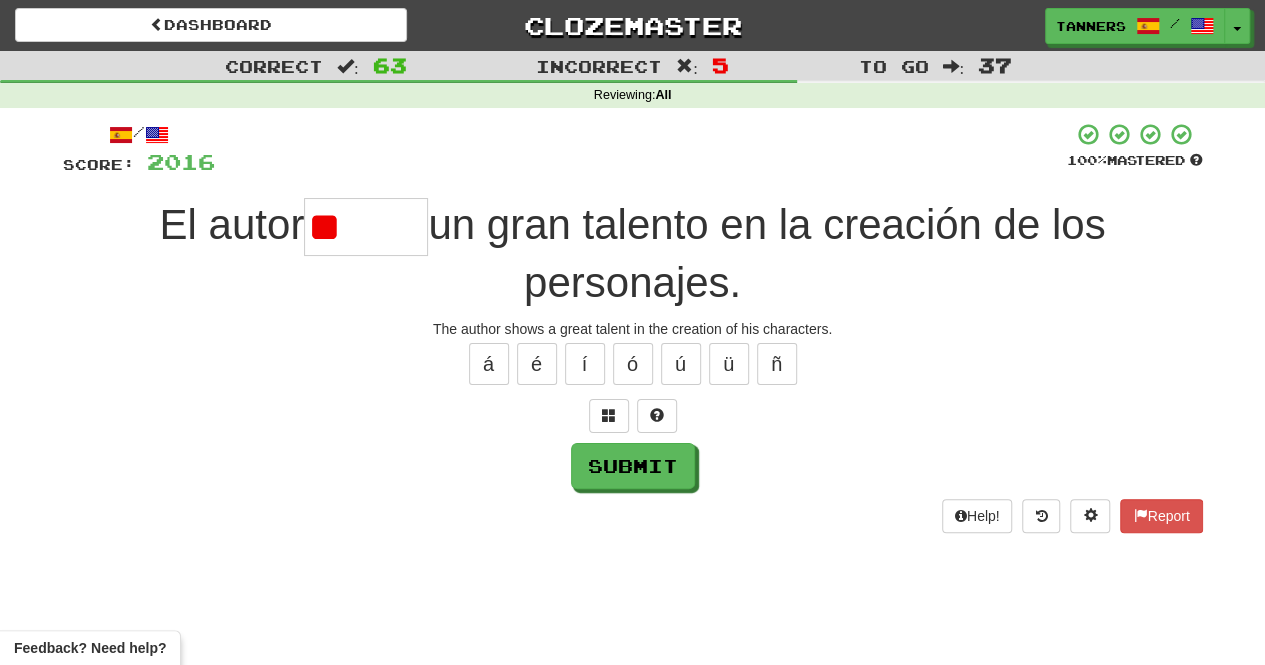 type on "*" 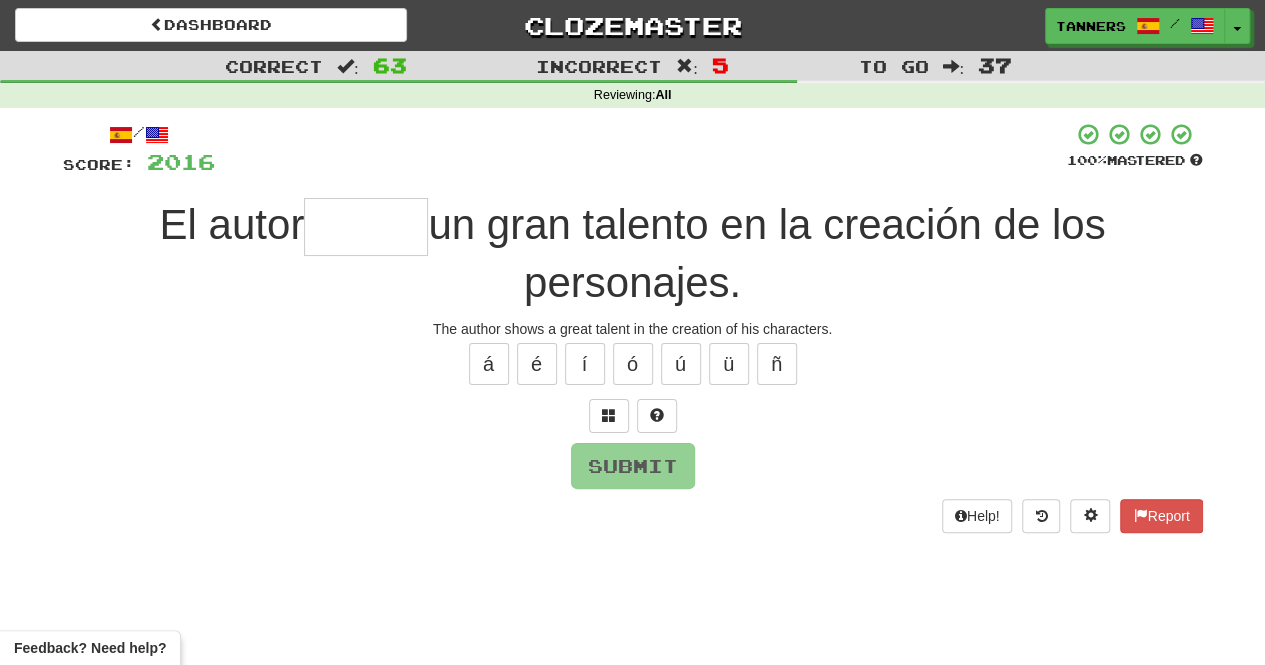 type on "*" 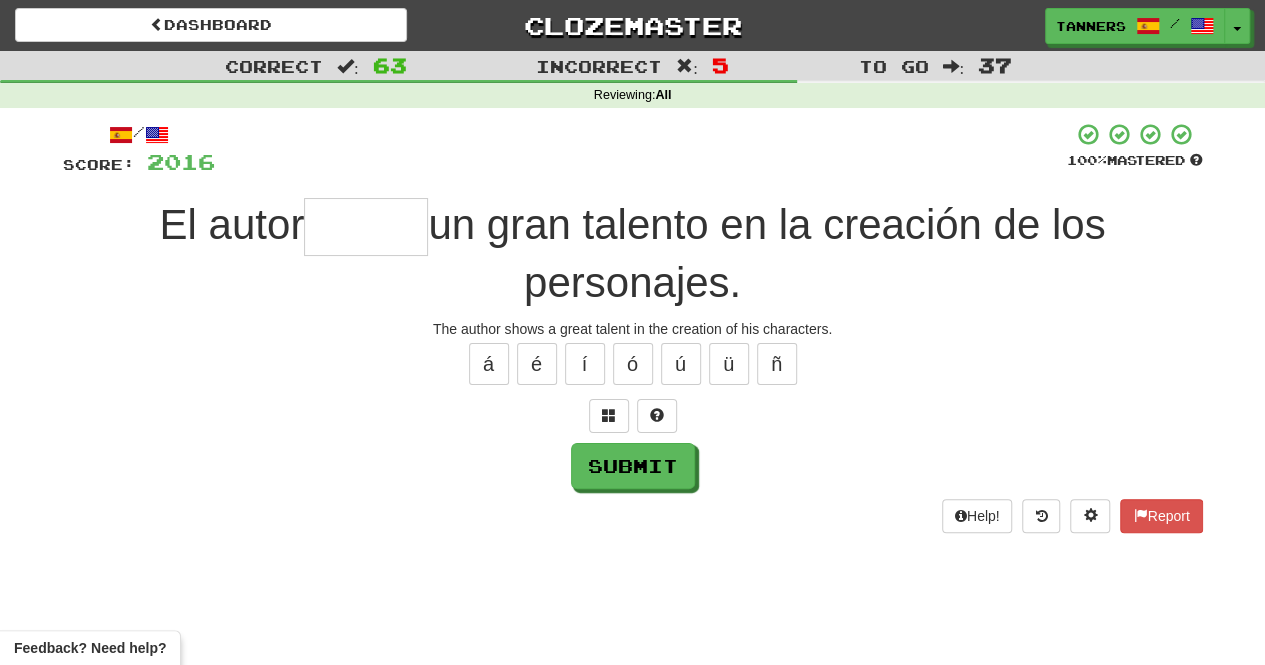type on "*" 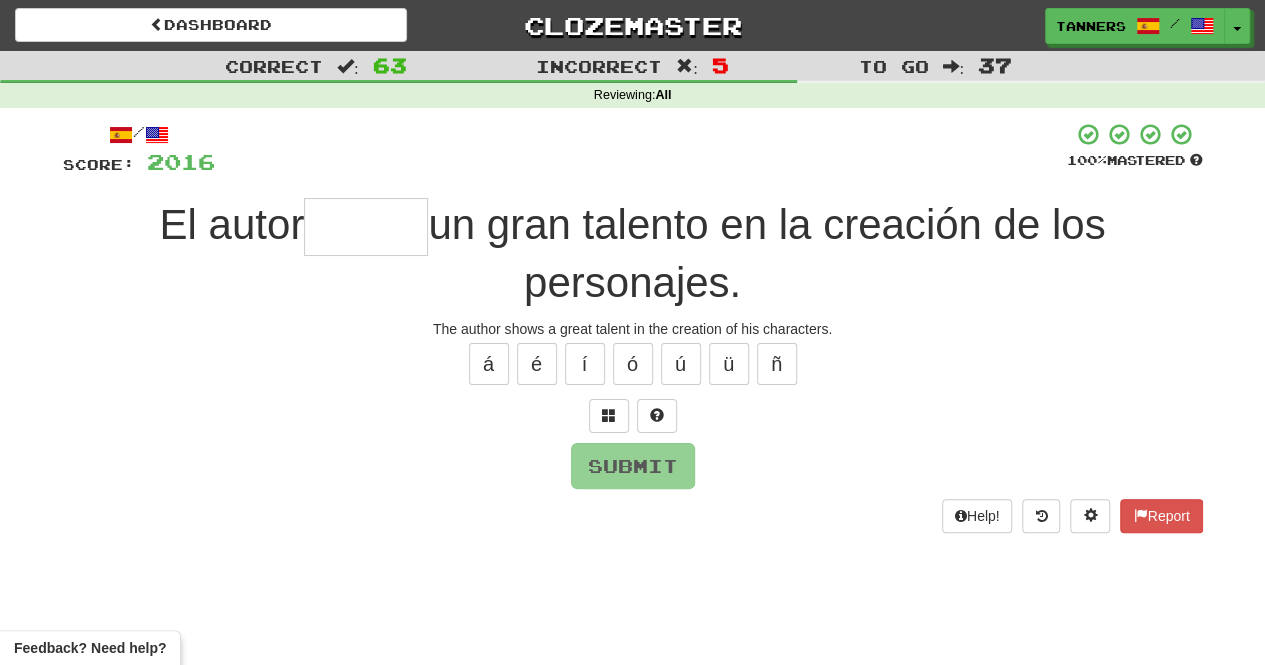 type on "*" 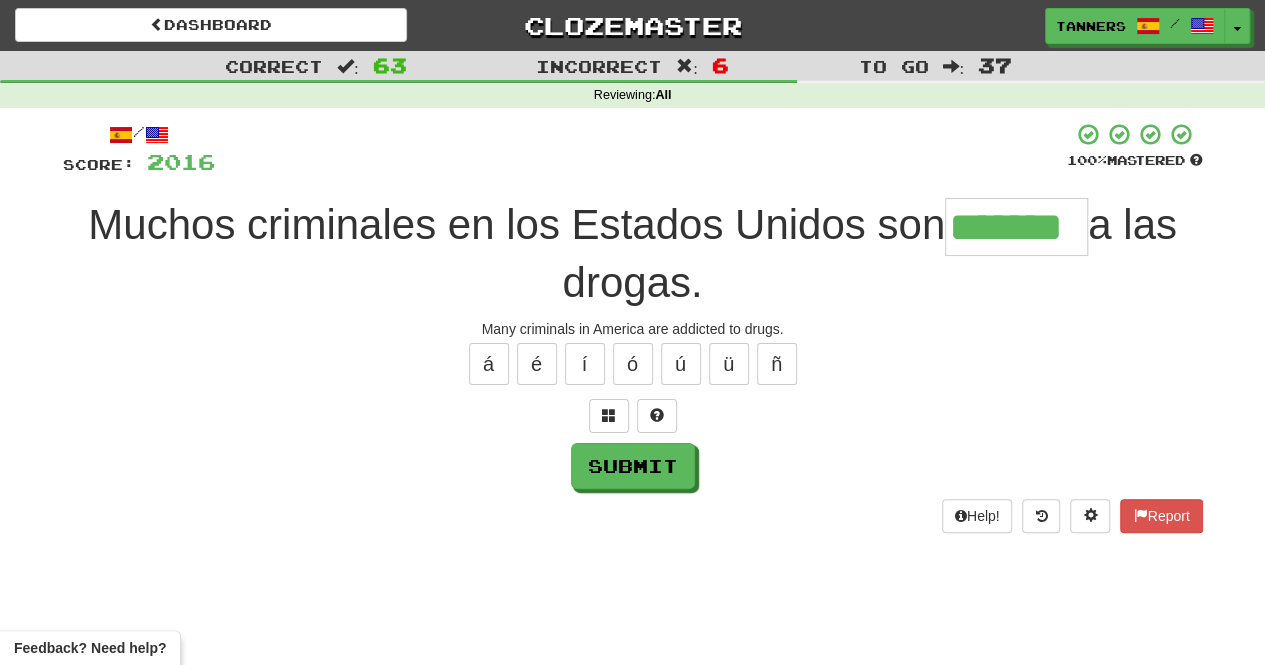 type on "*******" 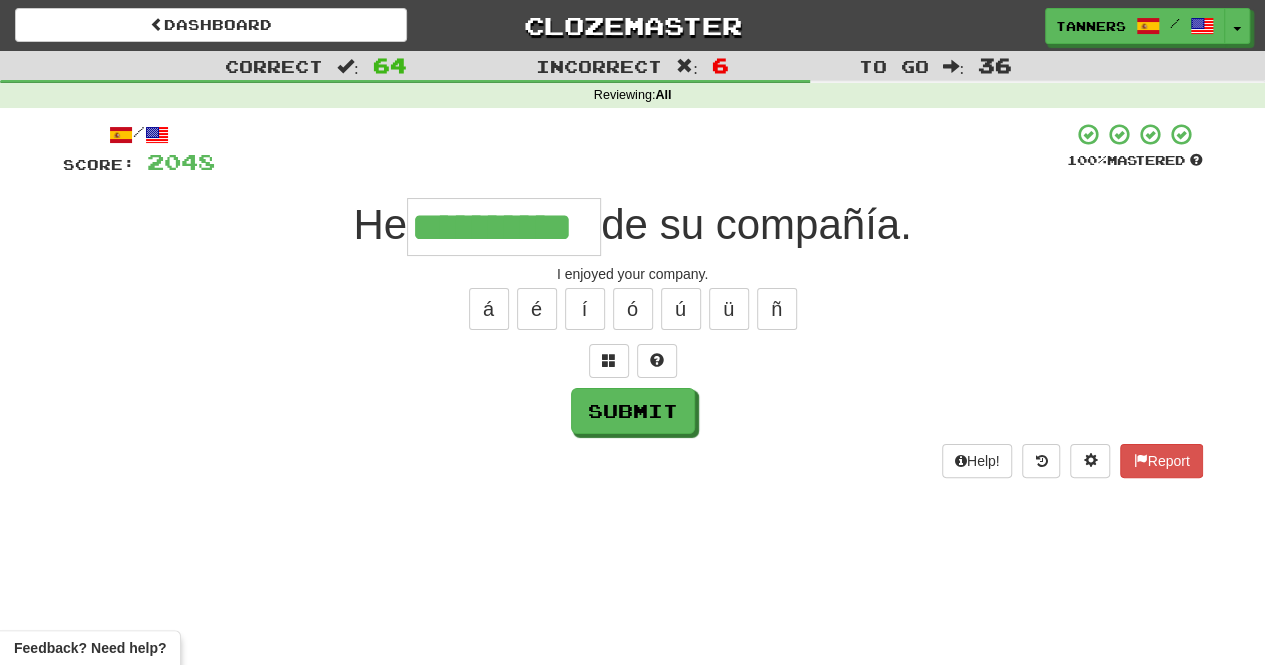 type on "**********" 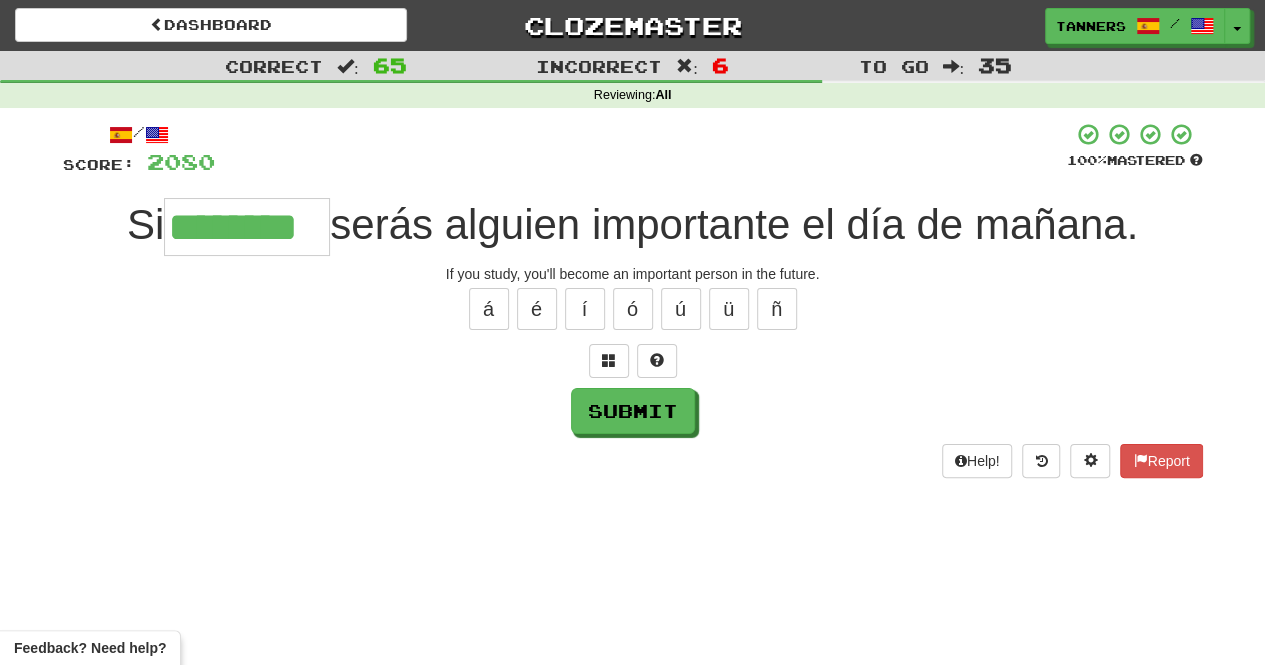 type on "********" 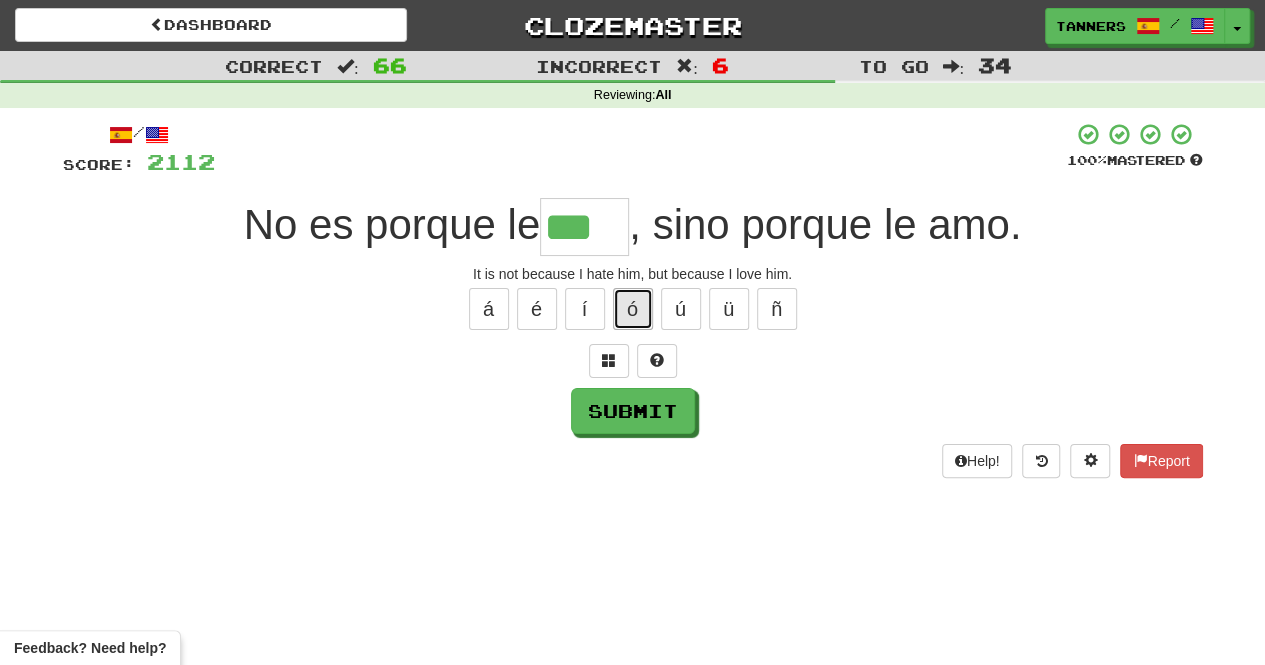 click on "ó" at bounding box center (633, 309) 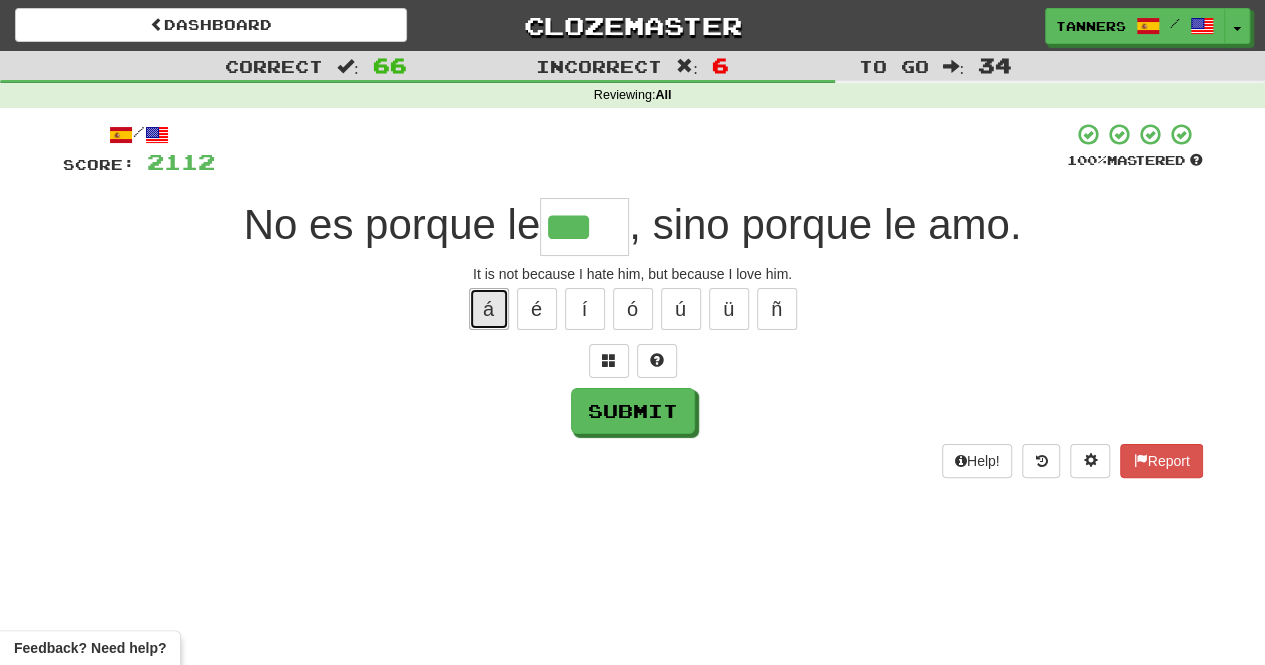 click on "á" at bounding box center [489, 309] 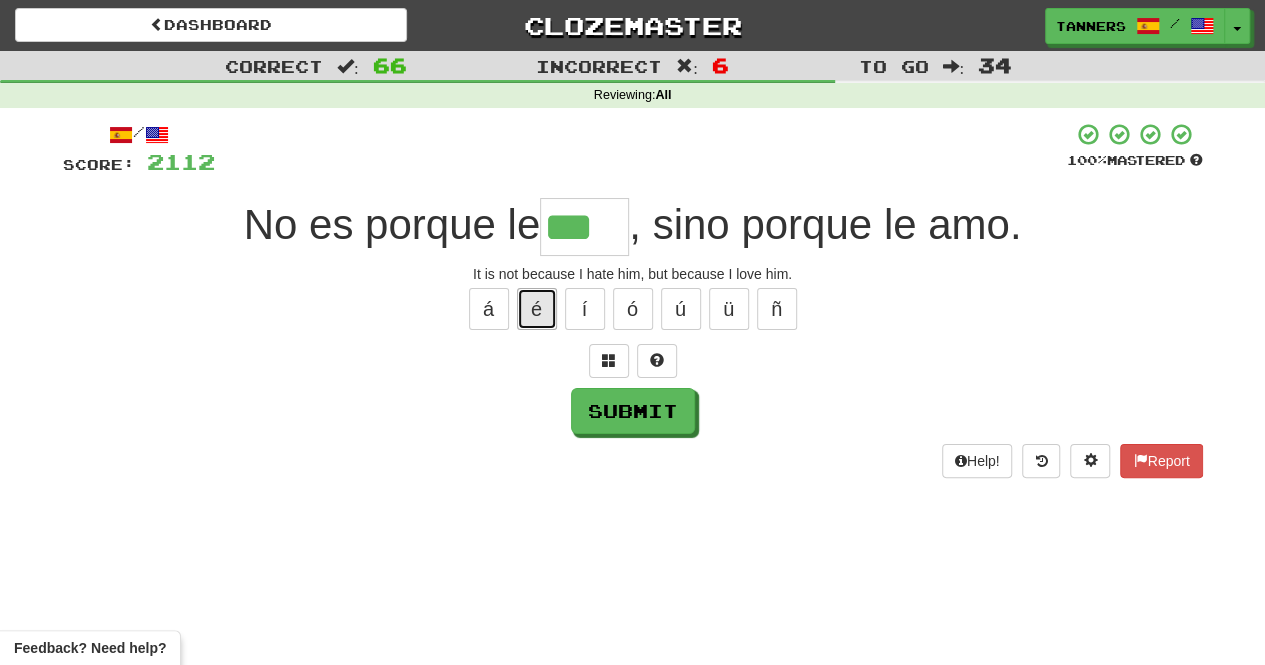 click on "é" at bounding box center (537, 309) 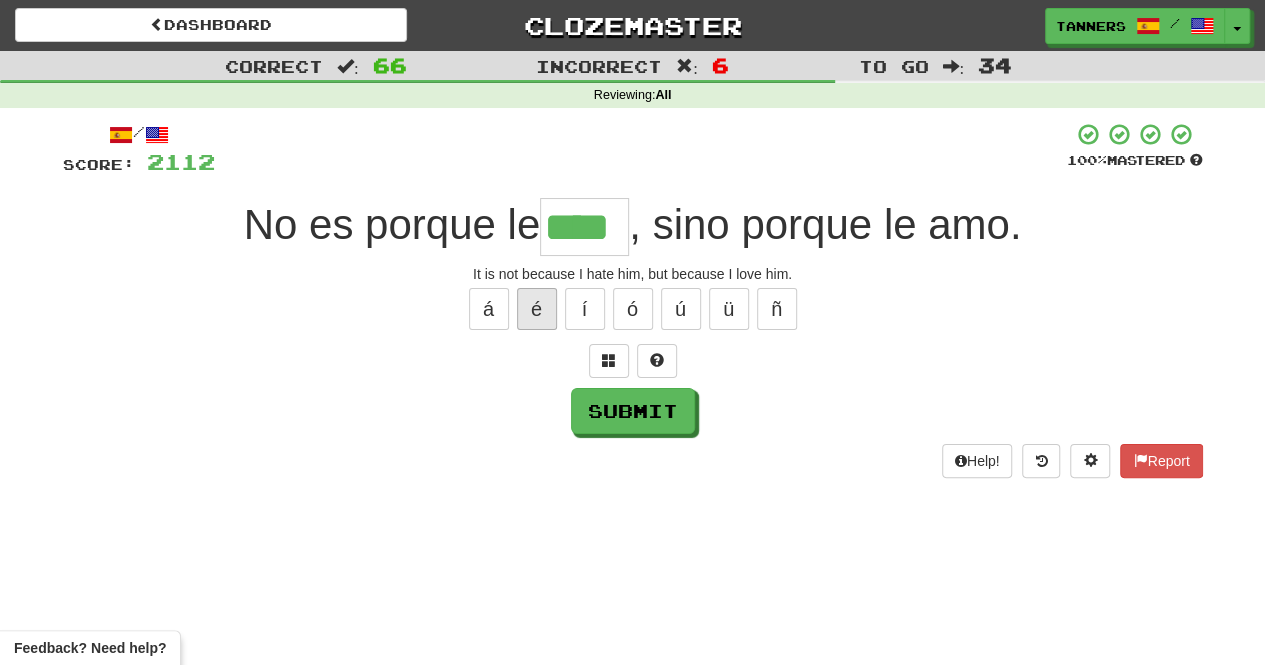 type on "****" 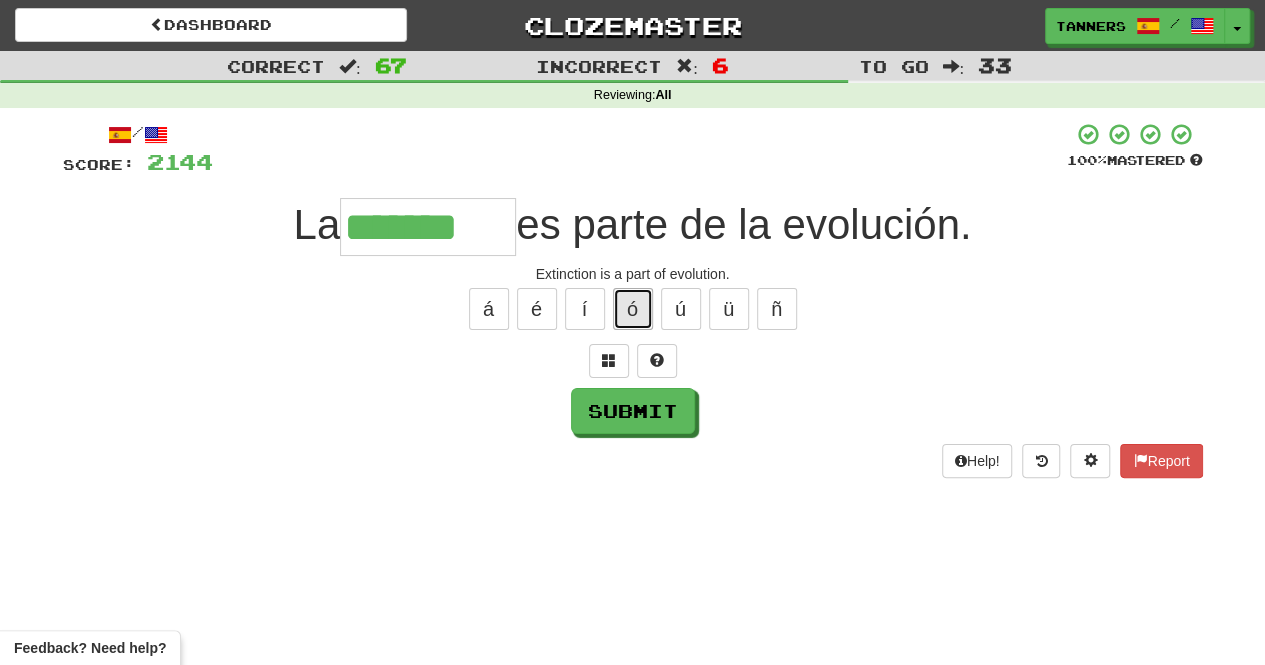 click on "ó" at bounding box center [633, 309] 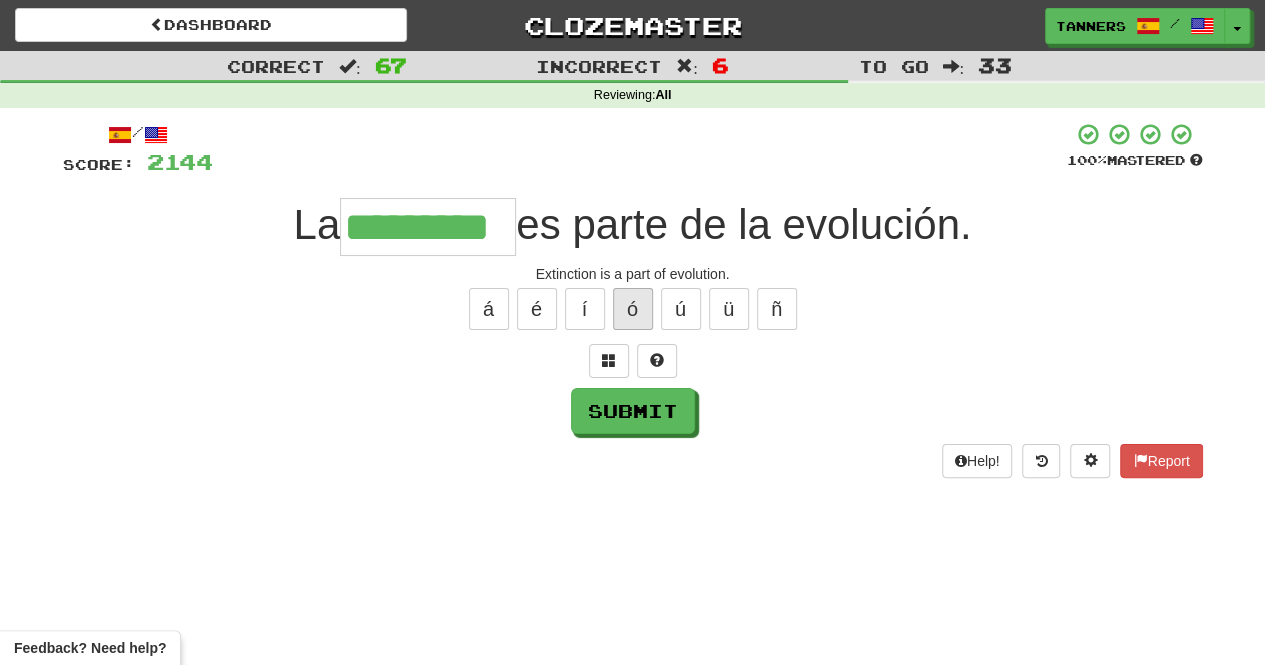 type on "*********" 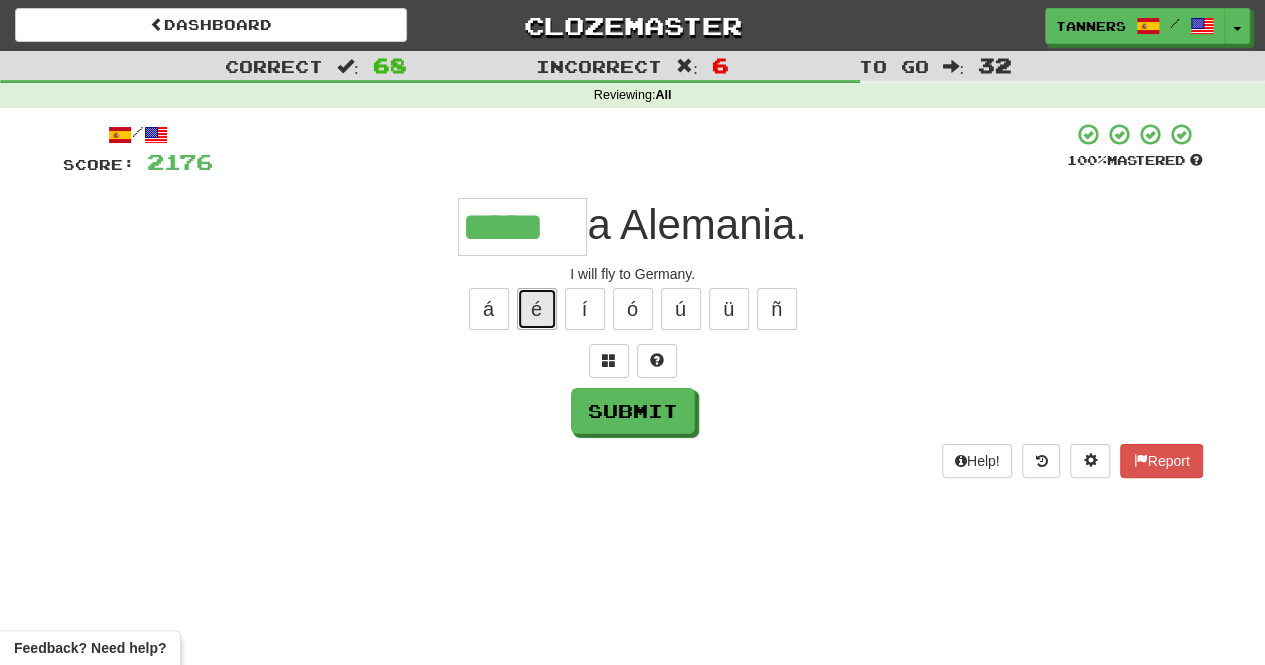 click on "é" at bounding box center (537, 309) 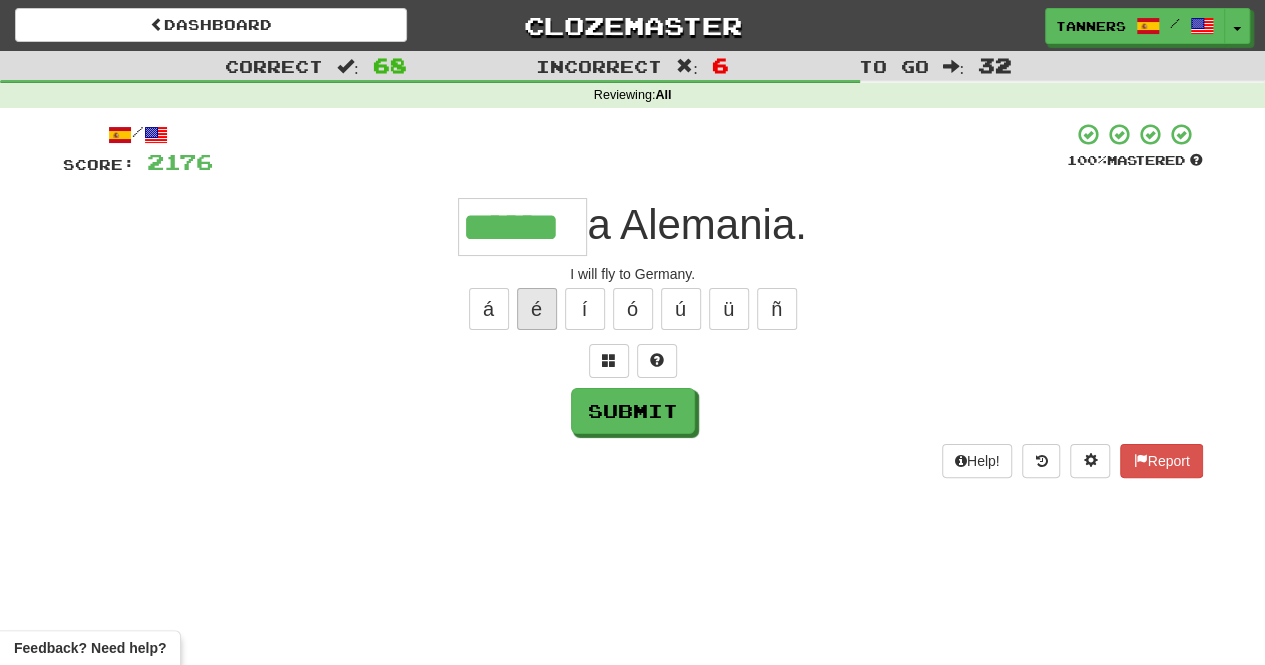 type on "******" 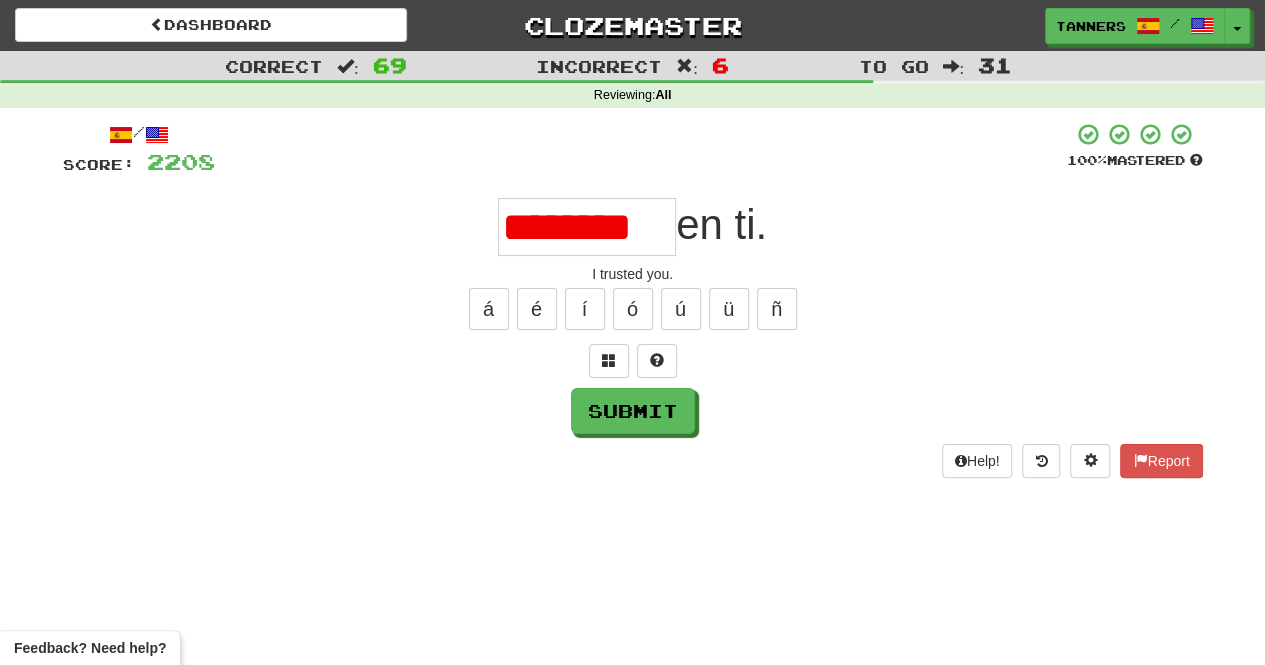 scroll, scrollTop: 0, scrollLeft: 0, axis: both 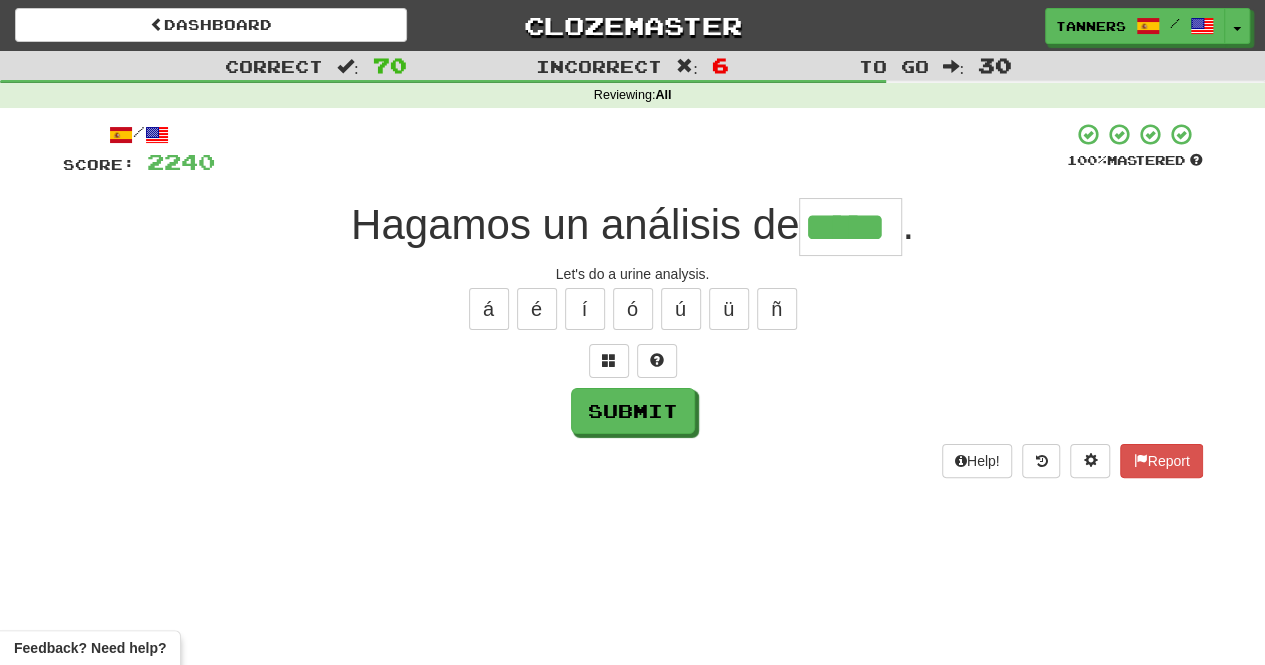 type on "*****" 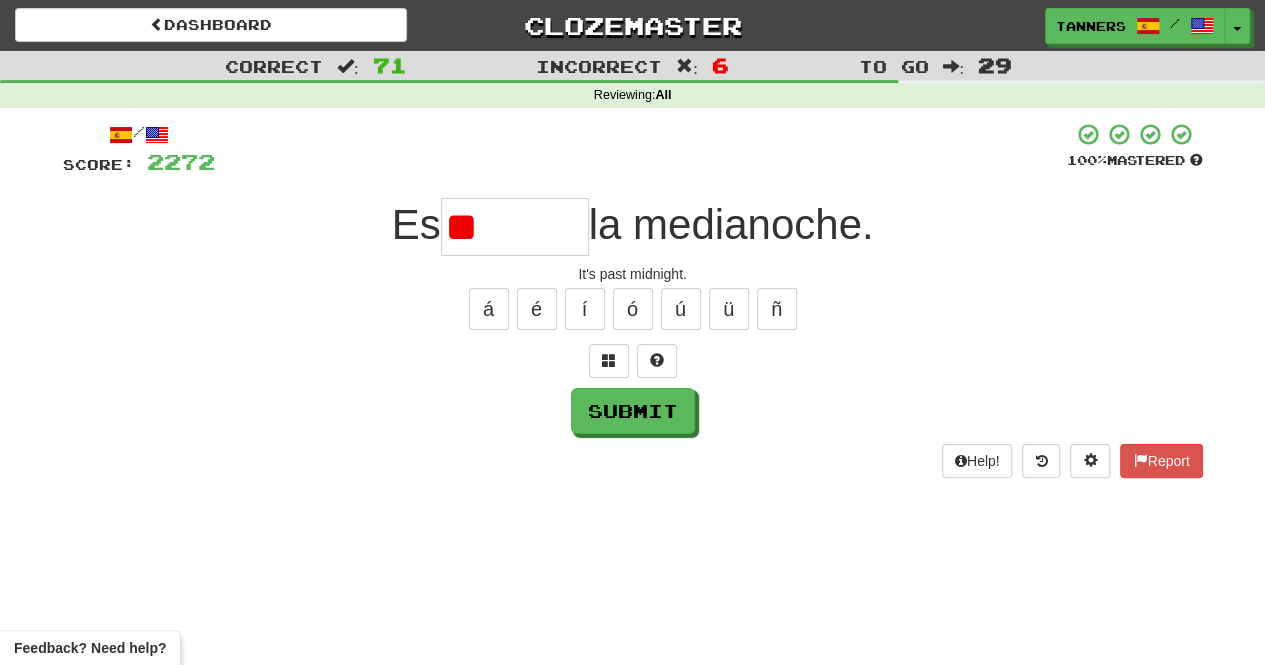 type on "*" 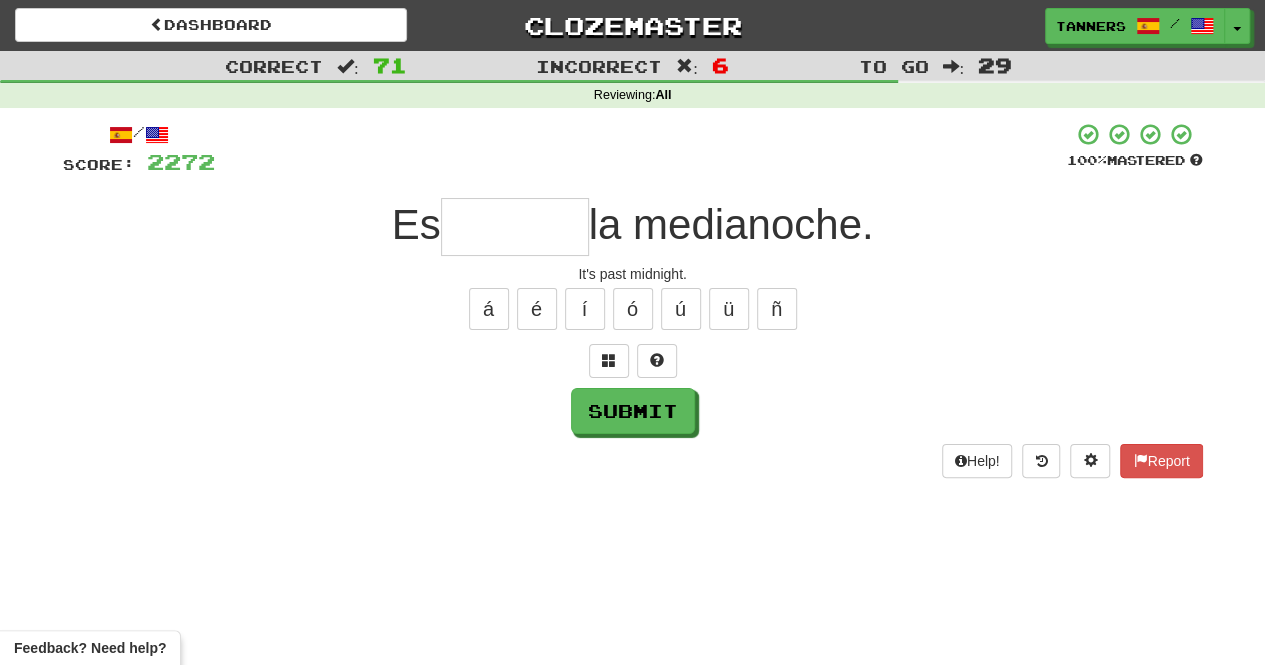type on "*" 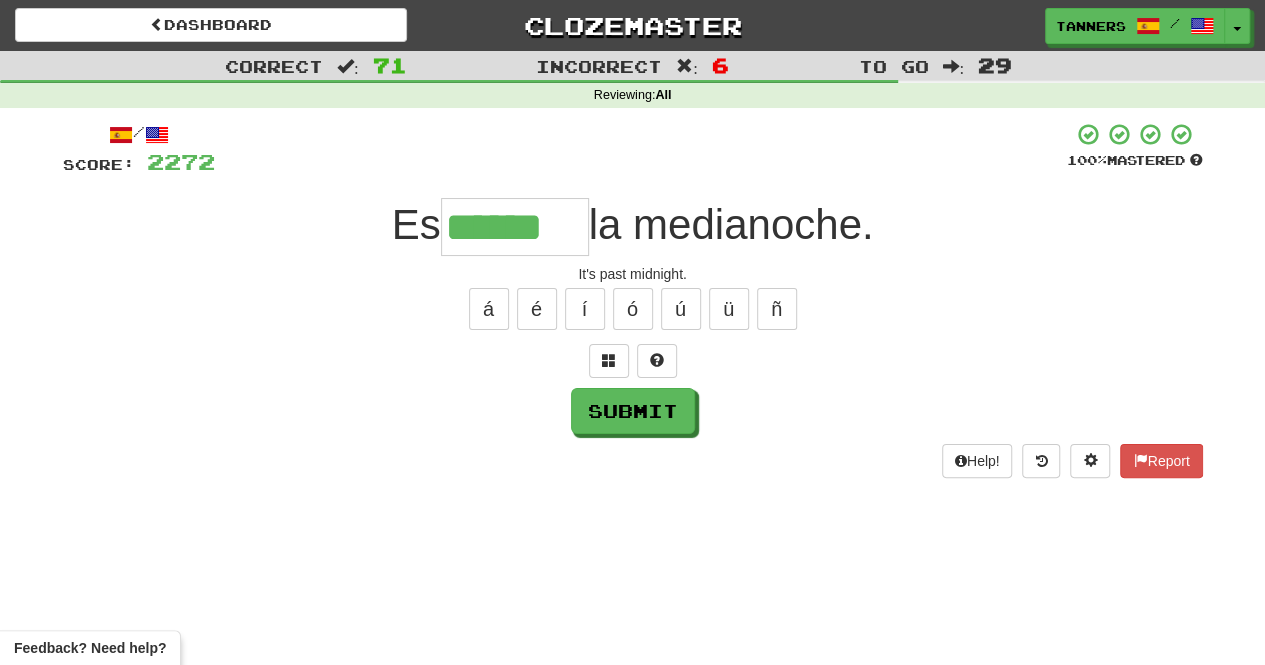 type on "******" 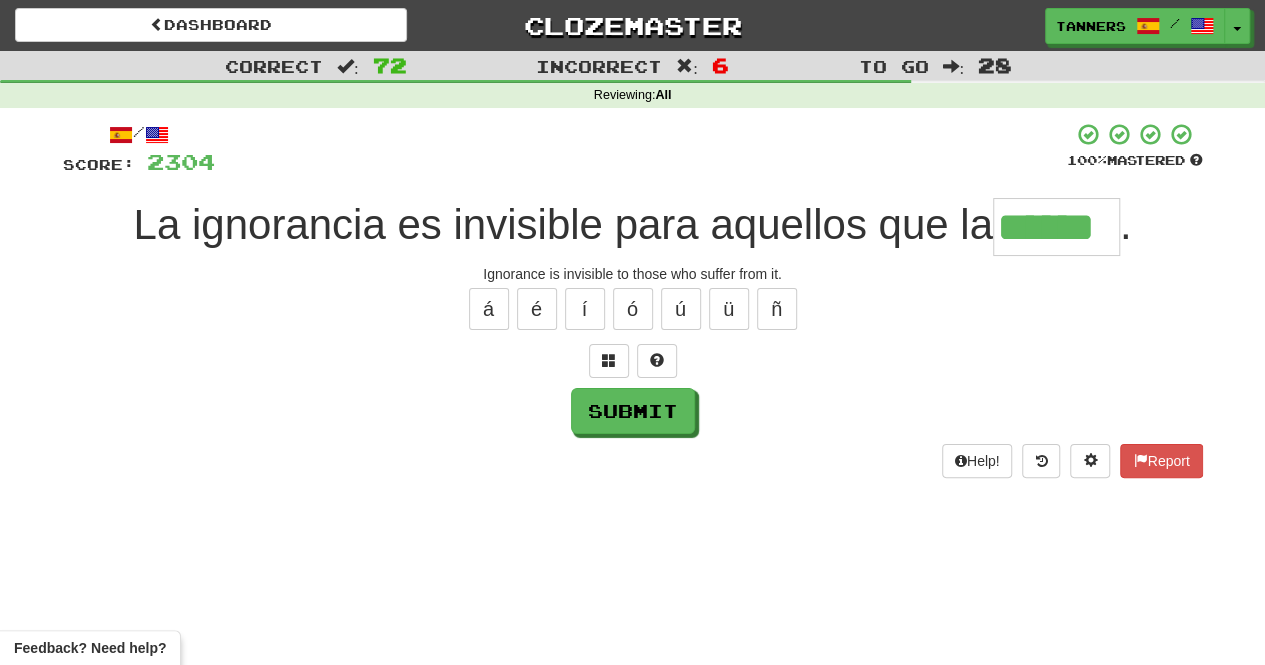 type on "******" 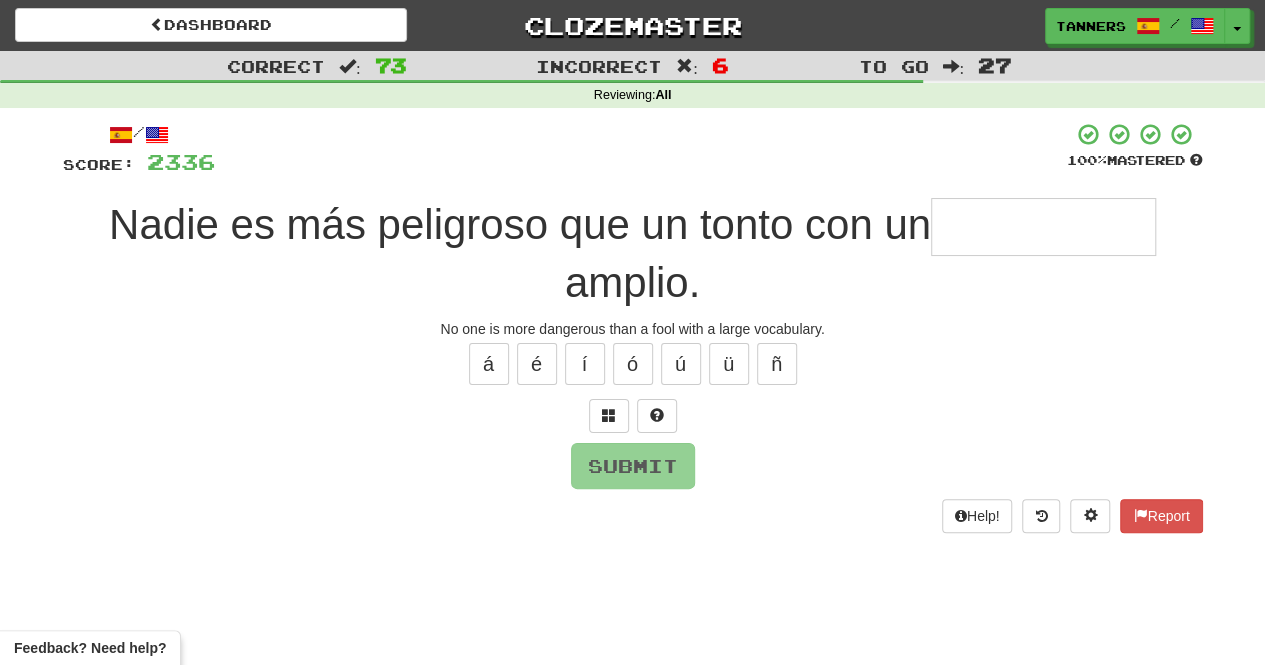 type on "*" 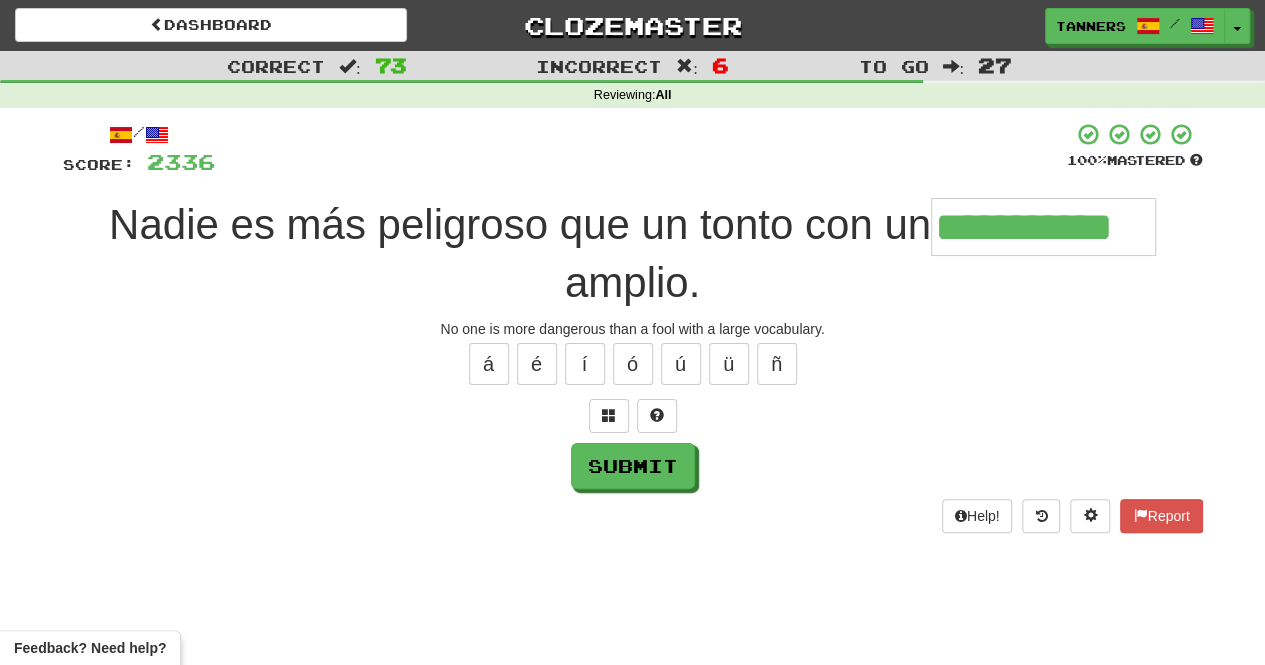 type on "**********" 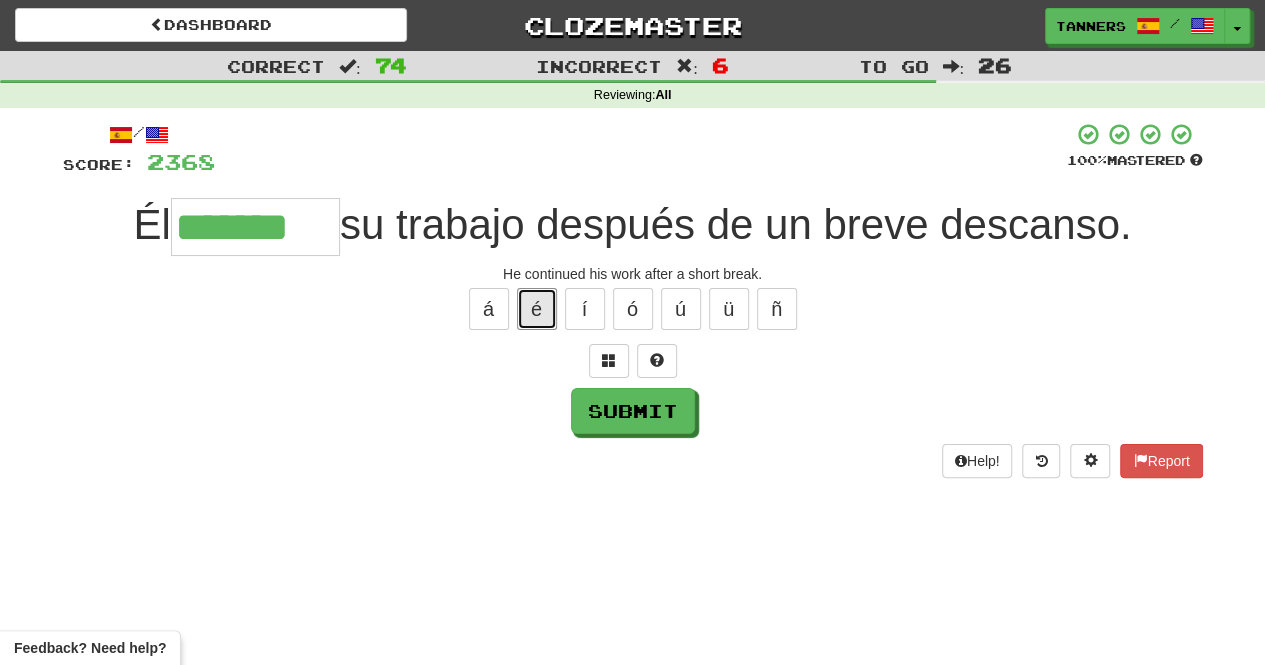 click on "é" at bounding box center (537, 309) 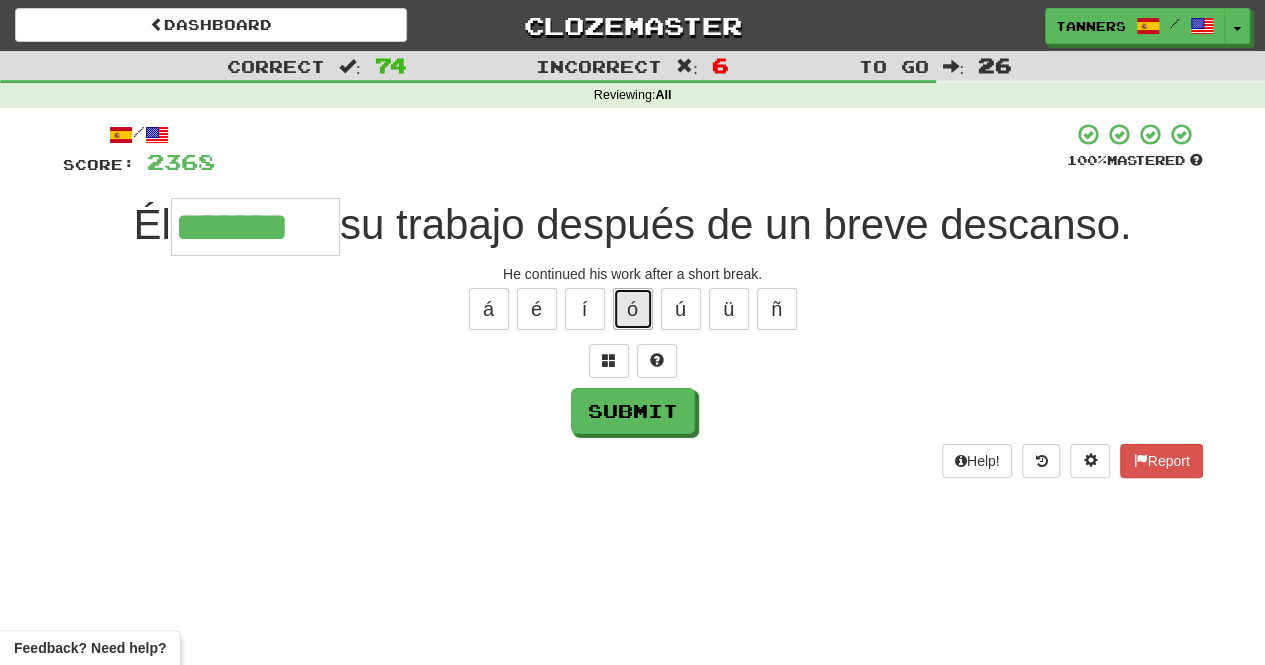 click on "ó" at bounding box center (633, 309) 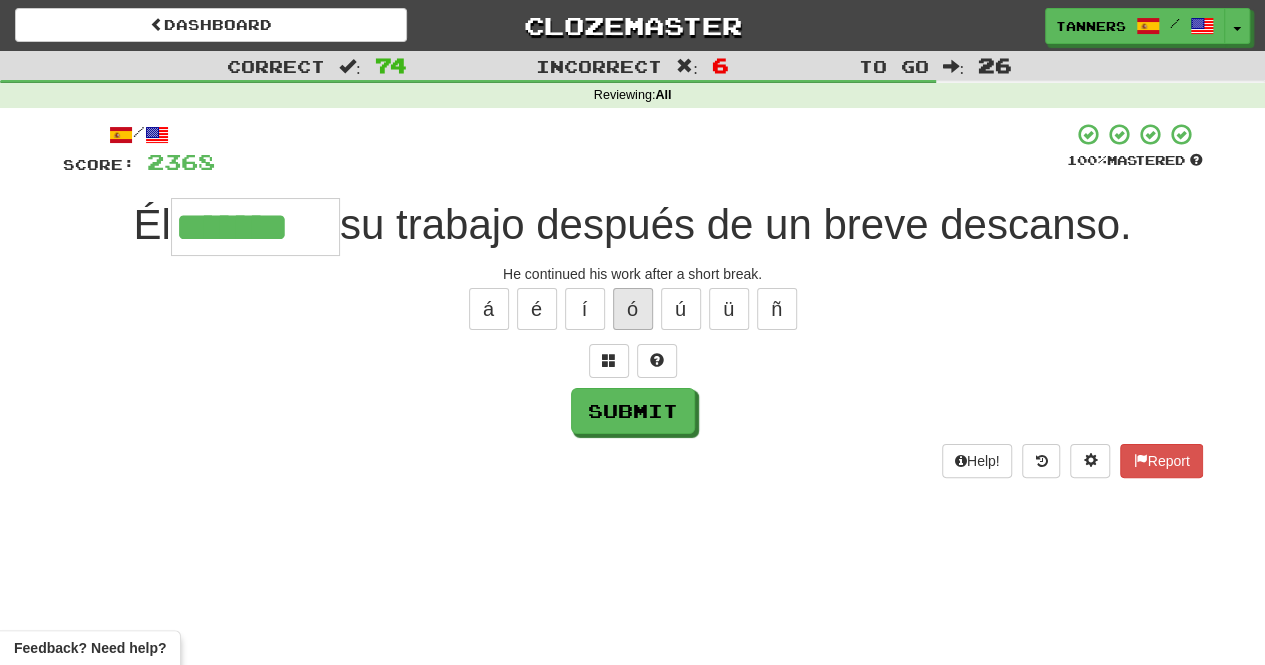 type on "********" 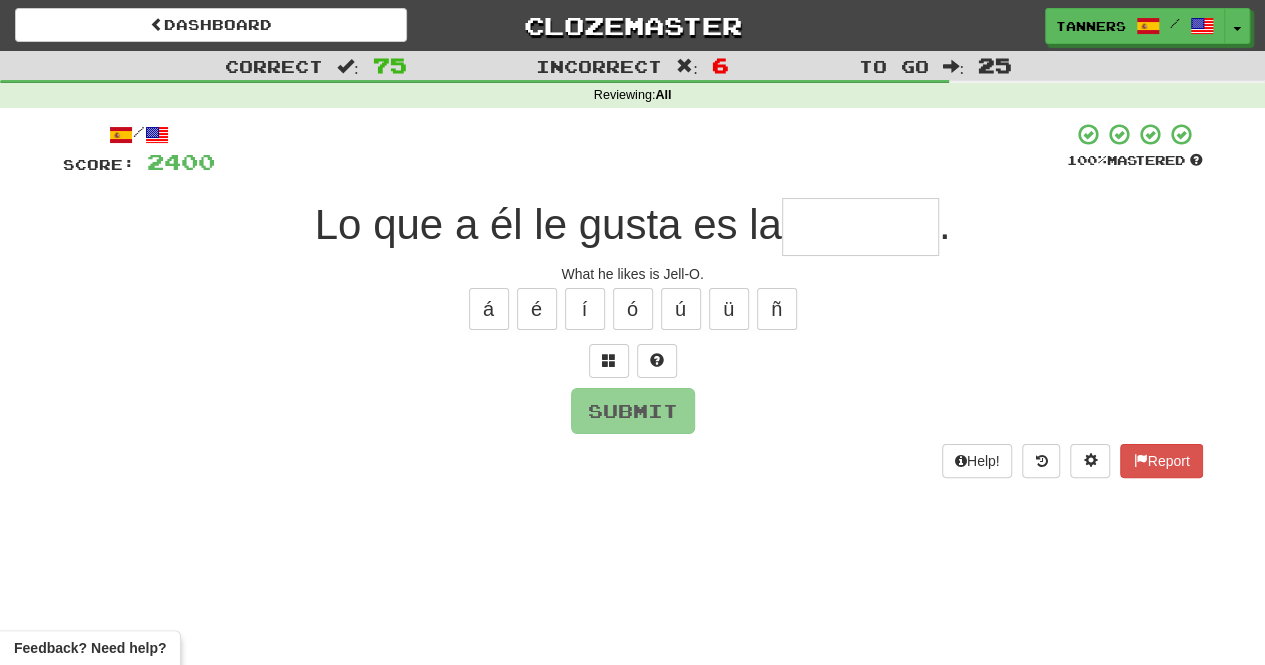 type on "*" 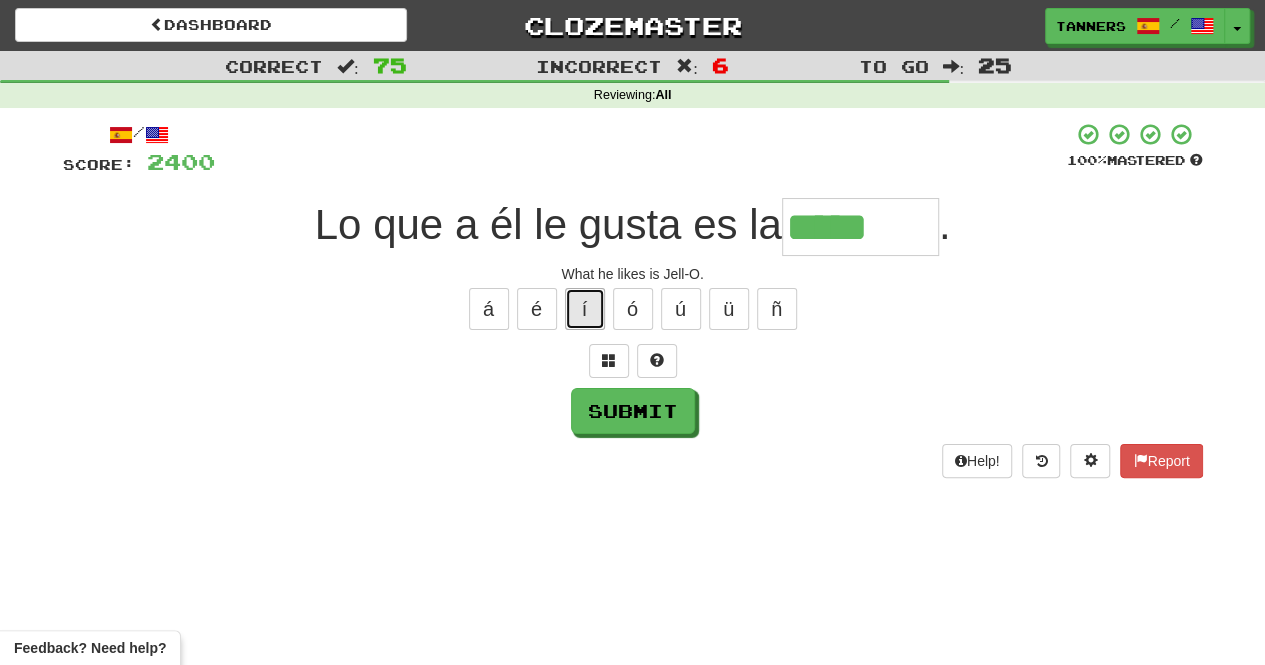 click on "í" at bounding box center (585, 309) 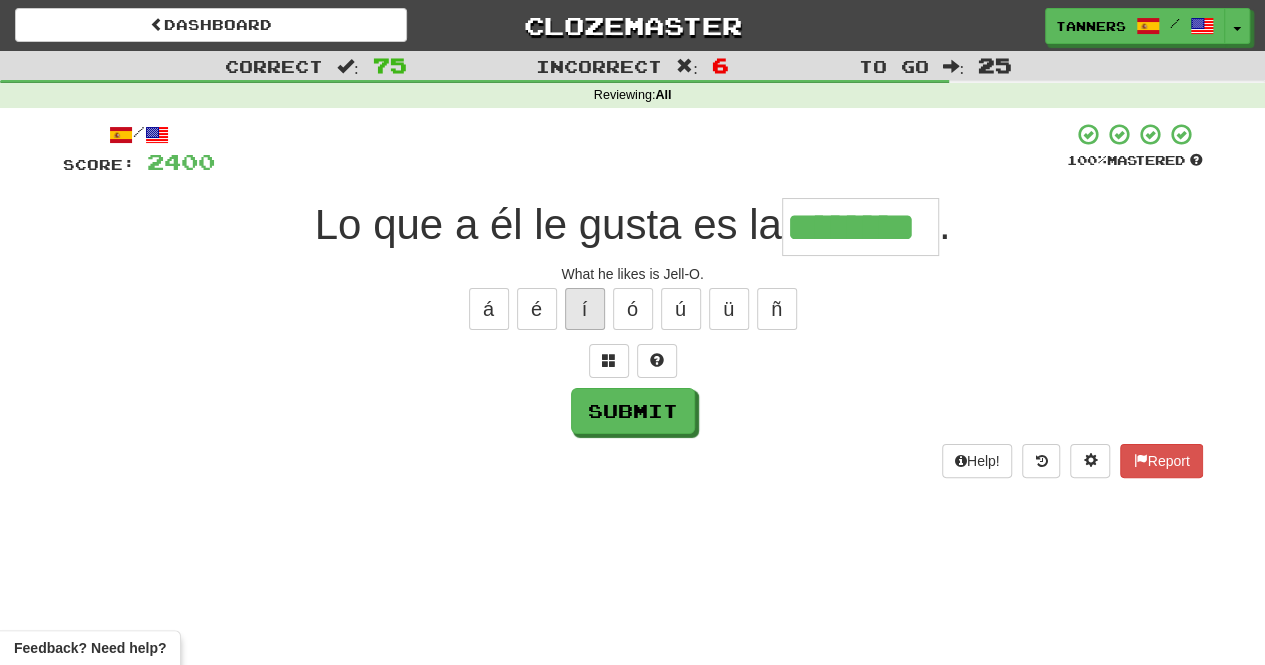 type on "********" 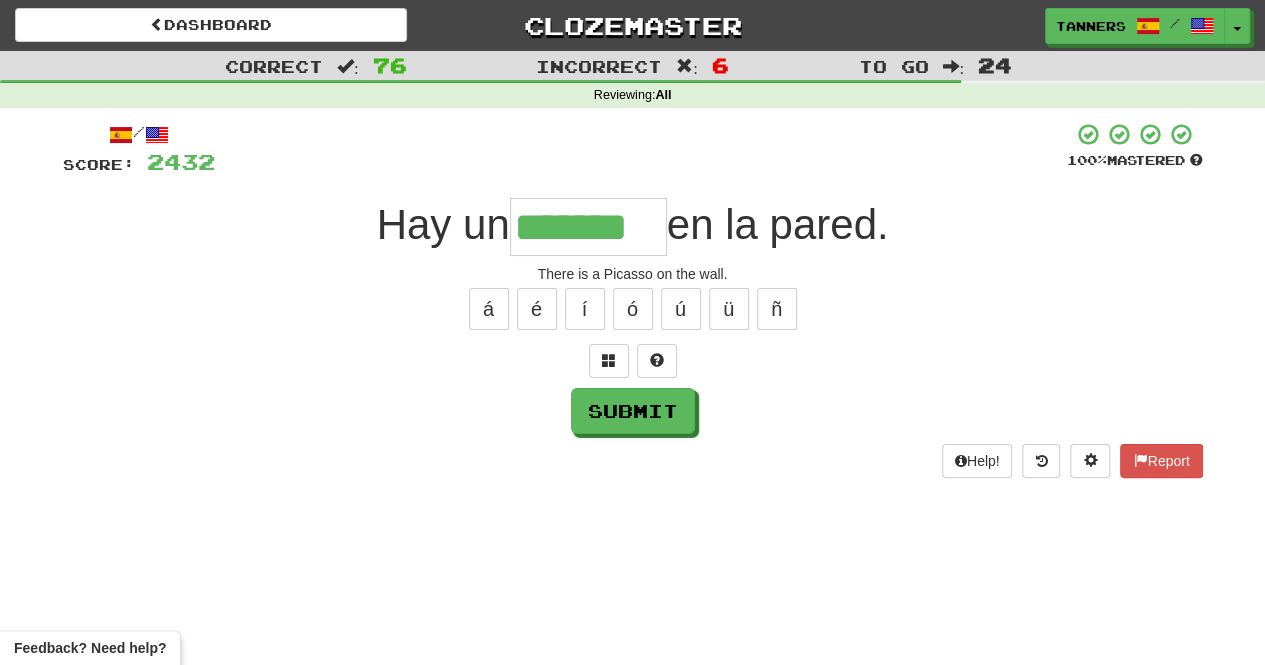 type on "*******" 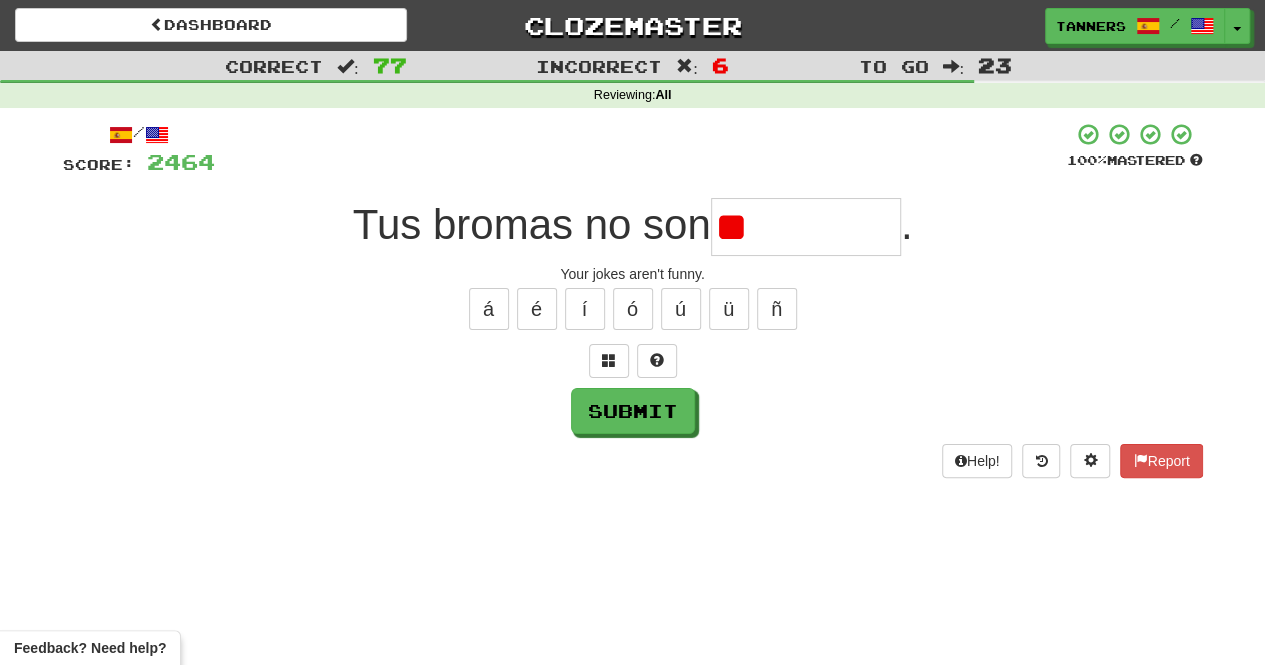 type on "*" 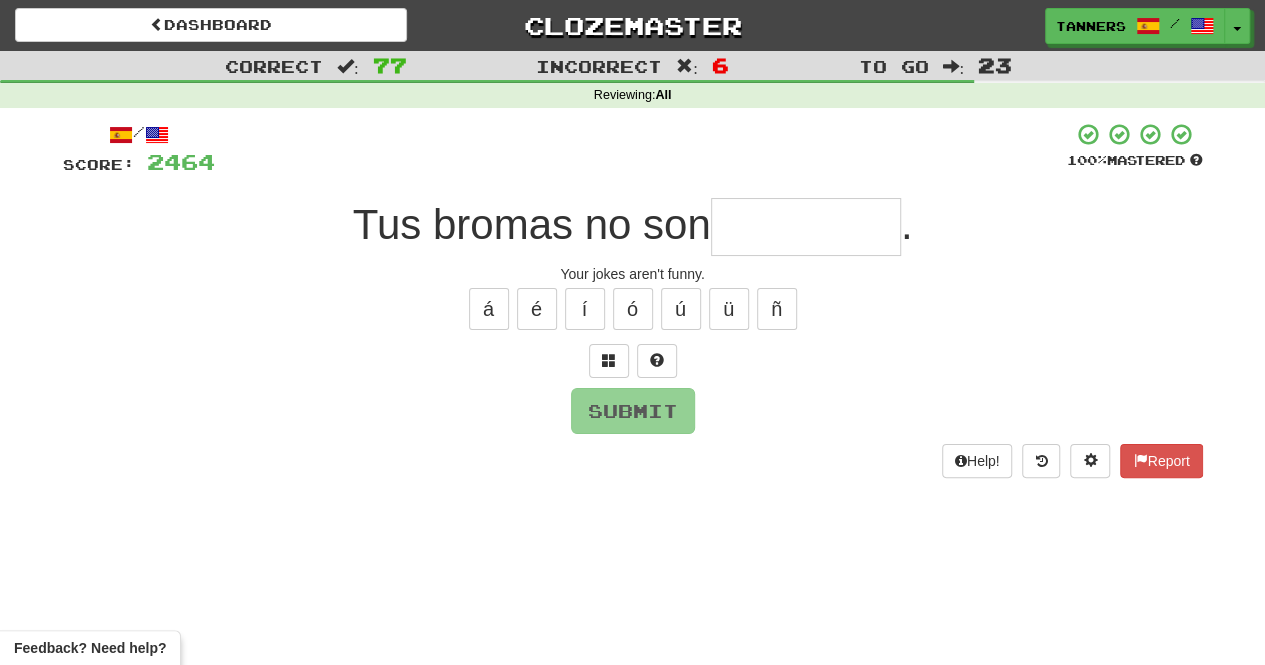 type on "*" 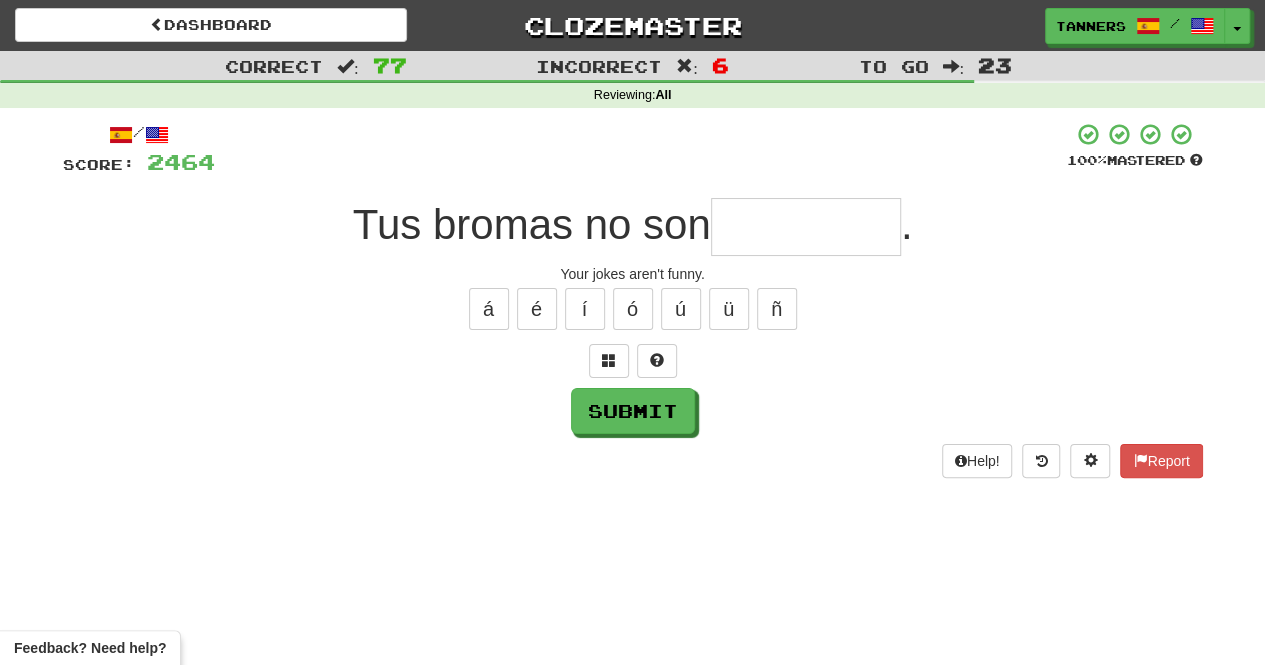 type on "*" 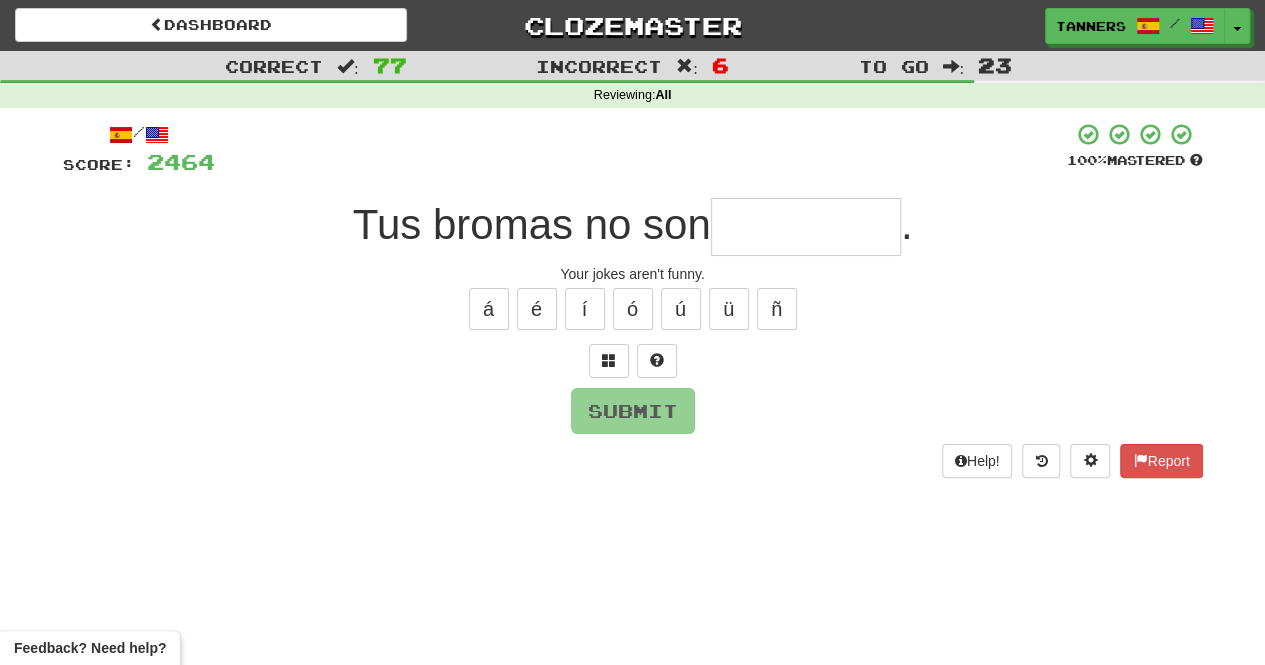 type on "*" 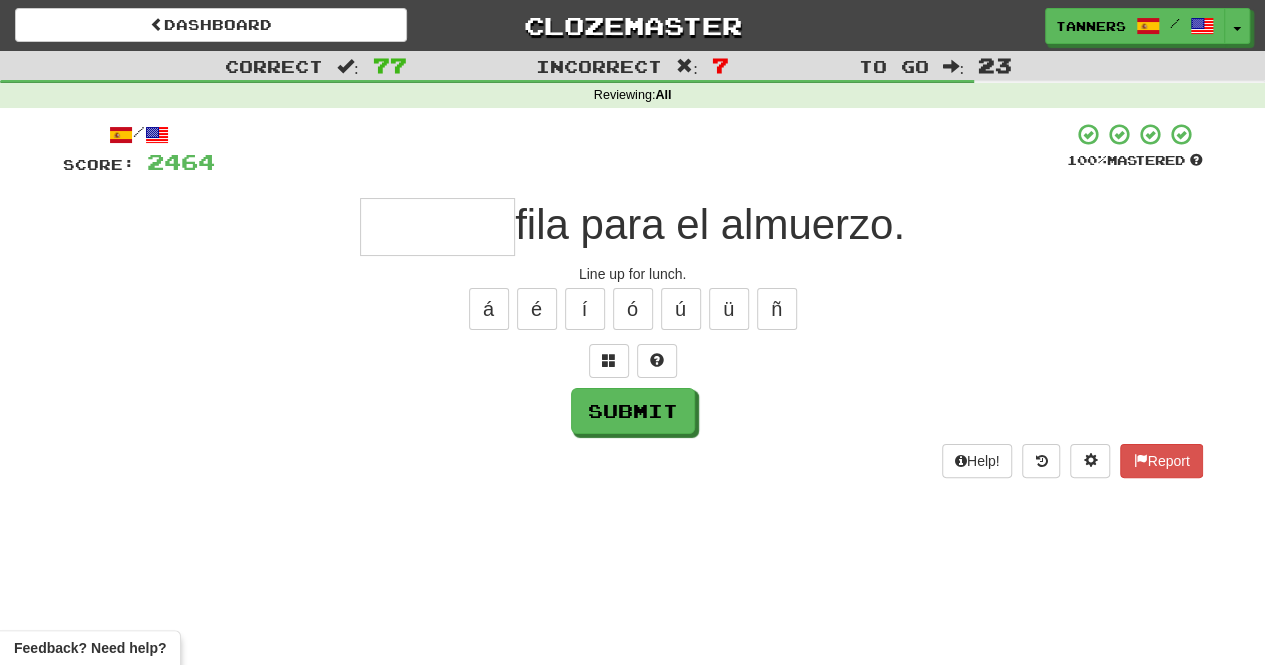 type on "*" 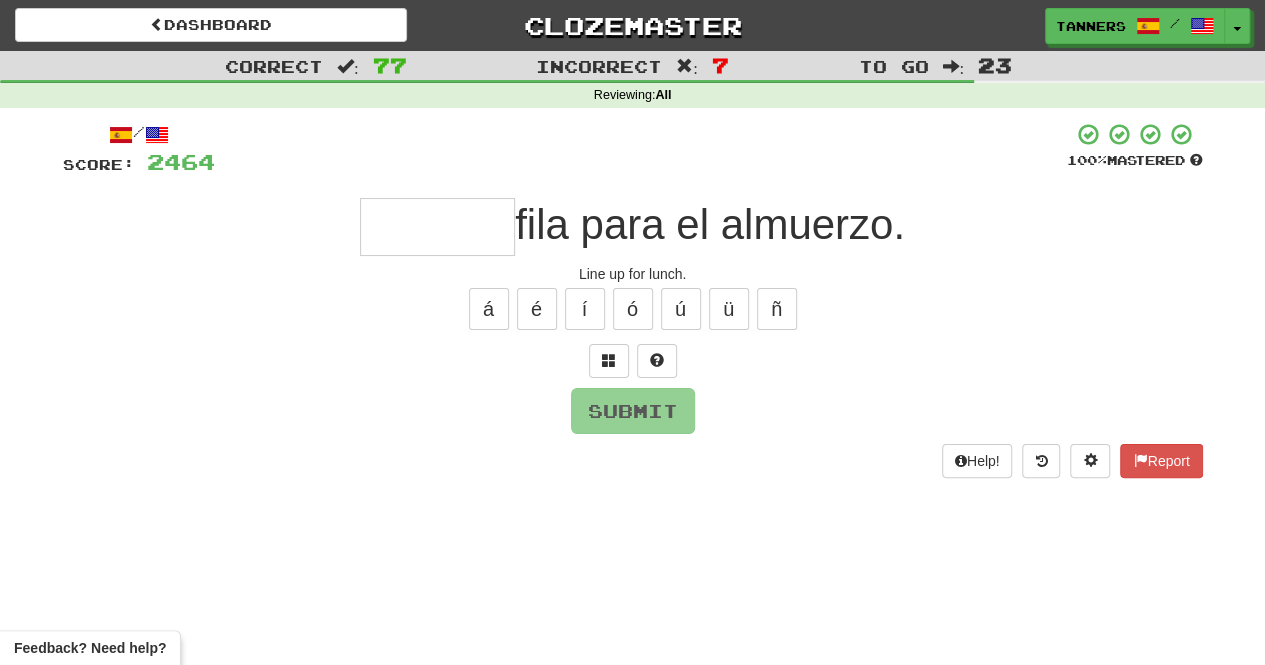 type 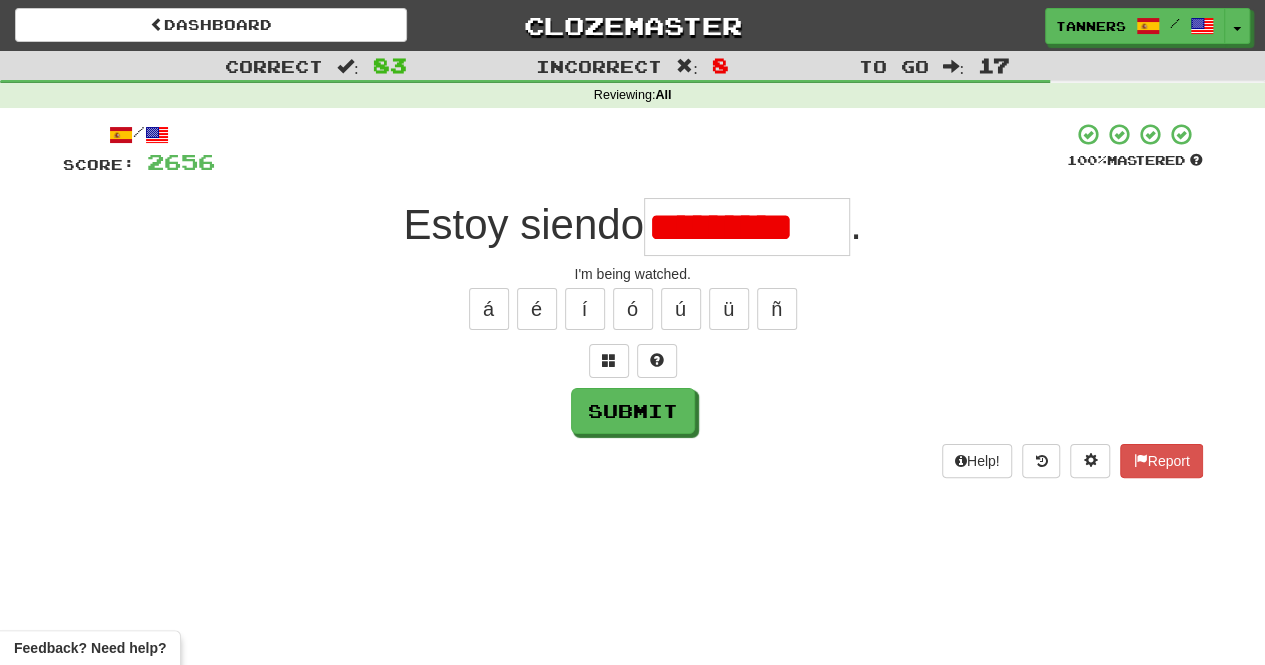 scroll, scrollTop: 0, scrollLeft: 0, axis: both 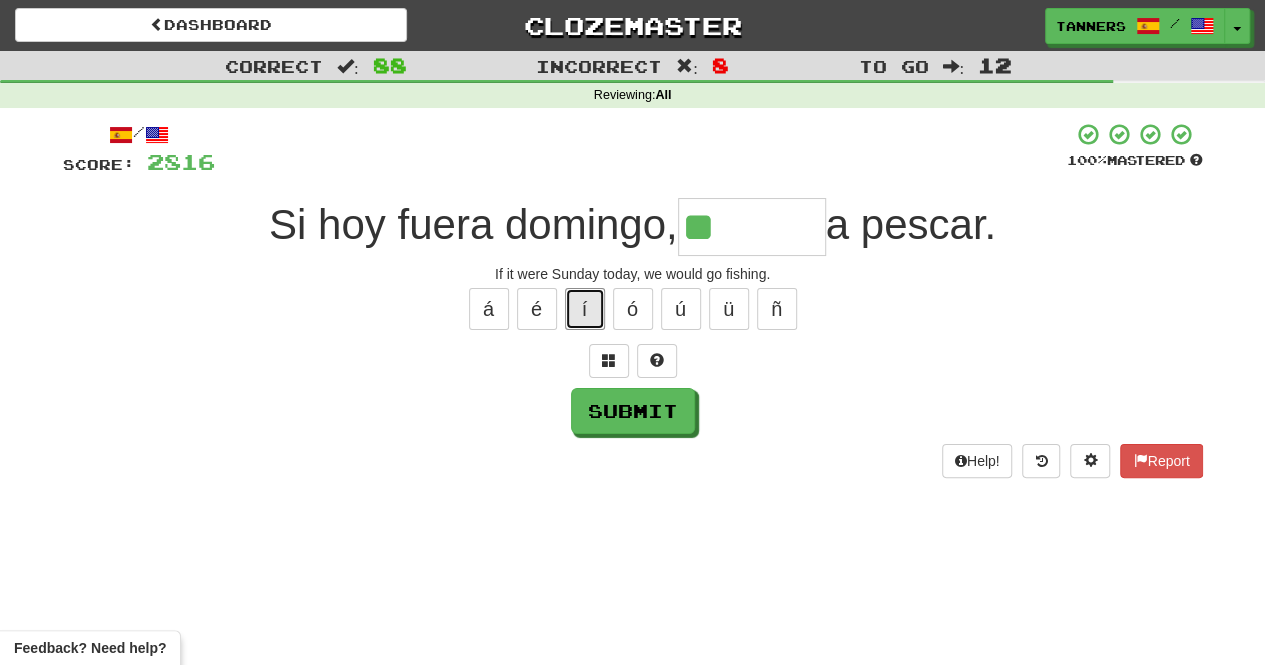 click on "í" at bounding box center [585, 309] 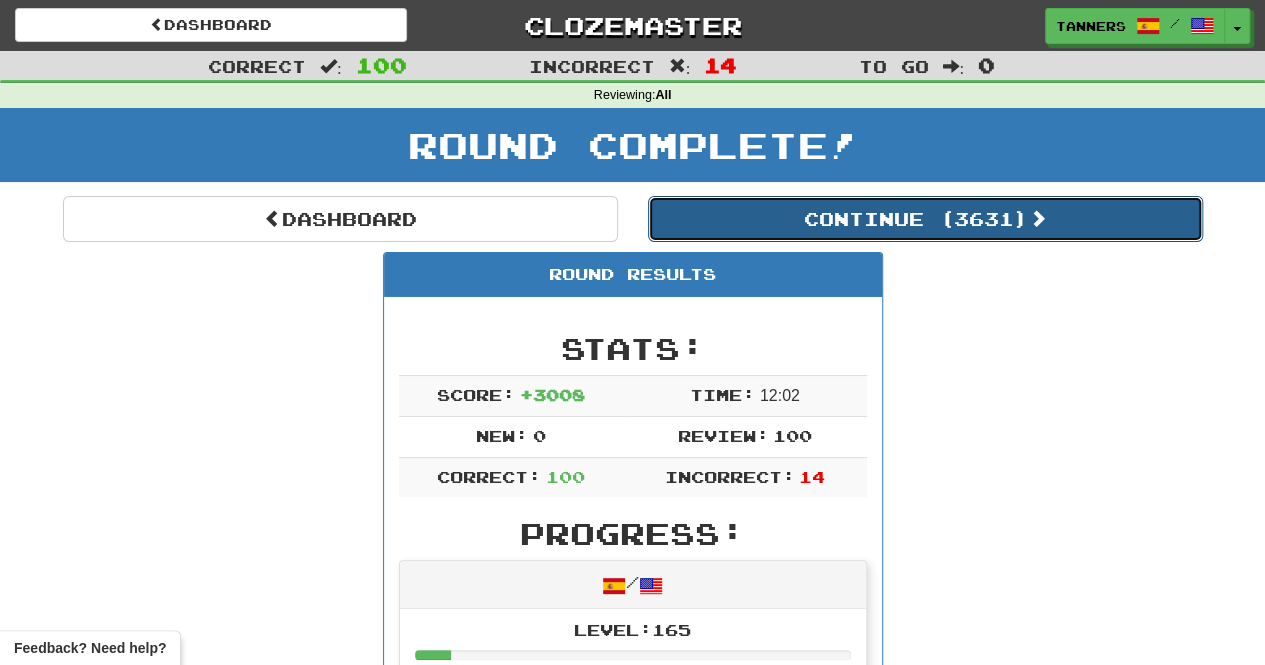click on "Continue ( 3631 )" at bounding box center (925, 219) 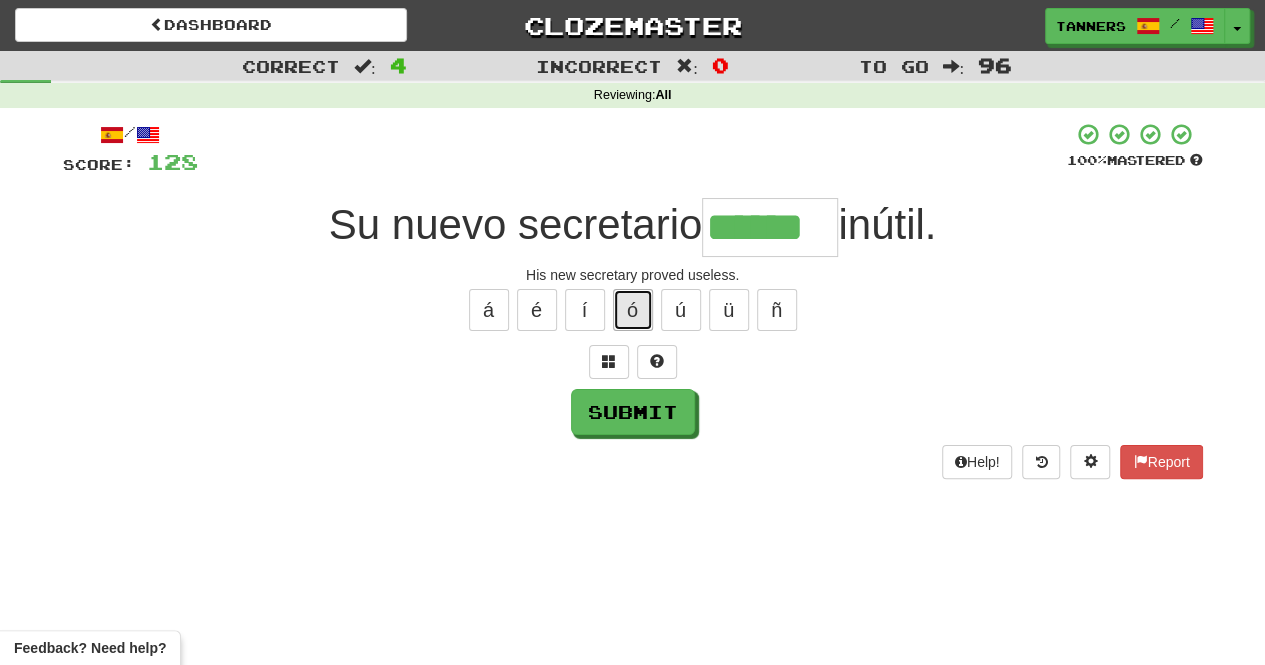 click on "ó" at bounding box center (633, 310) 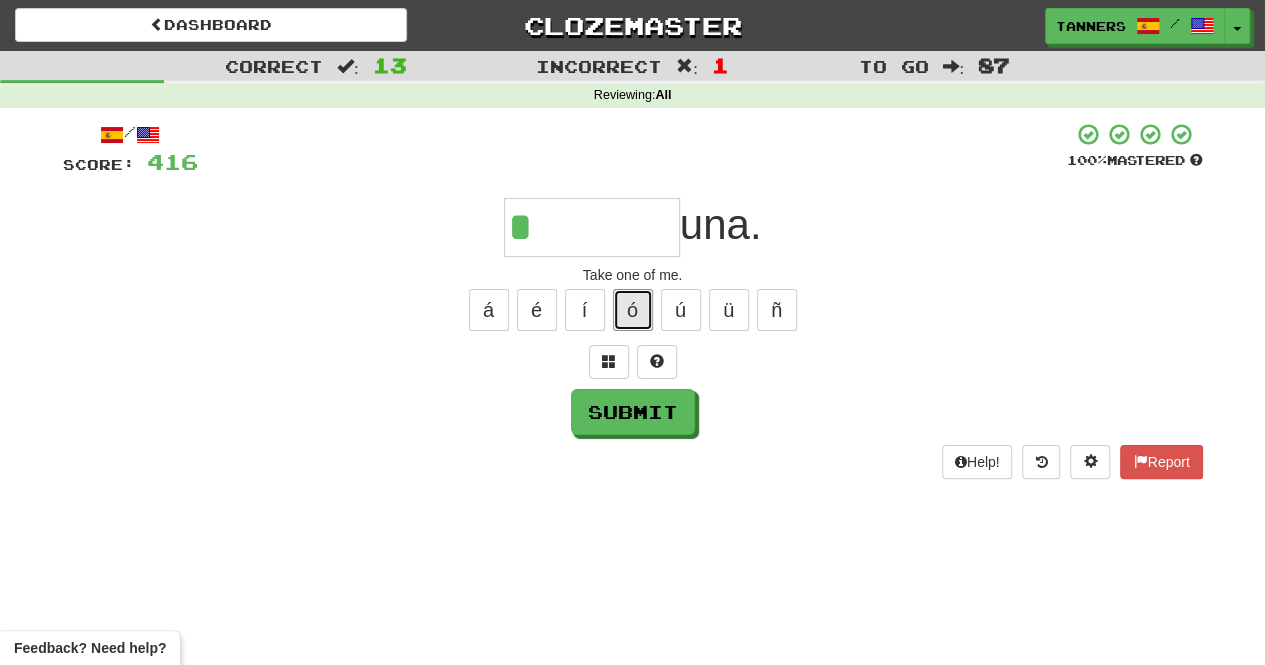 click on "ó" at bounding box center [633, 310] 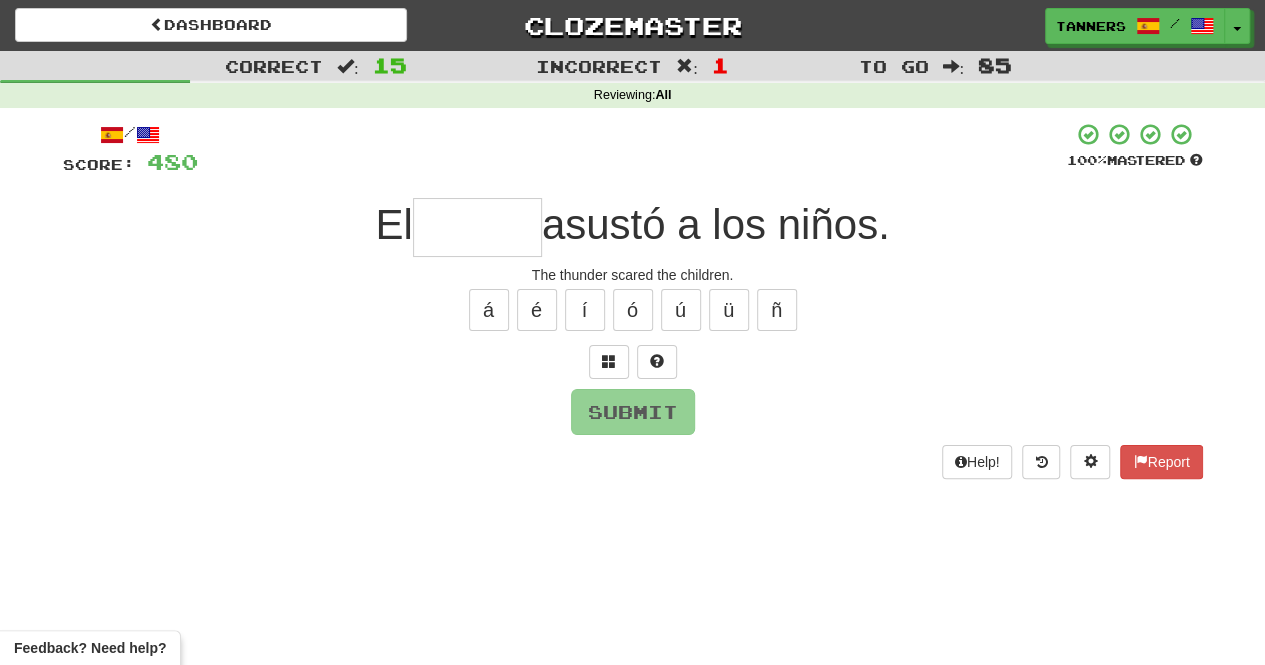 click at bounding box center (477, 227) 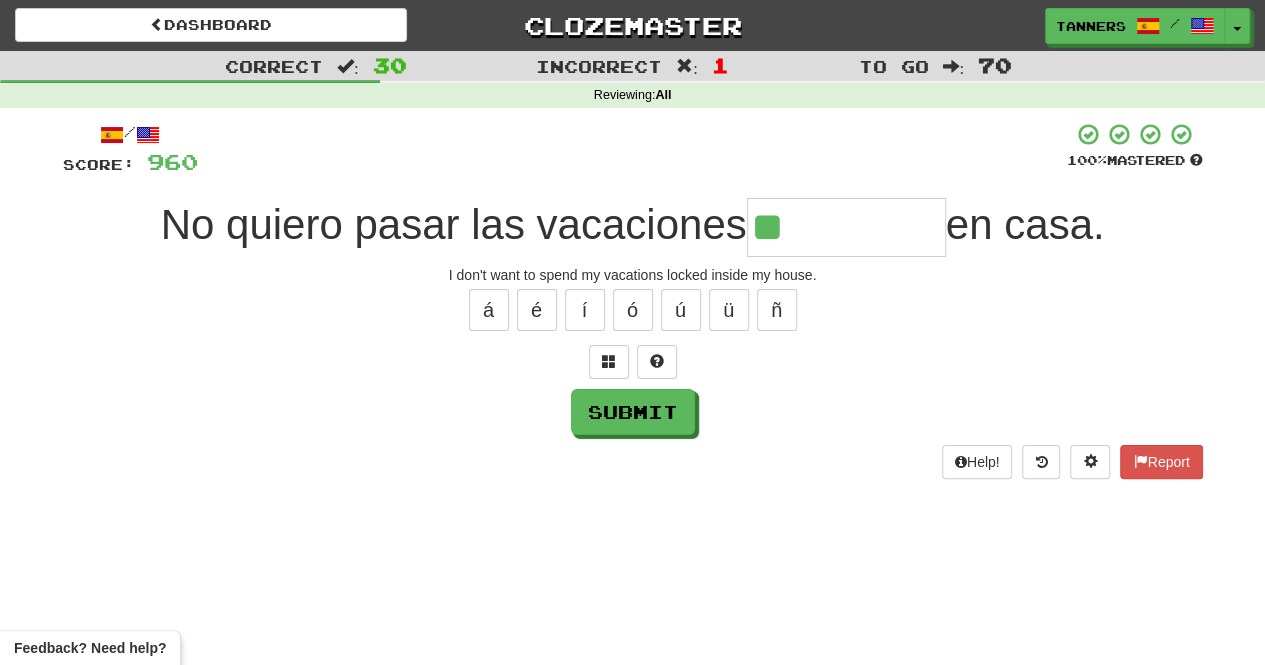 click on "**" at bounding box center (846, 227) 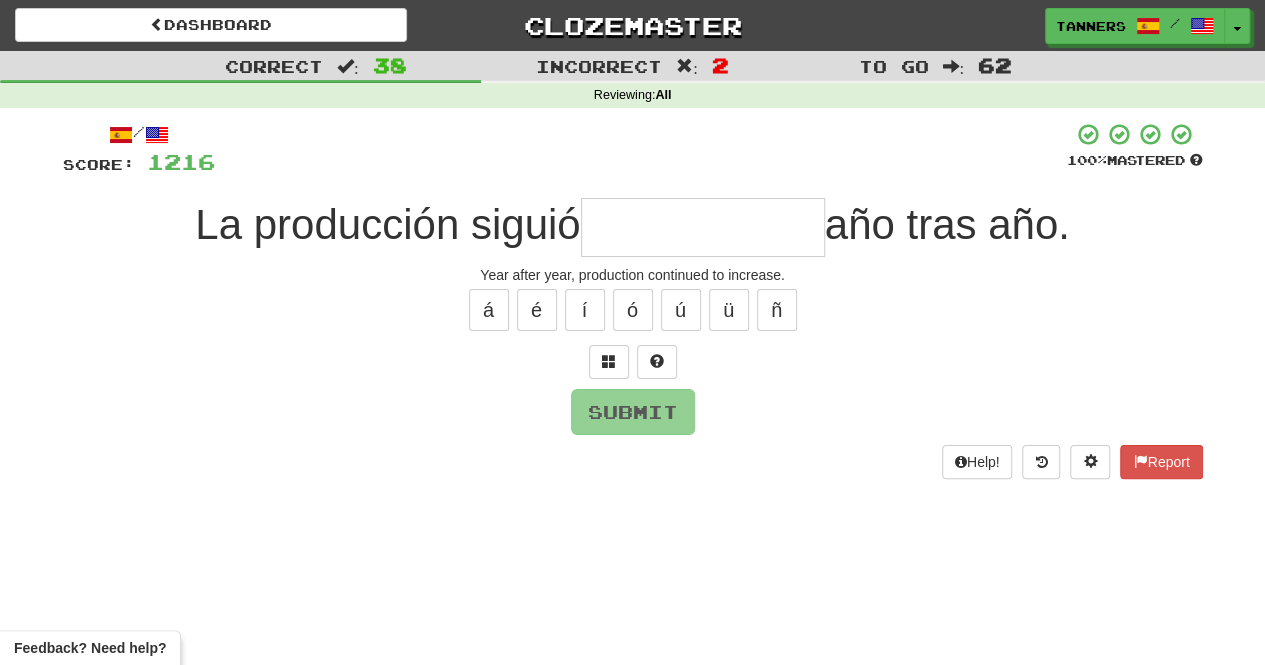 click at bounding box center (703, 227) 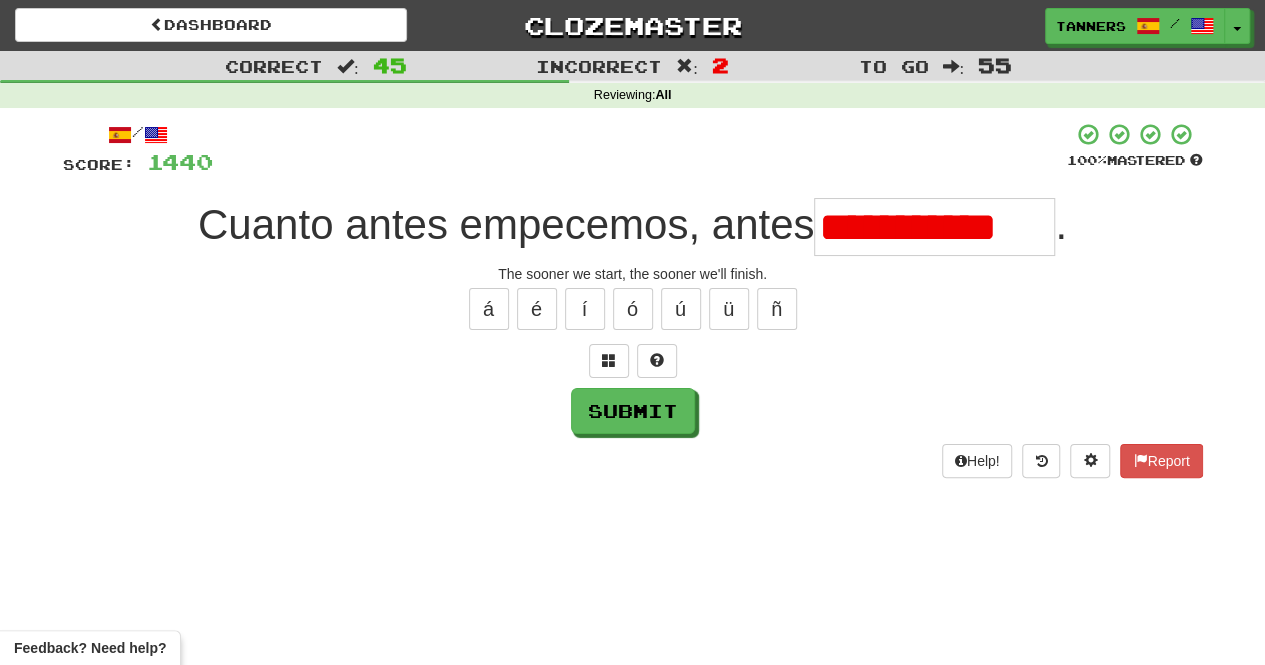scroll, scrollTop: 0, scrollLeft: 0, axis: both 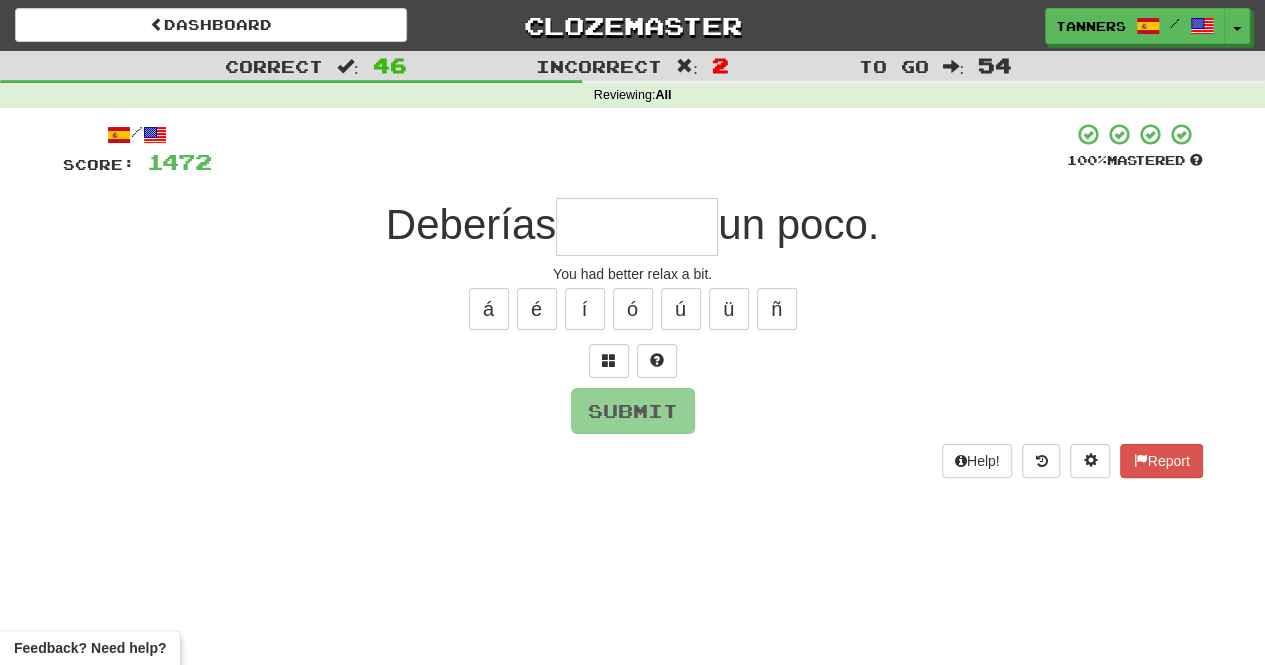 click at bounding box center [637, 227] 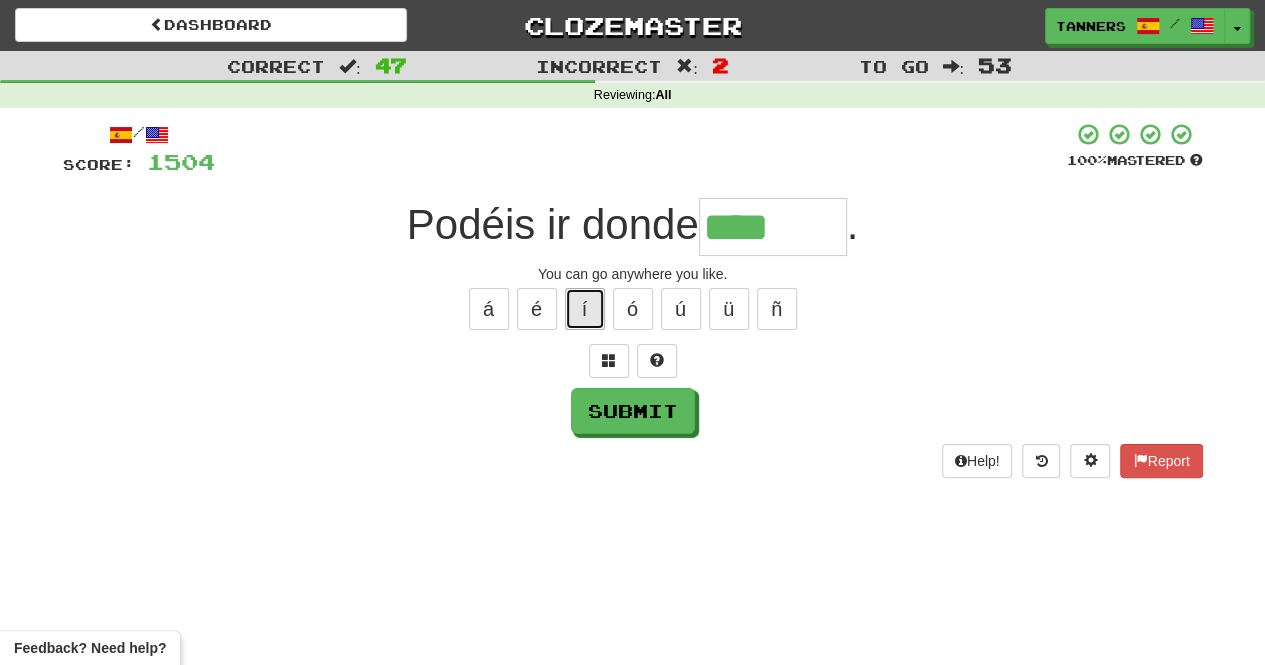 click on "í" at bounding box center [585, 309] 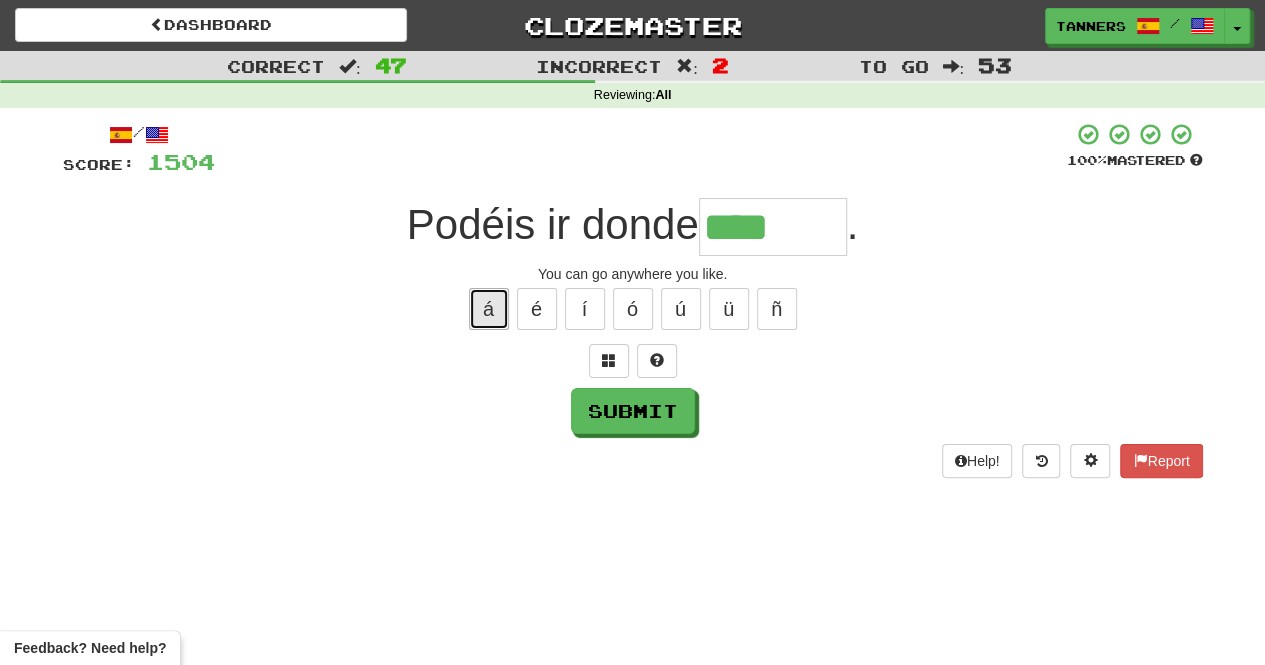 click on "á" at bounding box center [489, 309] 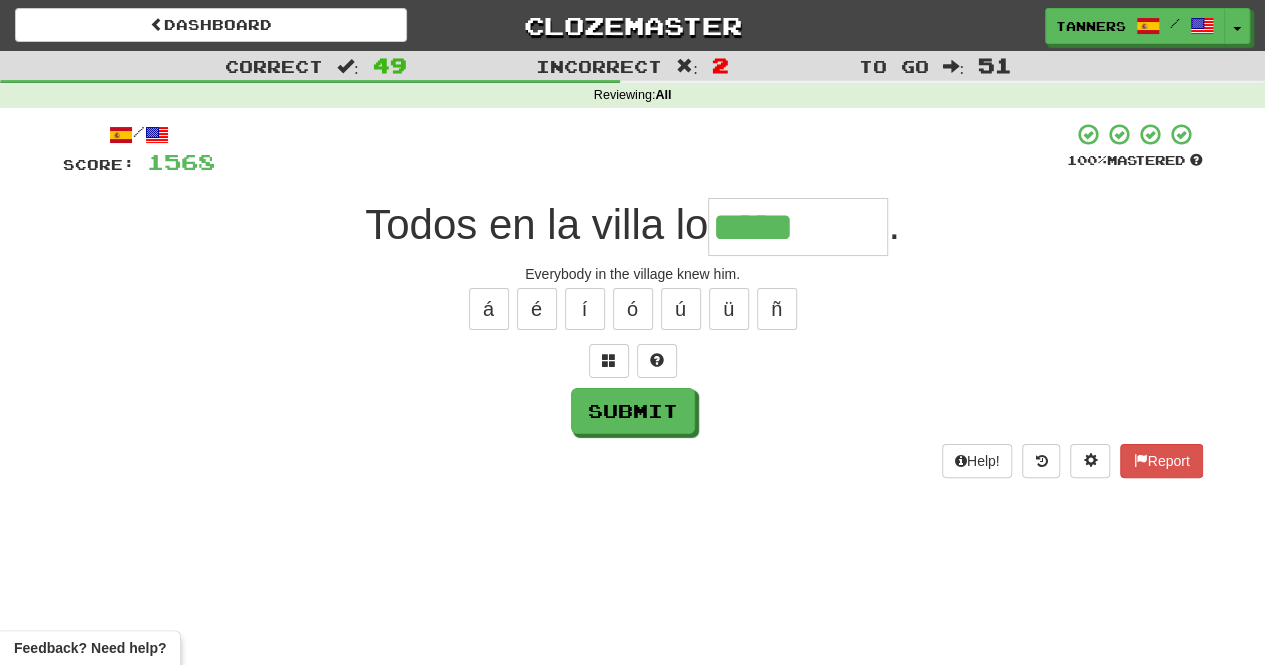 click on "á é í ó ú ü ñ" at bounding box center (633, 309) 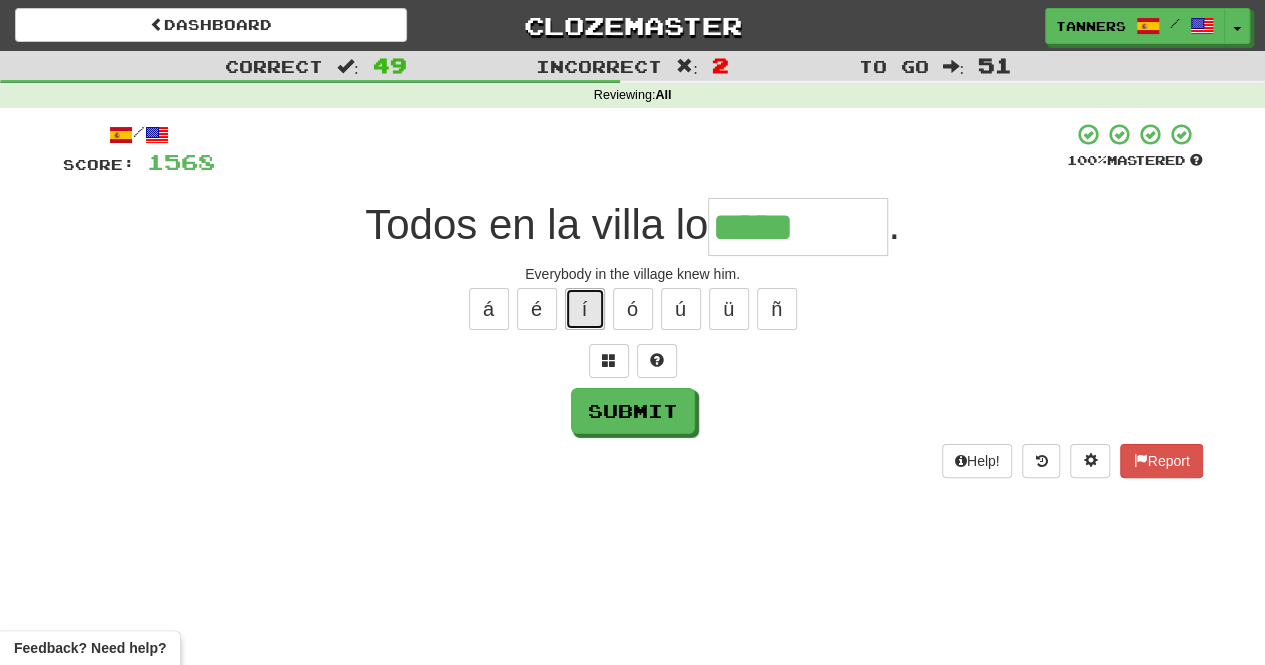 click on "í" at bounding box center (585, 309) 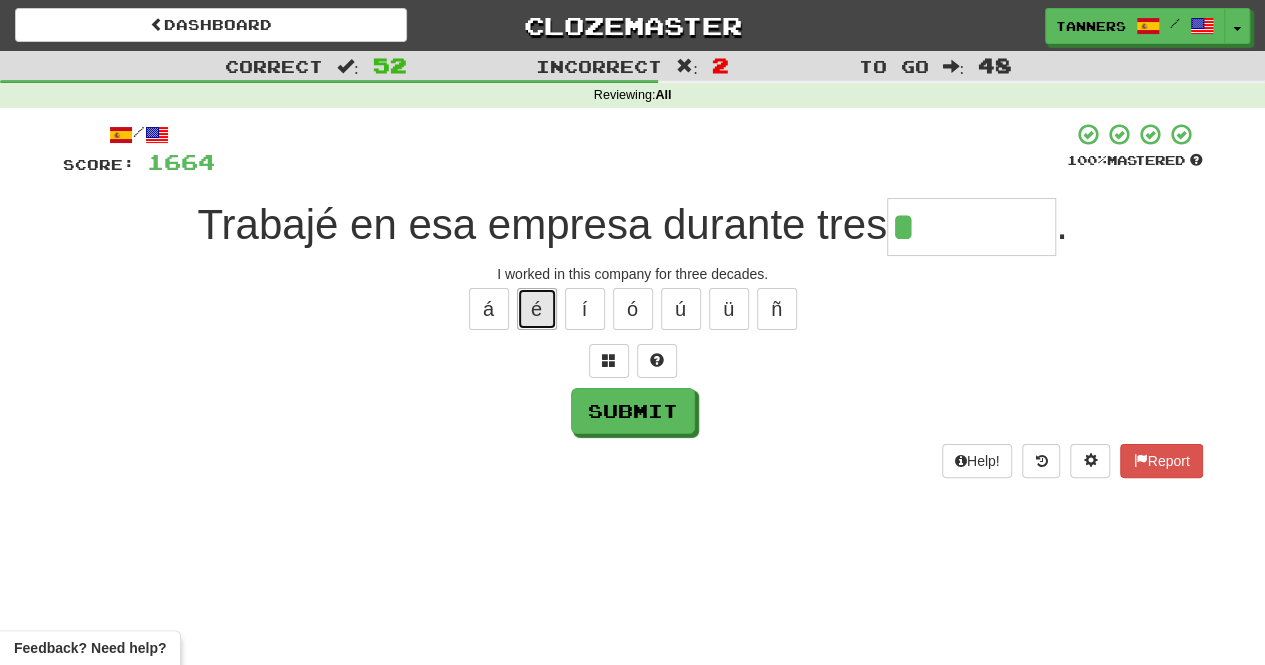 click on "é" at bounding box center (537, 309) 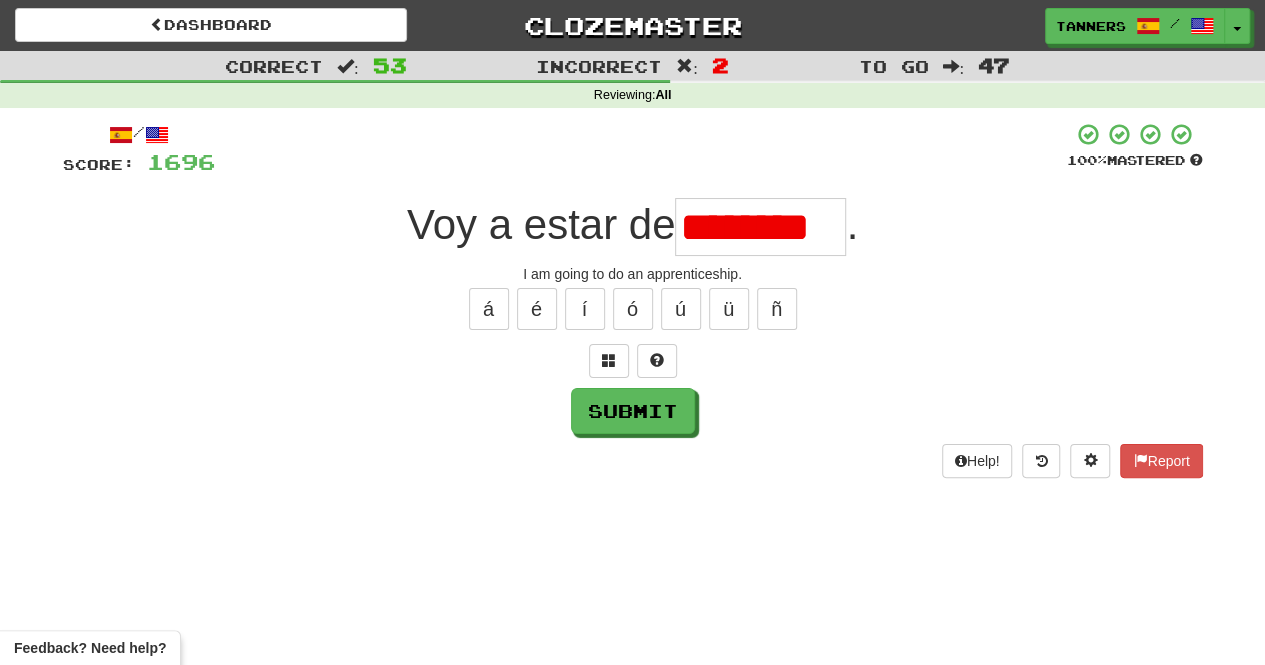 scroll, scrollTop: 0, scrollLeft: 0, axis: both 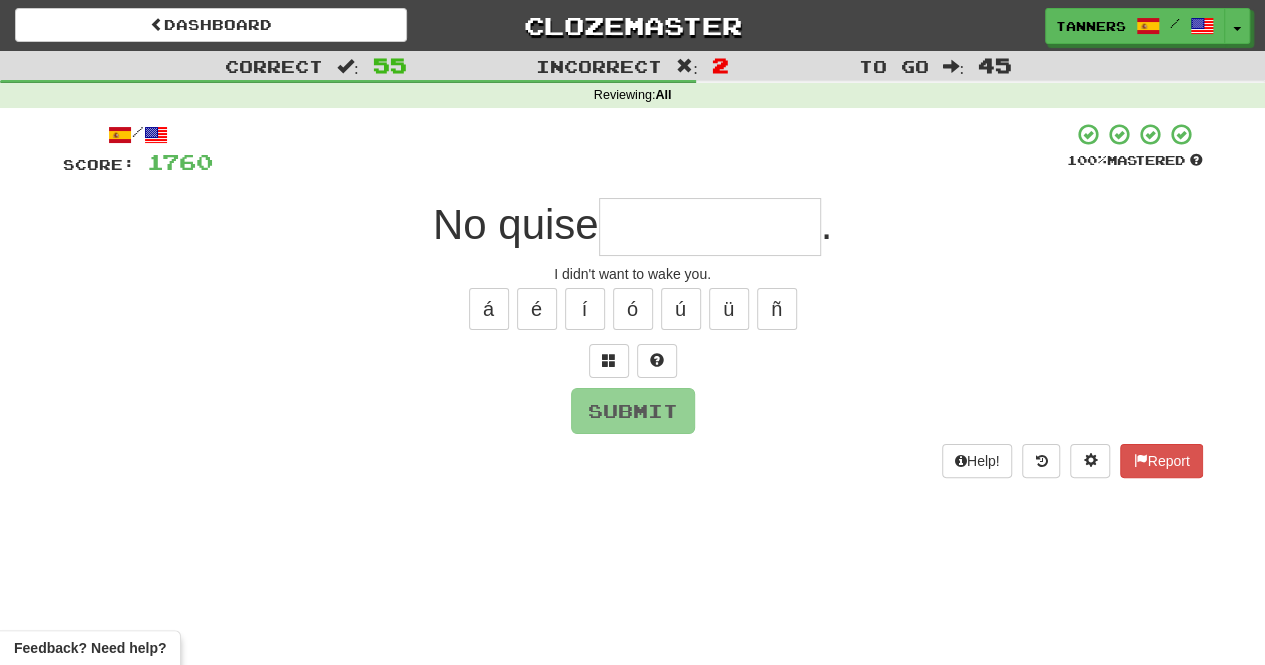 click at bounding box center (710, 227) 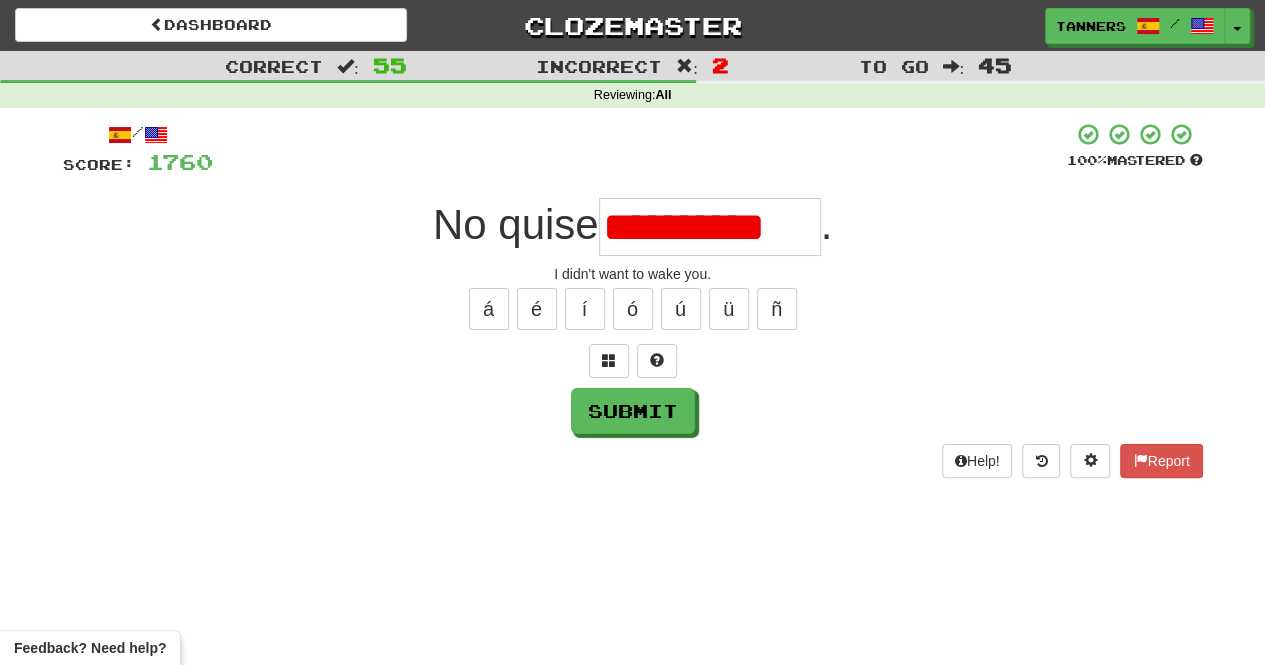 scroll, scrollTop: 0, scrollLeft: 0, axis: both 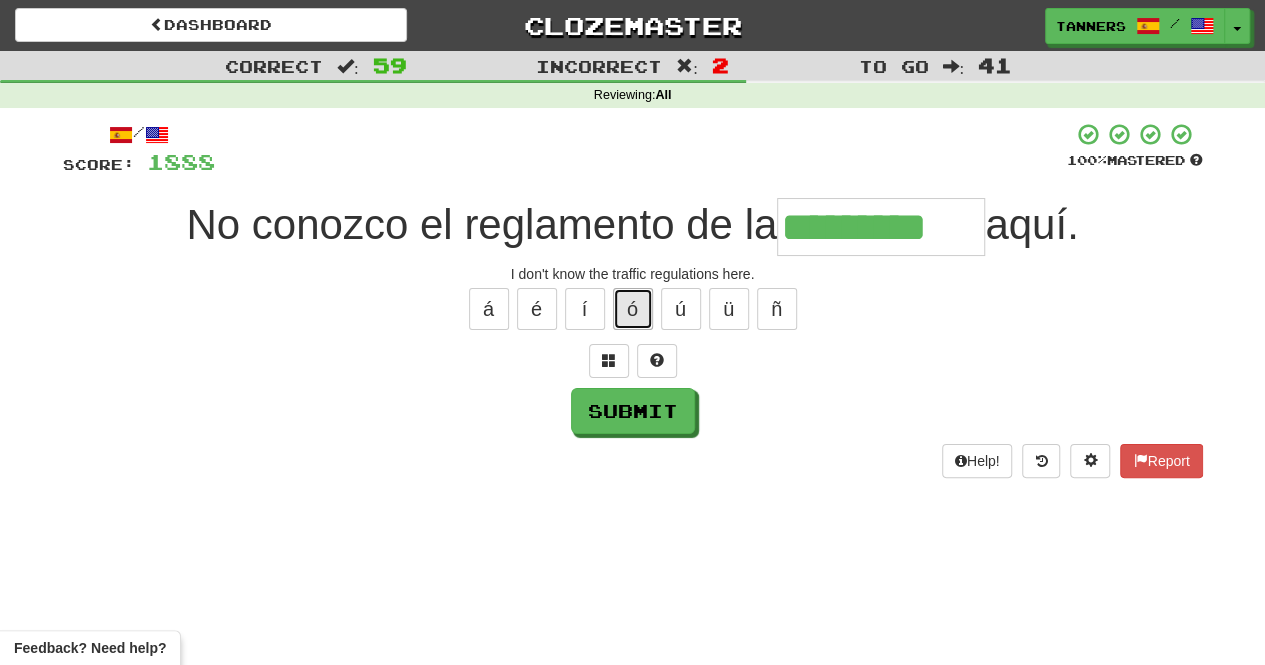 click on "ó" at bounding box center (633, 309) 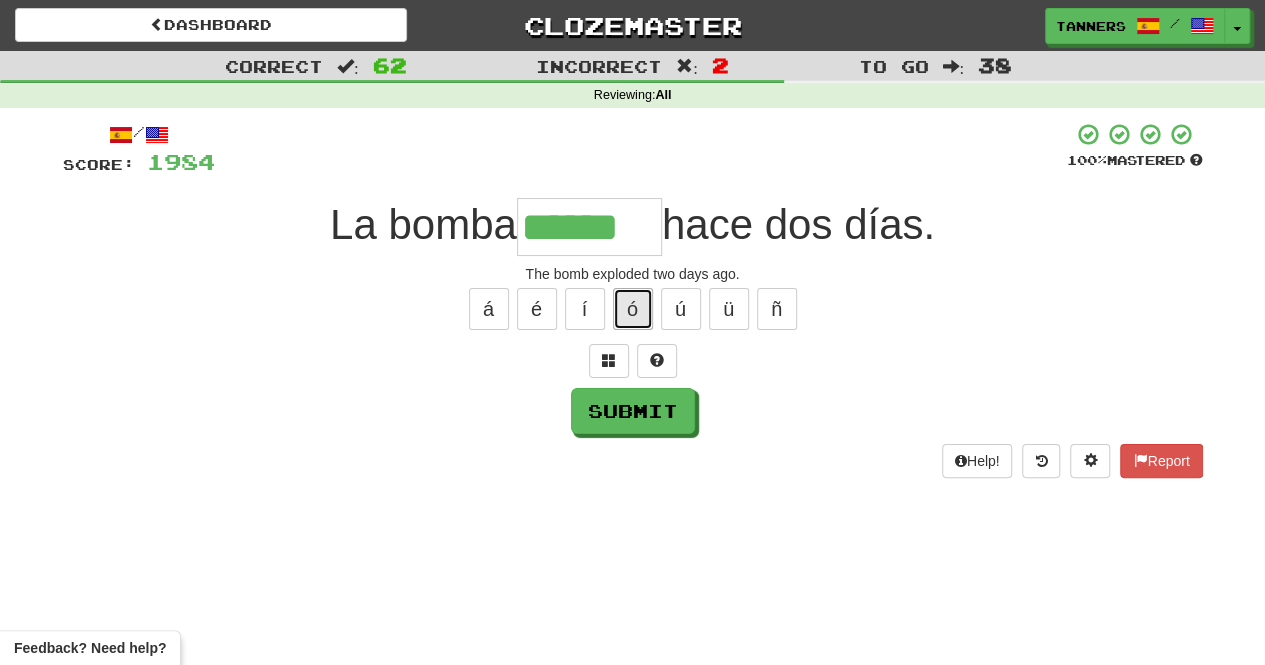 click on "ó" at bounding box center [633, 309] 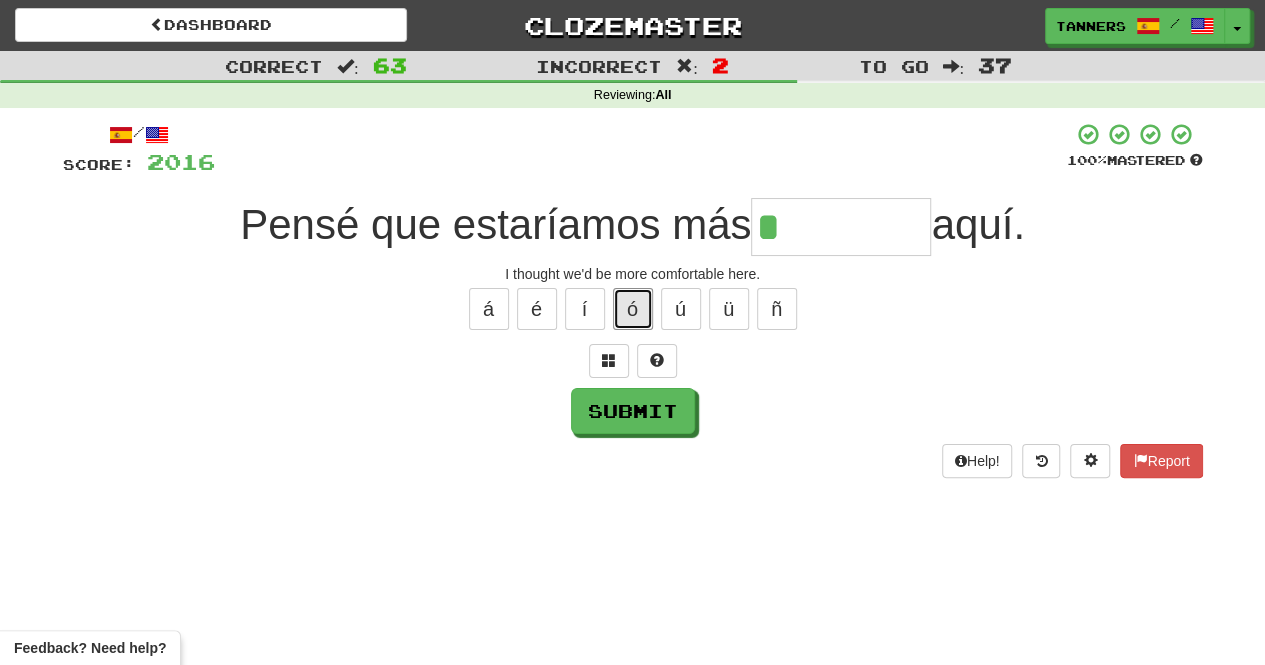 click on "ó" at bounding box center [633, 309] 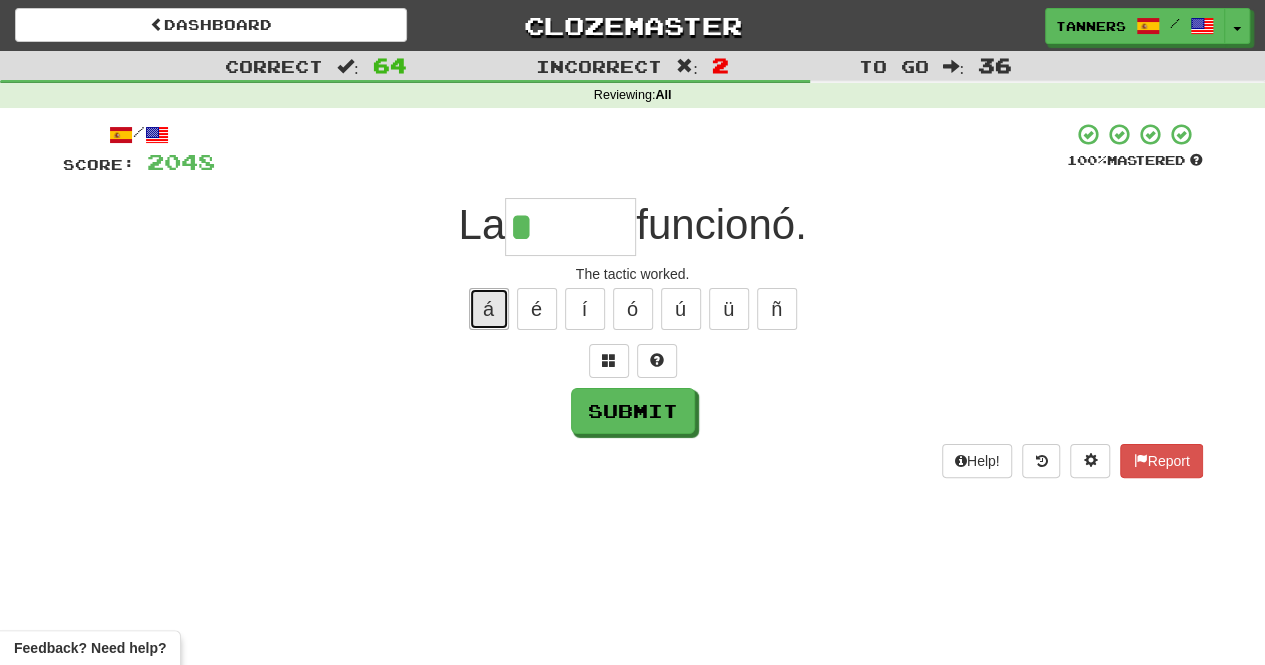 click on "á" at bounding box center (489, 309) 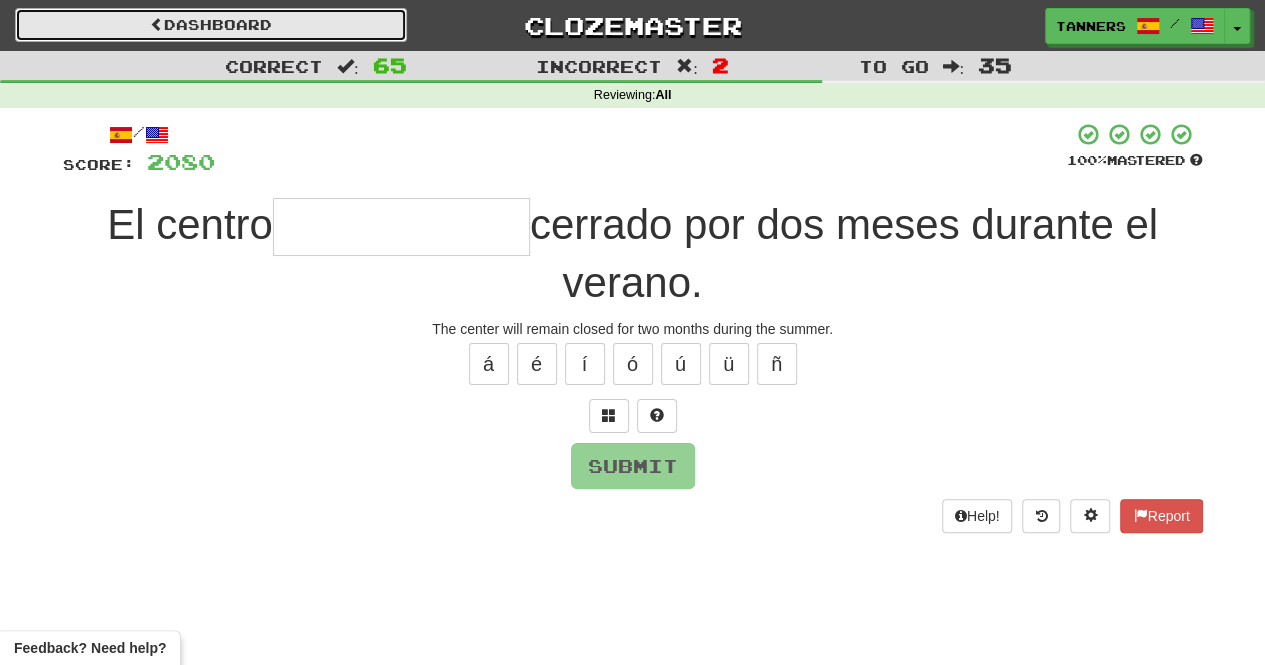 click on "Dashboard" at bounding box center (211, 25) 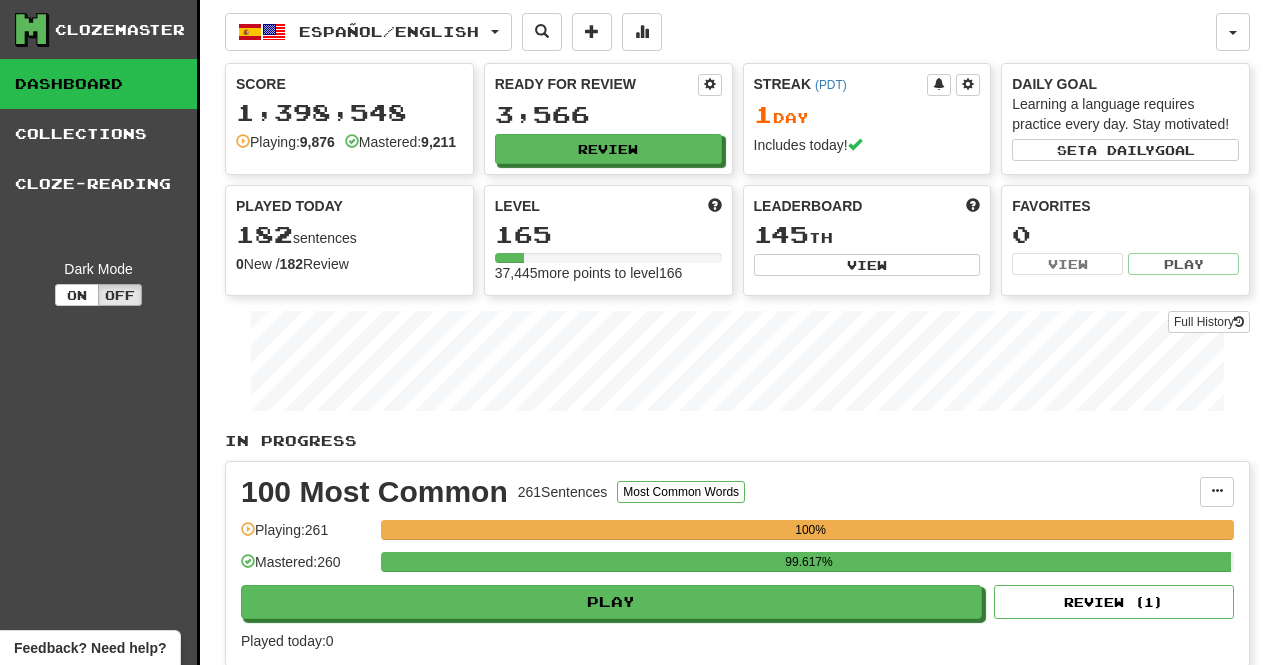 scroll, scrollTop: 0, scrollLeft: 0, axis: both 